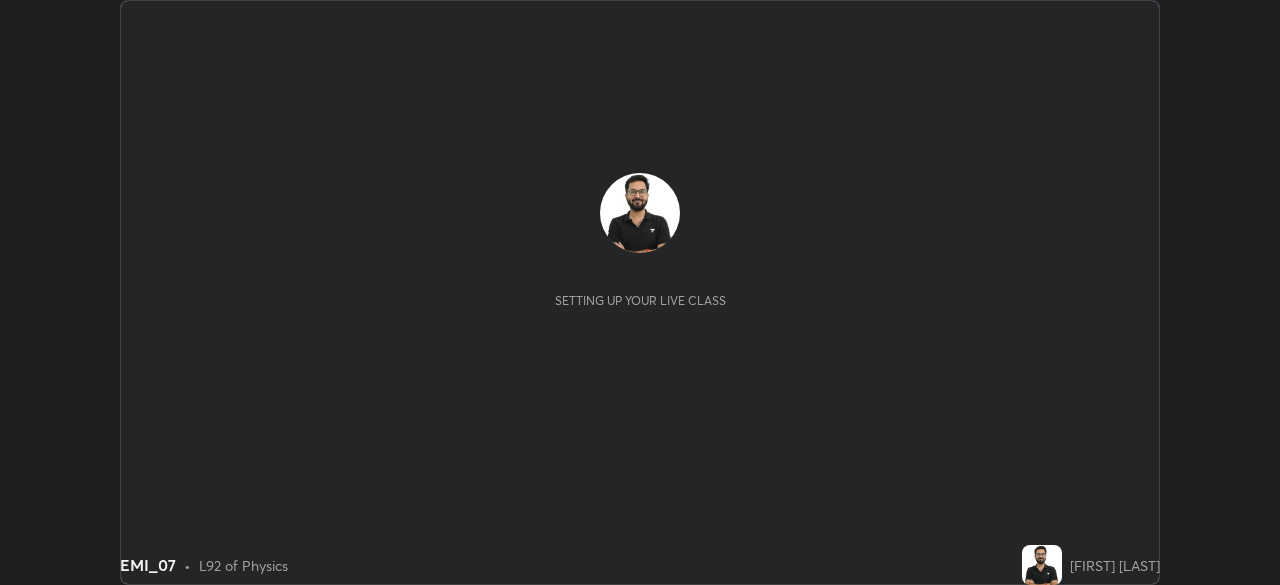 scroll, scrollTop: 0, scrollLeft: 0, axis: both 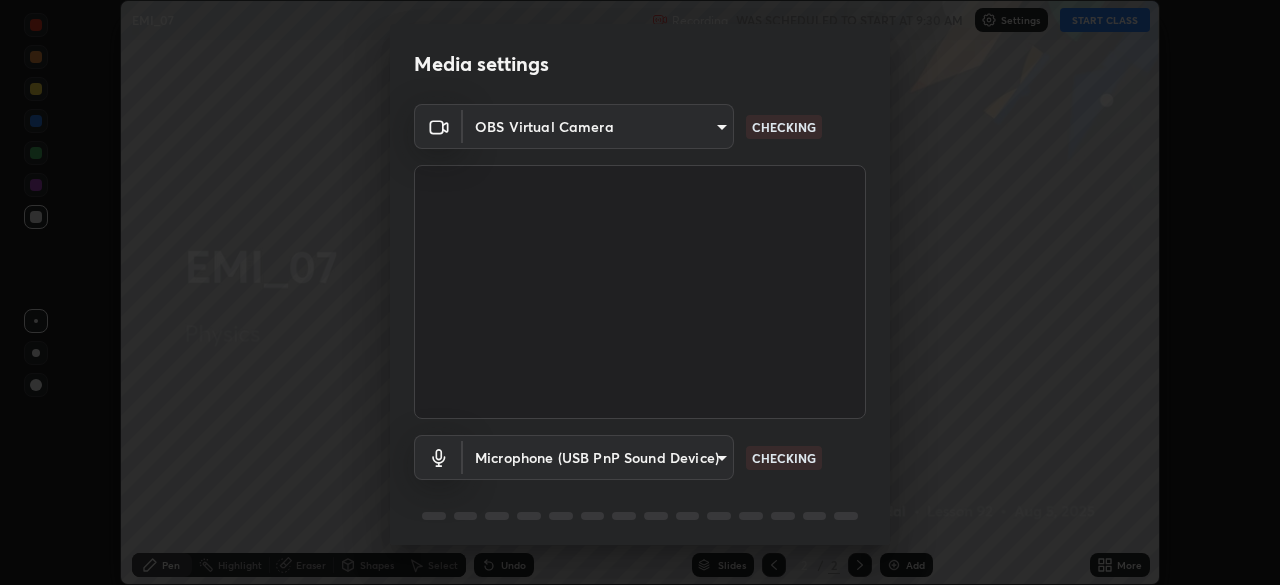 type on "9d859b0dc9df3993e45d71748640ef8916b2c21d6ac1b4416f64a69378af508e" 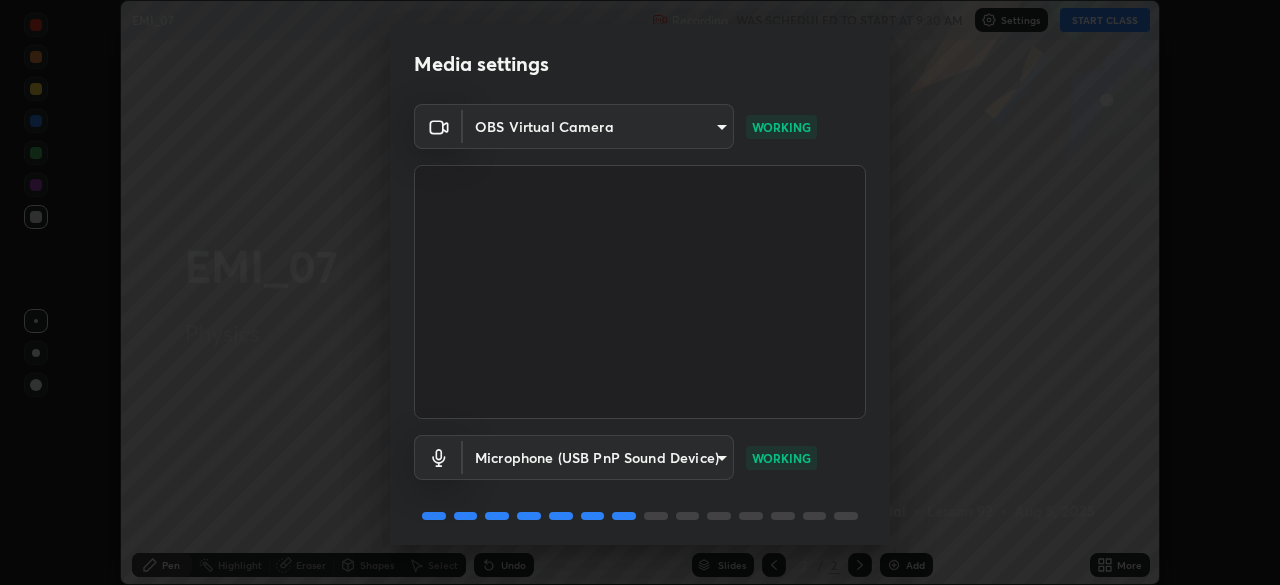scroll, scrollTop: 71, scrollLeft: 0, axis: vertical 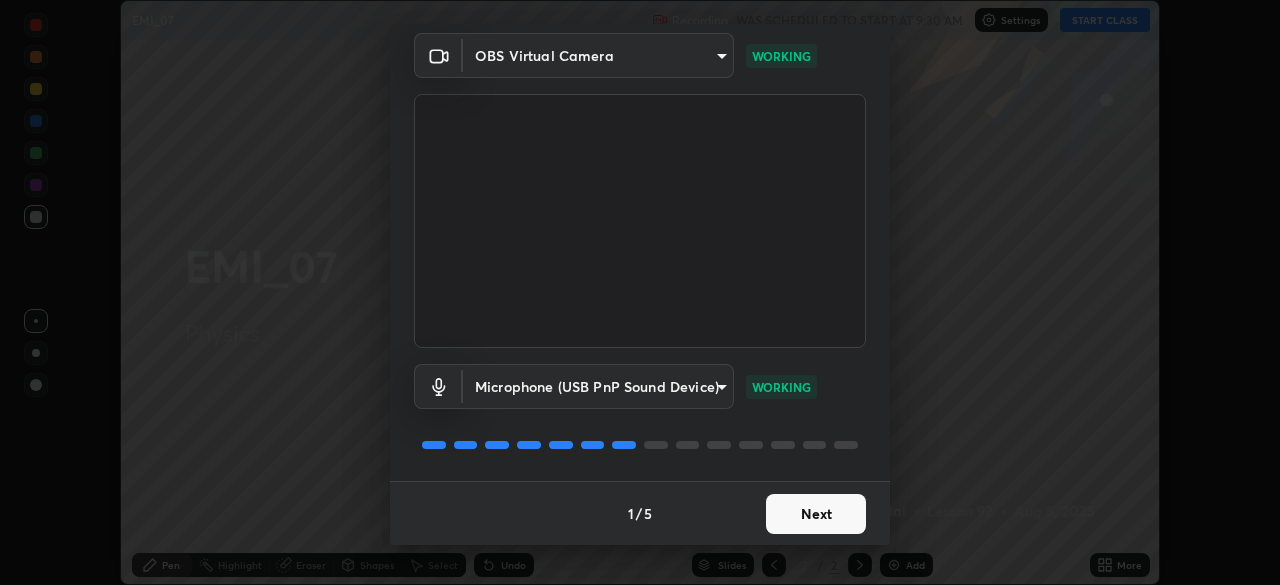 click on "Next" at bounding box center (816, 514) 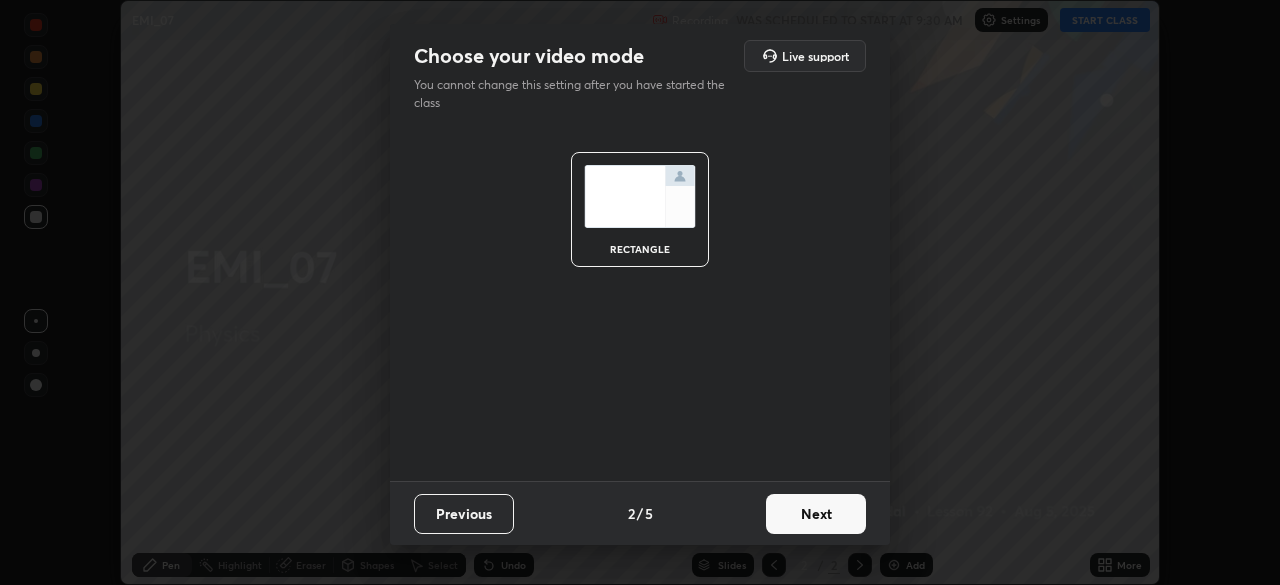 scroll, scrollTop: 0, scrollLeft: 0, axis: both 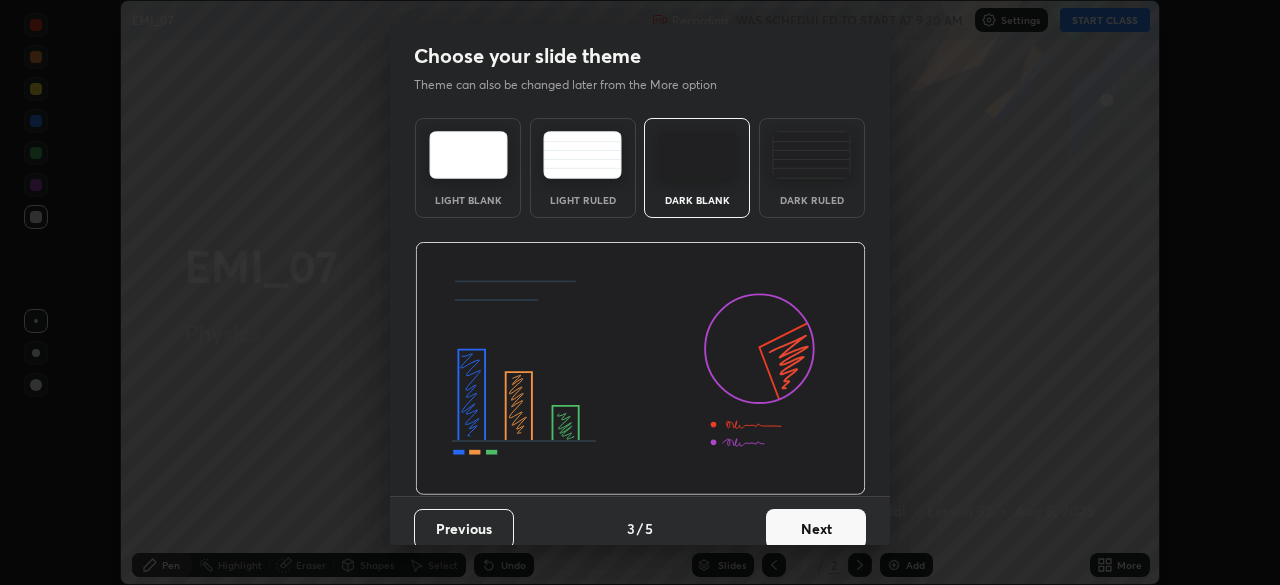 click on "Next" at bounding box center [816, 529] 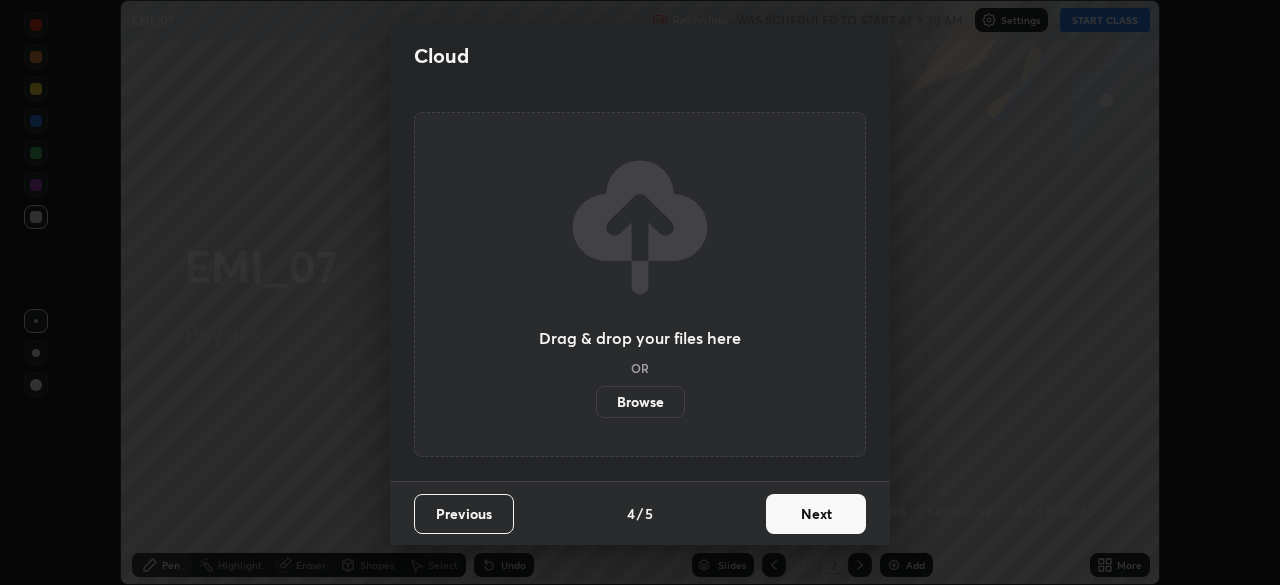 click on "Next" at bounding box center [816, 514] 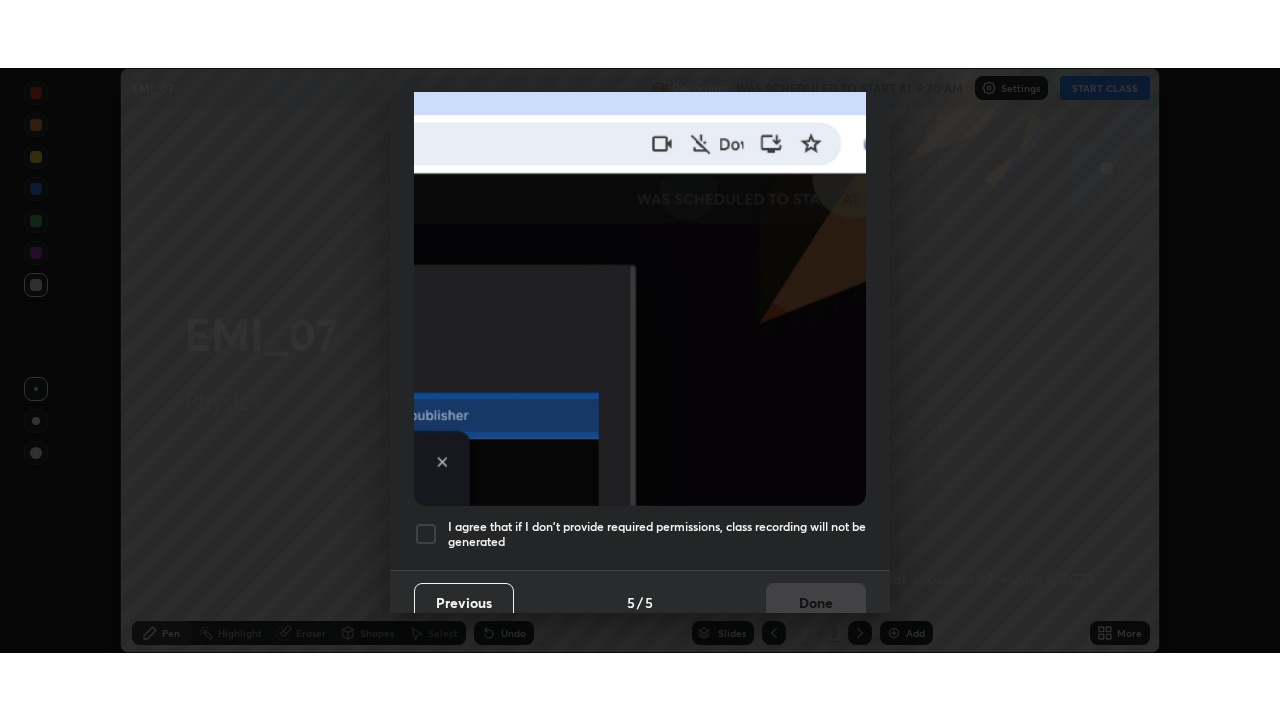 scroll, scrollTop: 479, scrollLeft: 0, axis: vertical 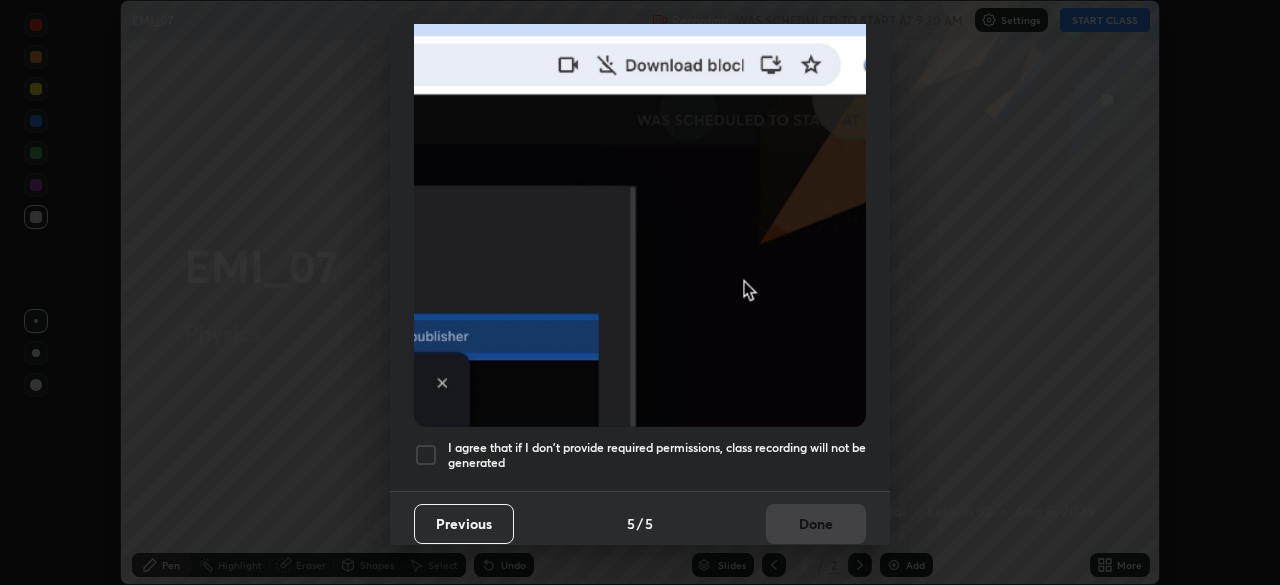 click on "I agree that if I don't provide required permissions, class recording will not be generated" at bounding box center [657, 455] 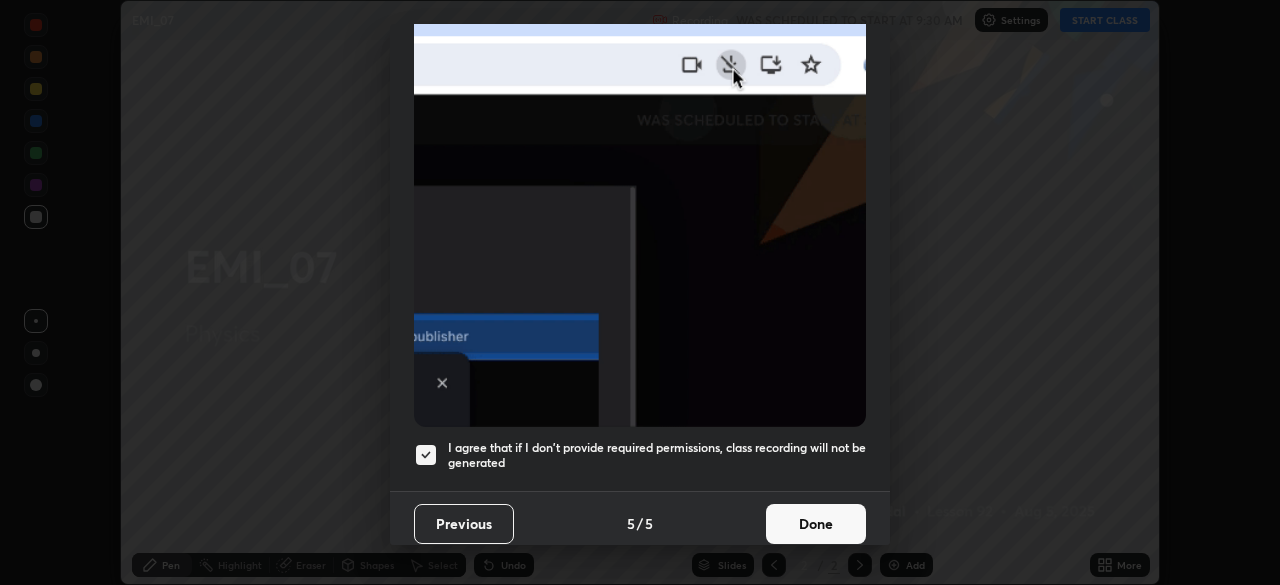 click on "Done" at bounding box center [816, 524] 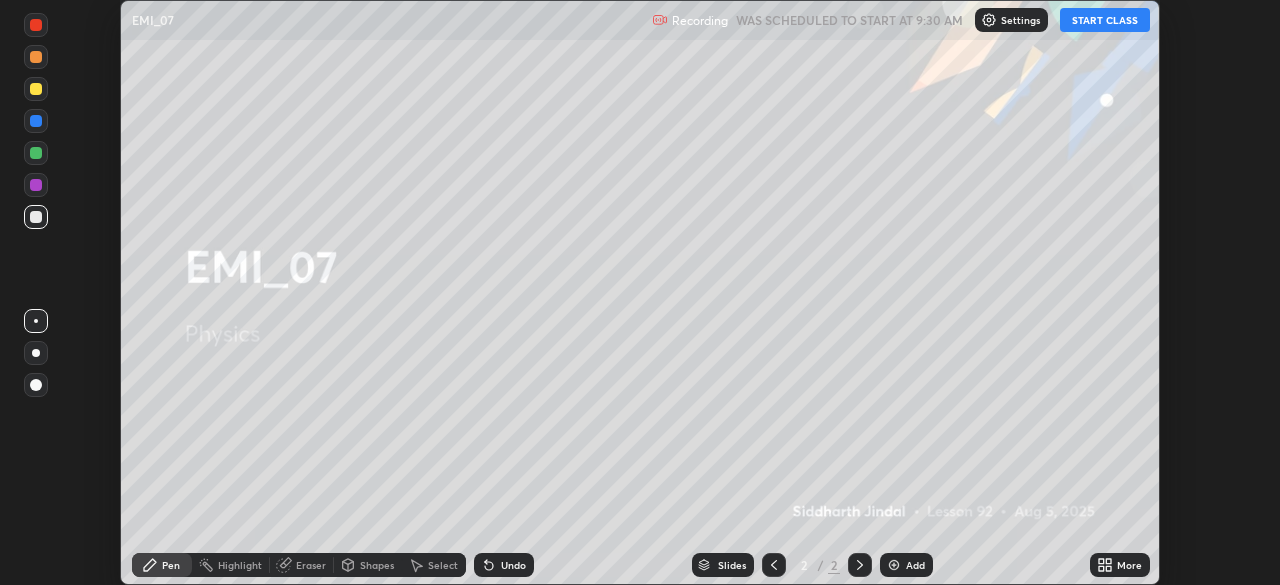 click 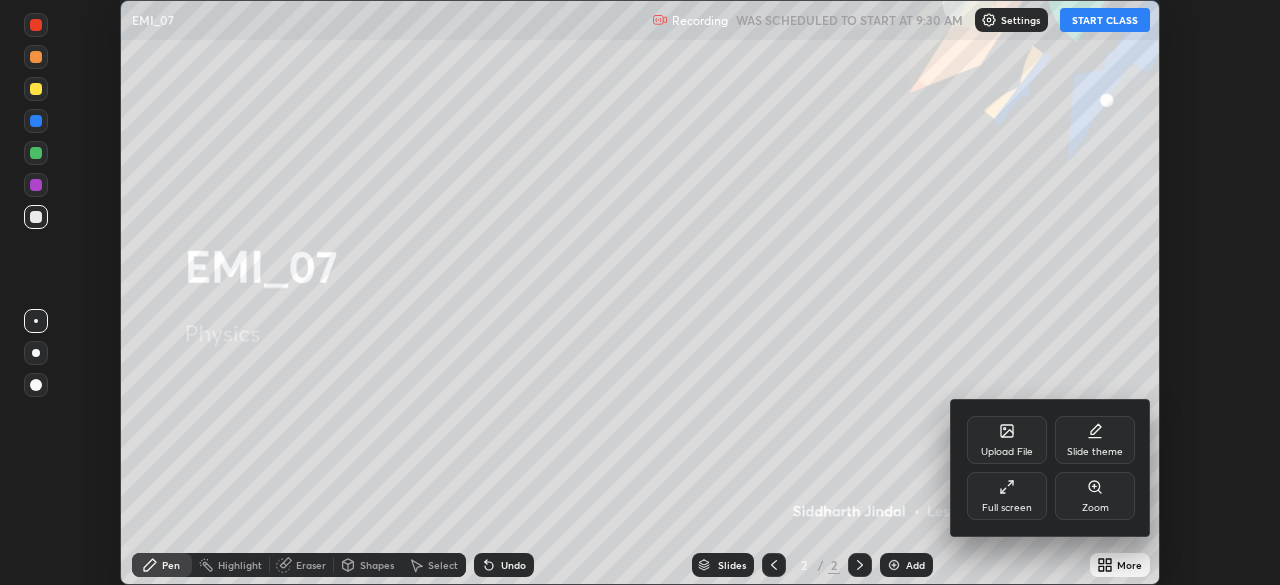 click on "Full screen" at bounding box center [1007, 508] 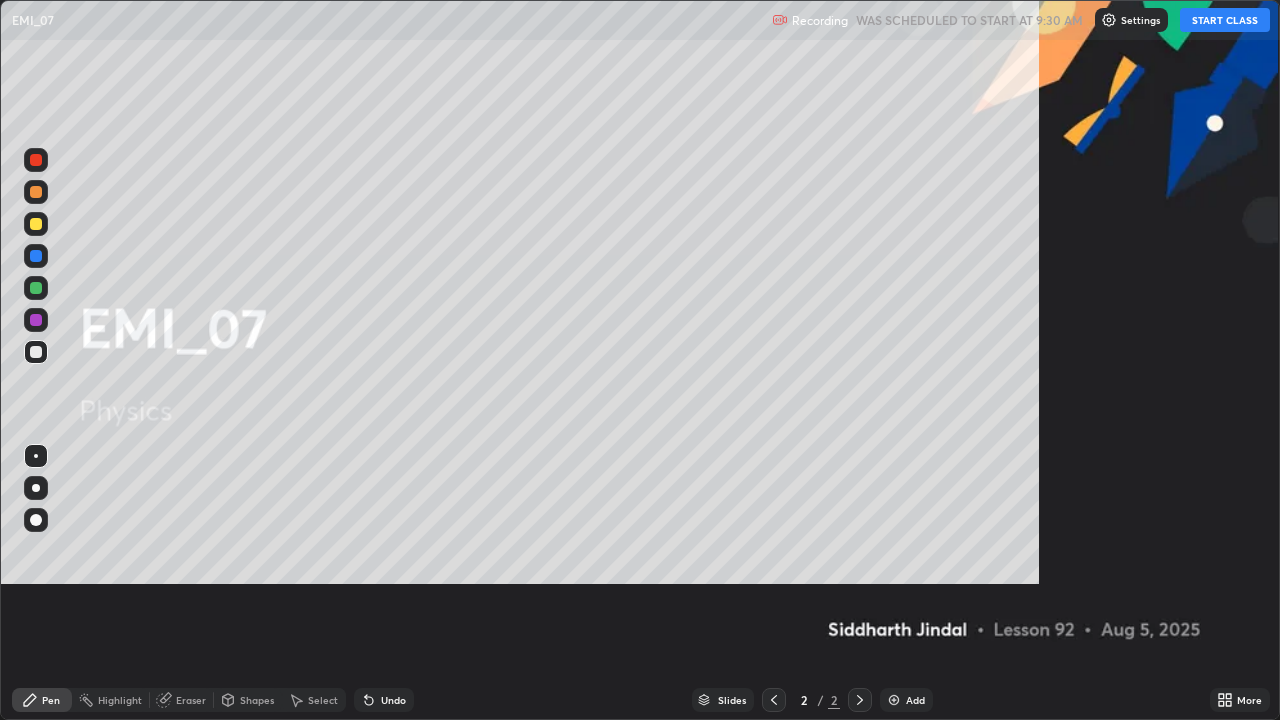 scroll, scrollTop: 99280, scrollLeft: 98720, axis: both 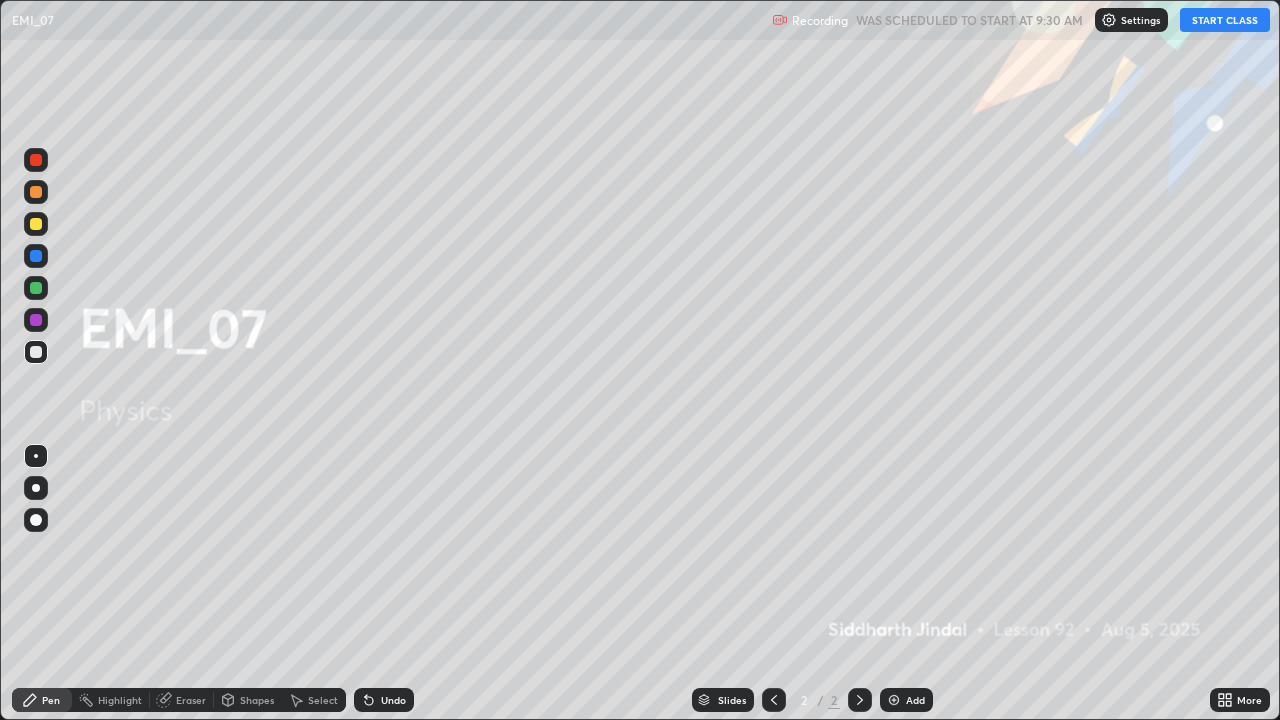 click on "START CLASS" at bounding box center (1225, 20) 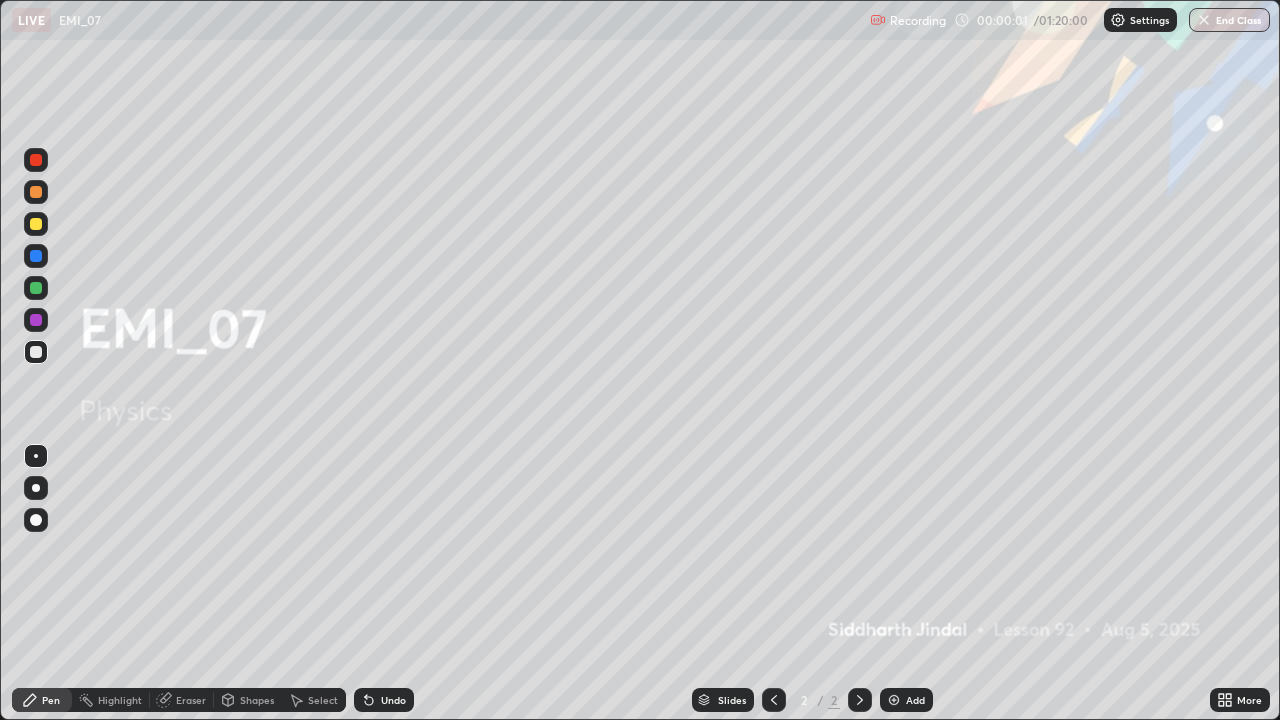 click 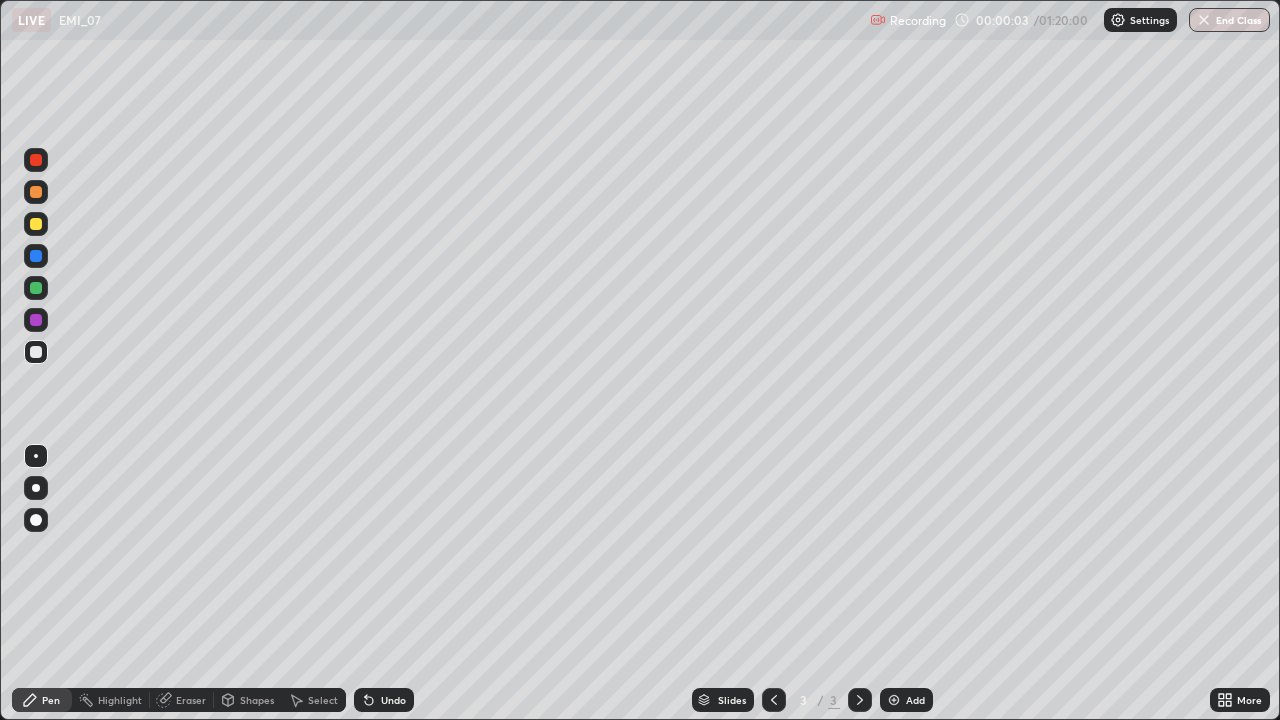 click at bounding box center [36, 488] 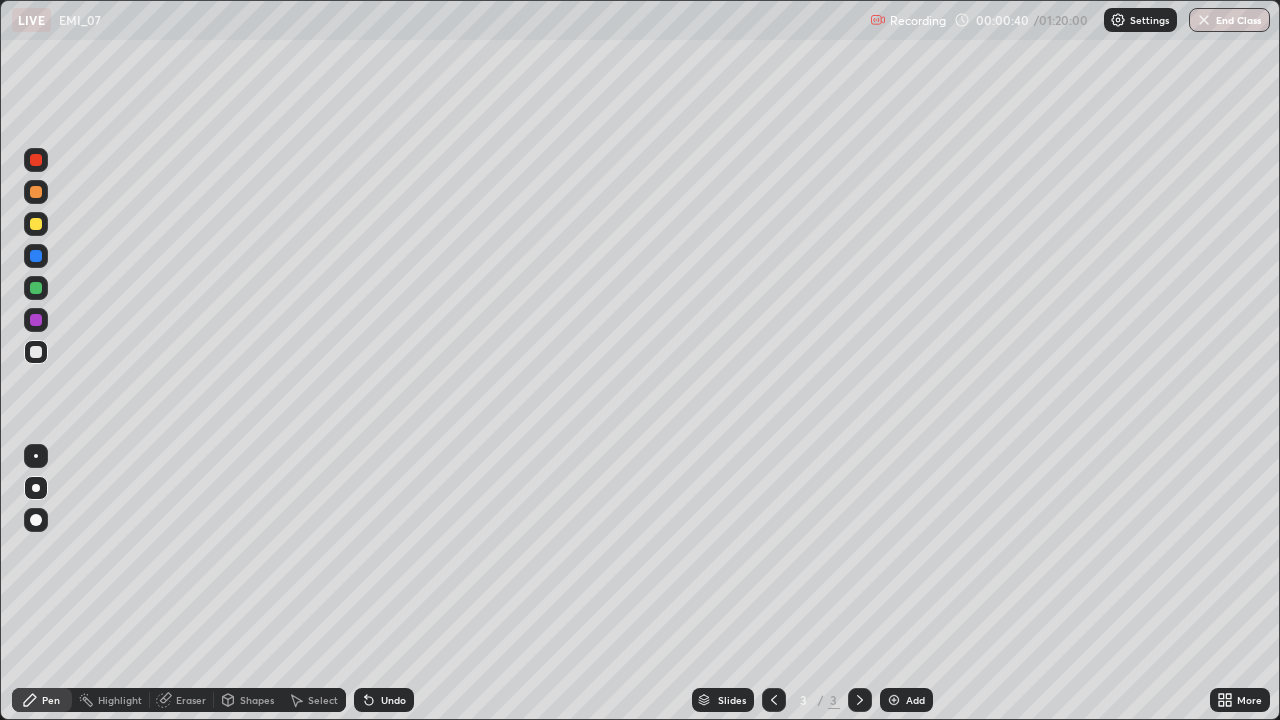 click on "Undo" at bounding box center [384, 700] 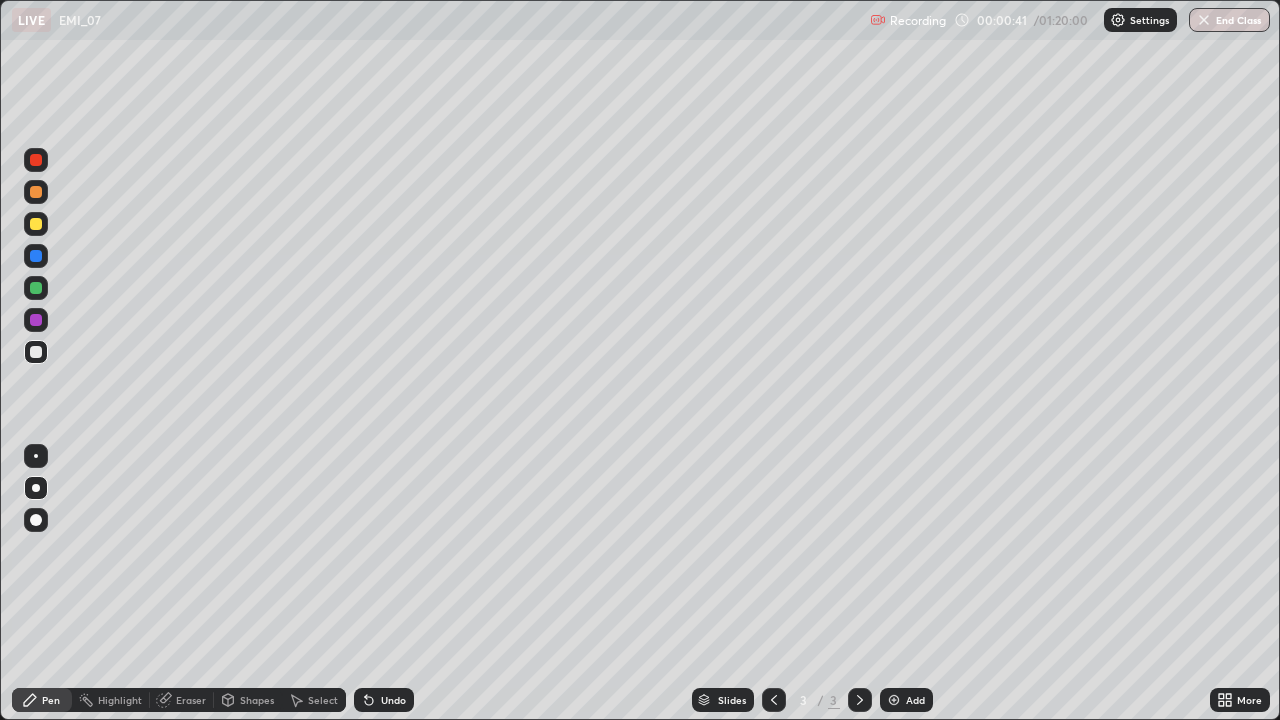 click 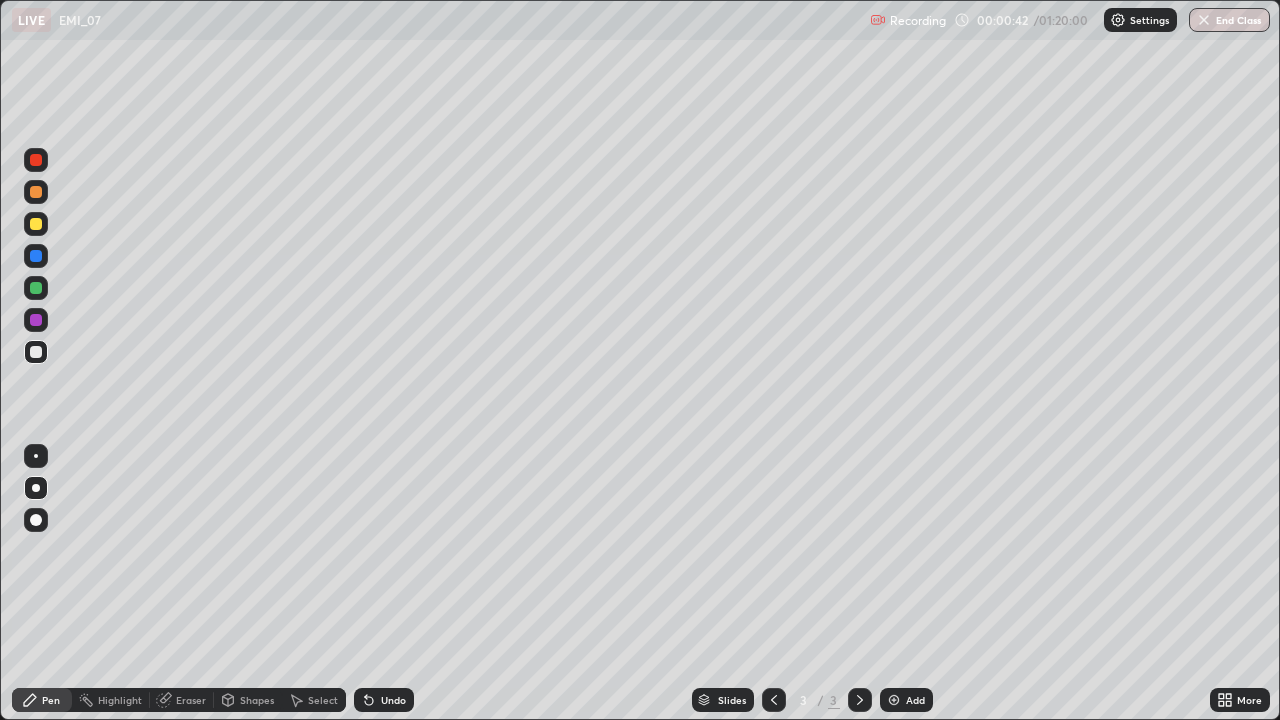 click on "Undo" at bounding box center [384, 700] 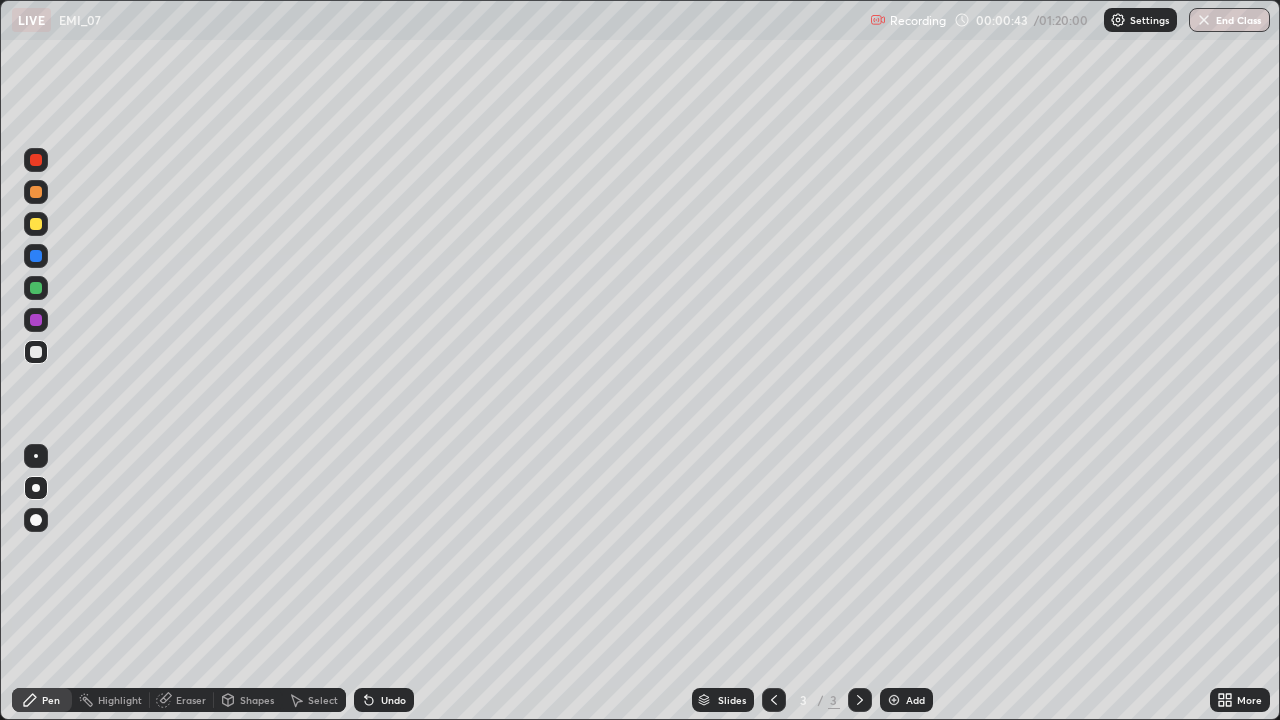 click on "Undo" at bounding box center (384, 700) 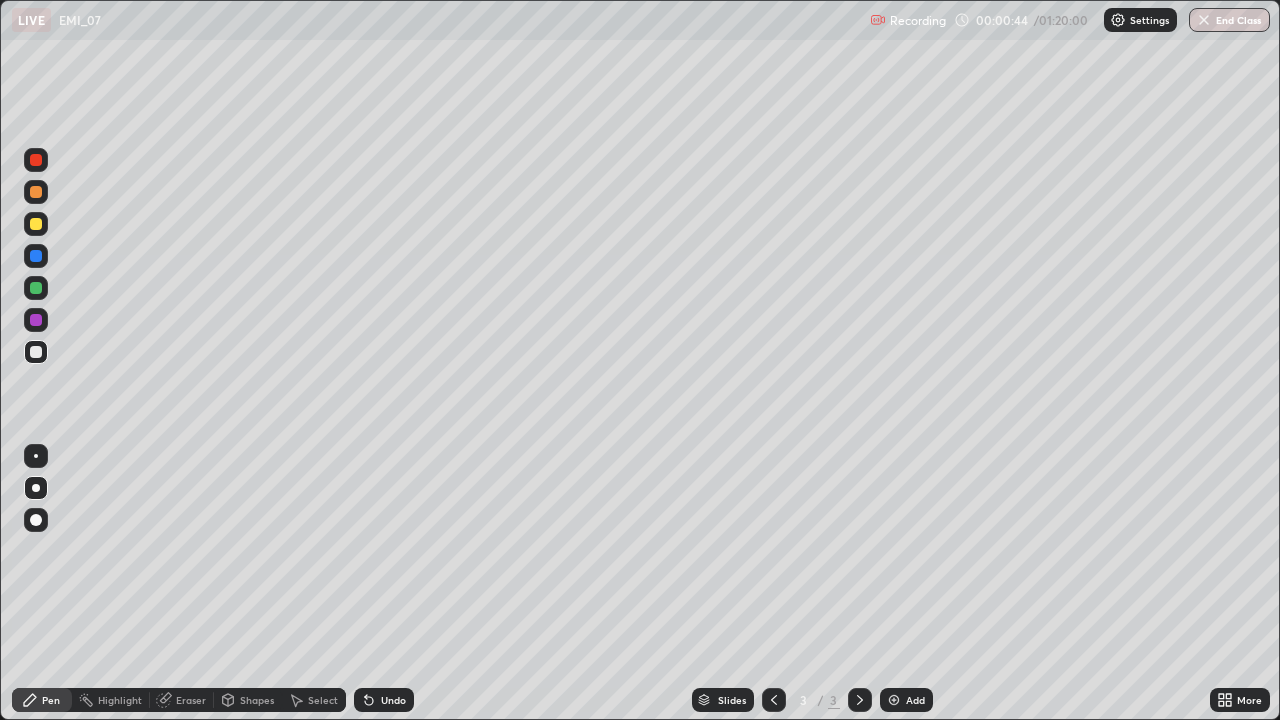 click 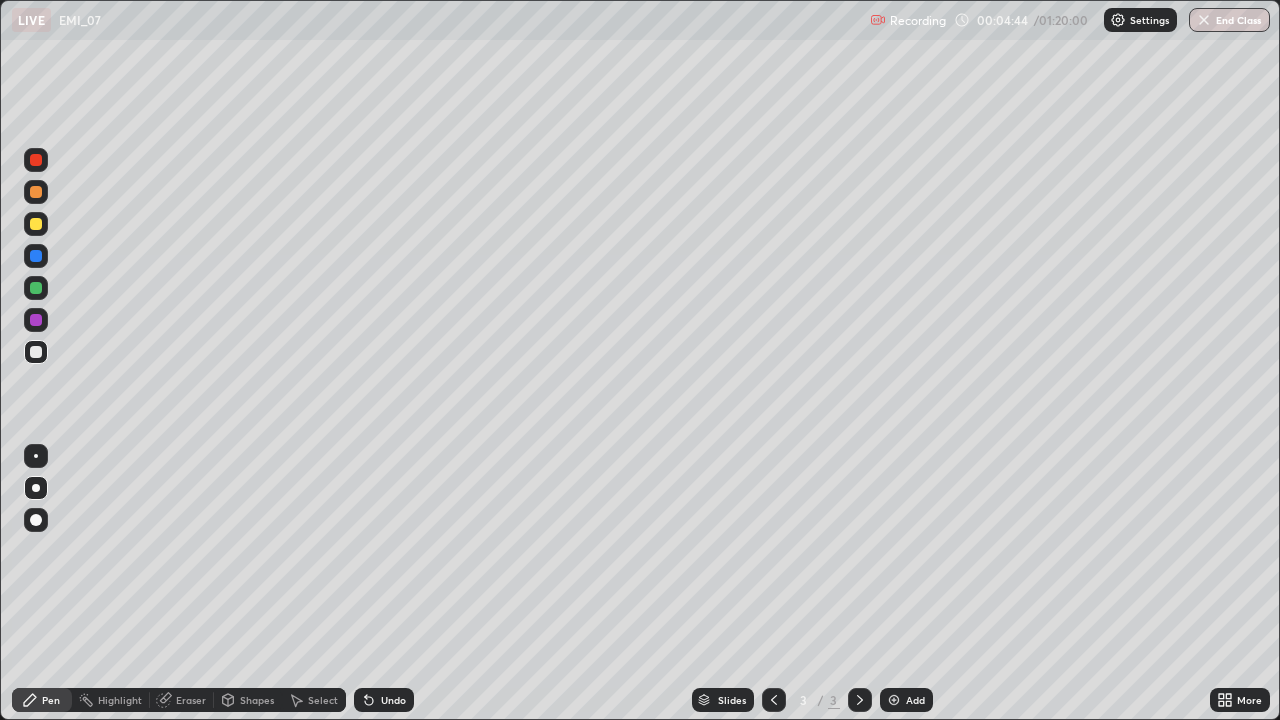 click 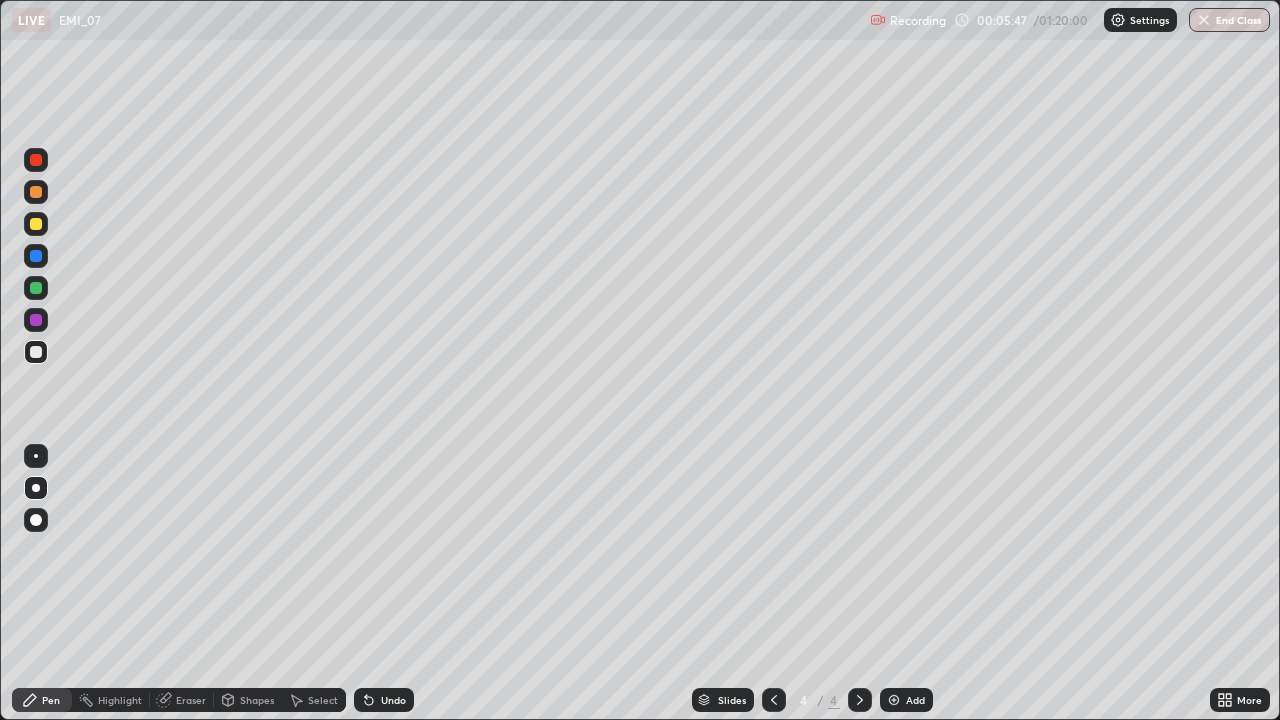 click on "Select" at bounding box center [314, 700] 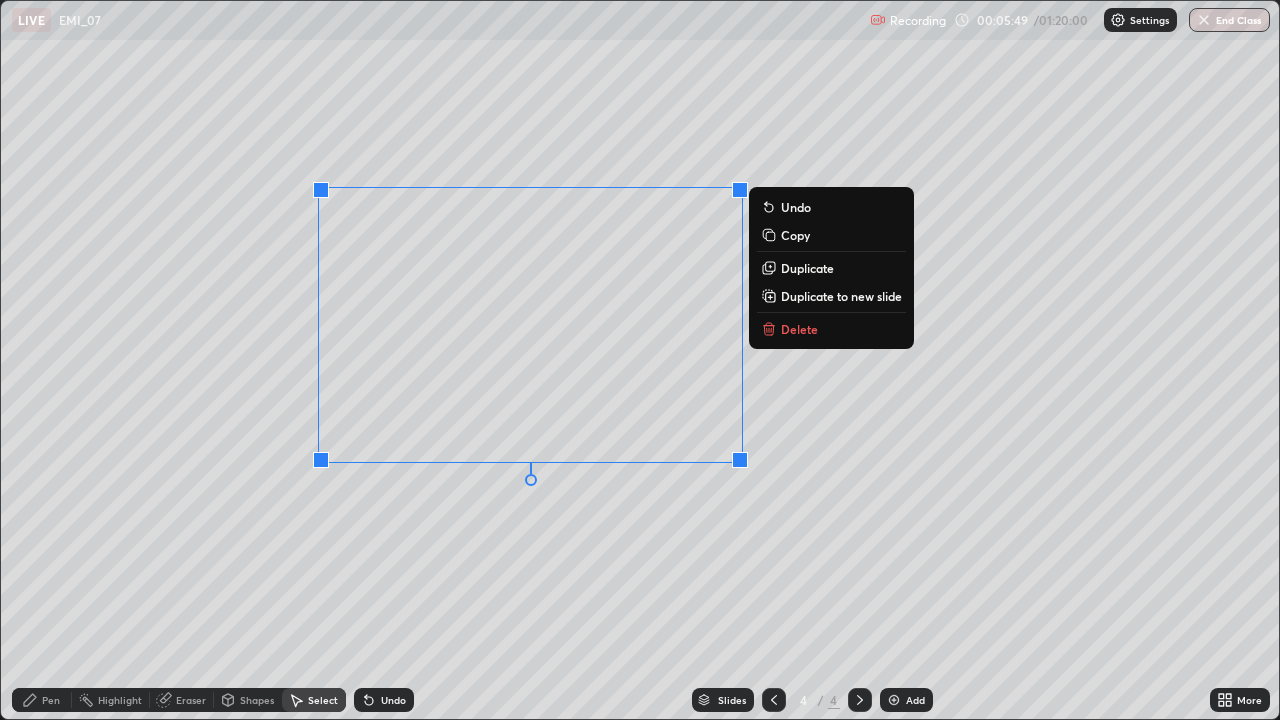 click on "Delete" at bounding box center (831, 329) 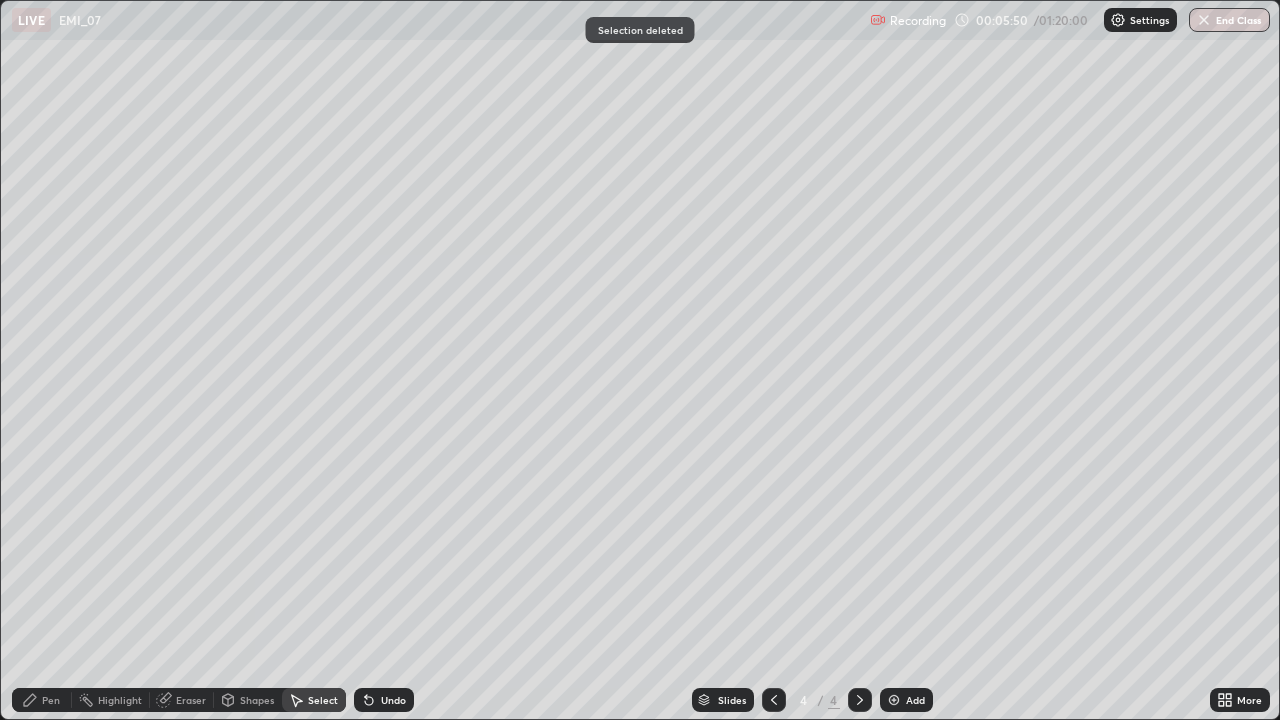 click on "Pen" at bounding box center [51, 700] 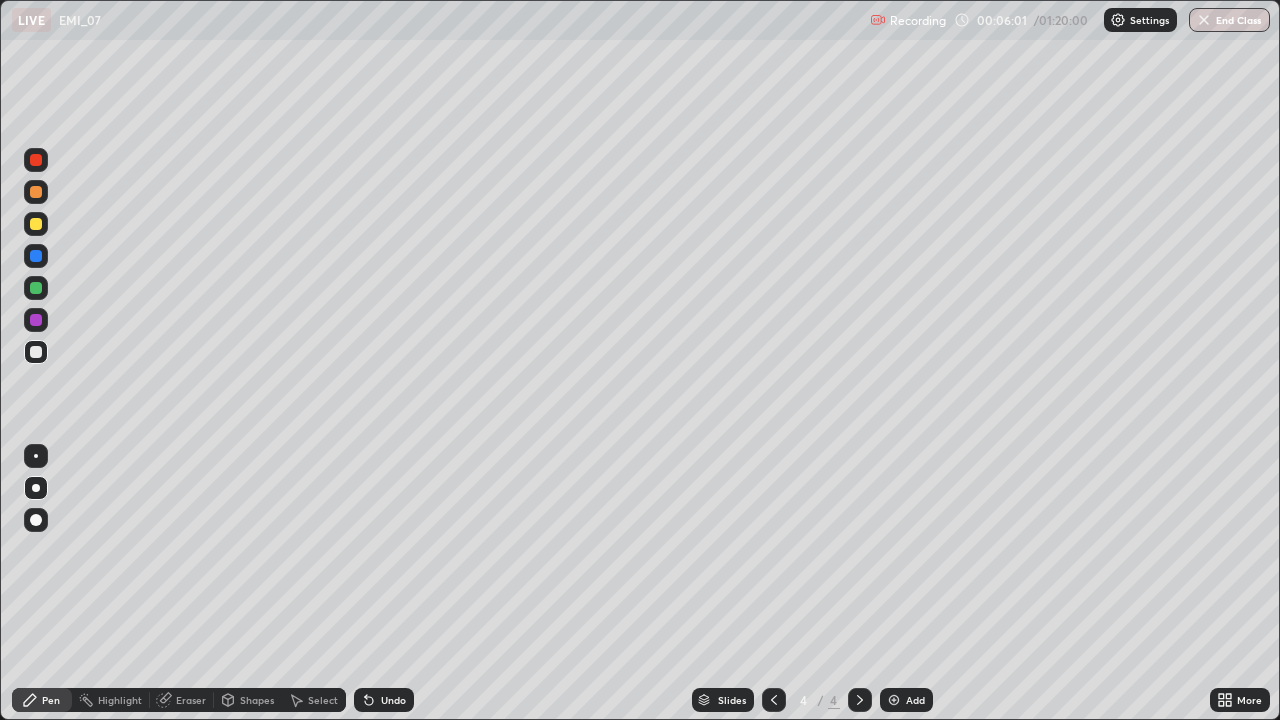 click on "Undo" at bounding box center [393, 700] 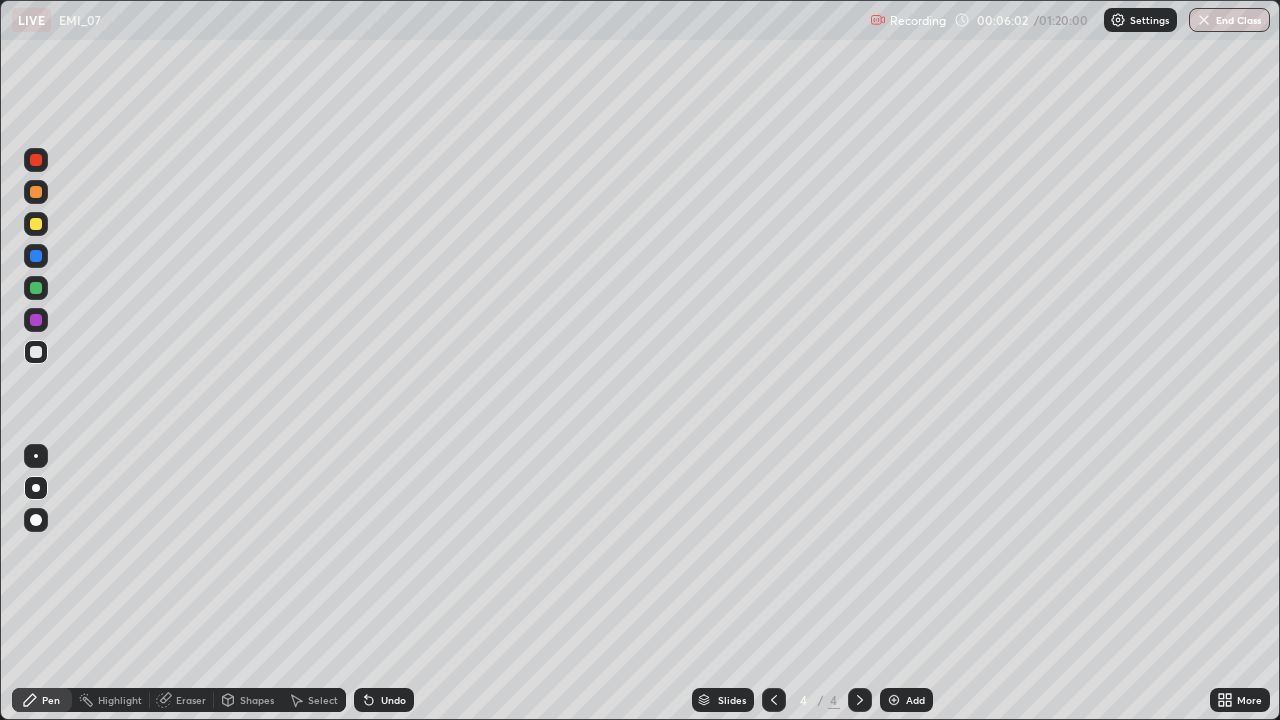 click 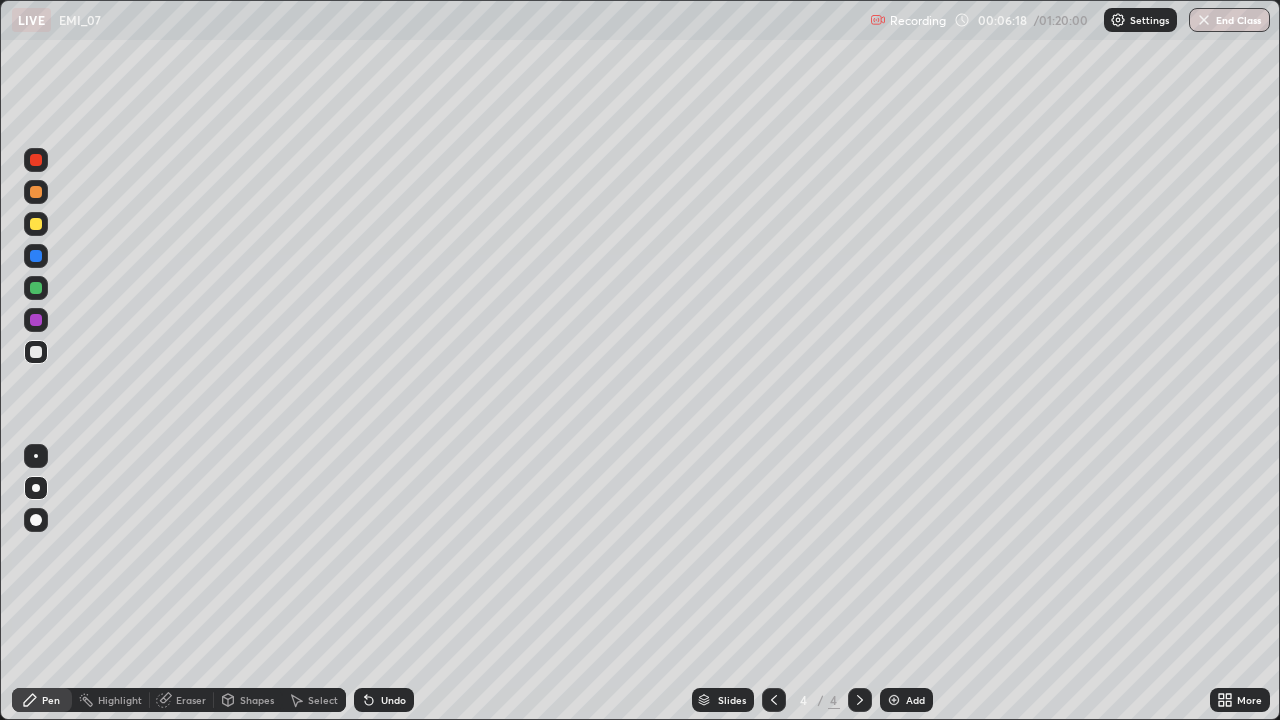 click on "Undo" at bounding box center [393, 700] 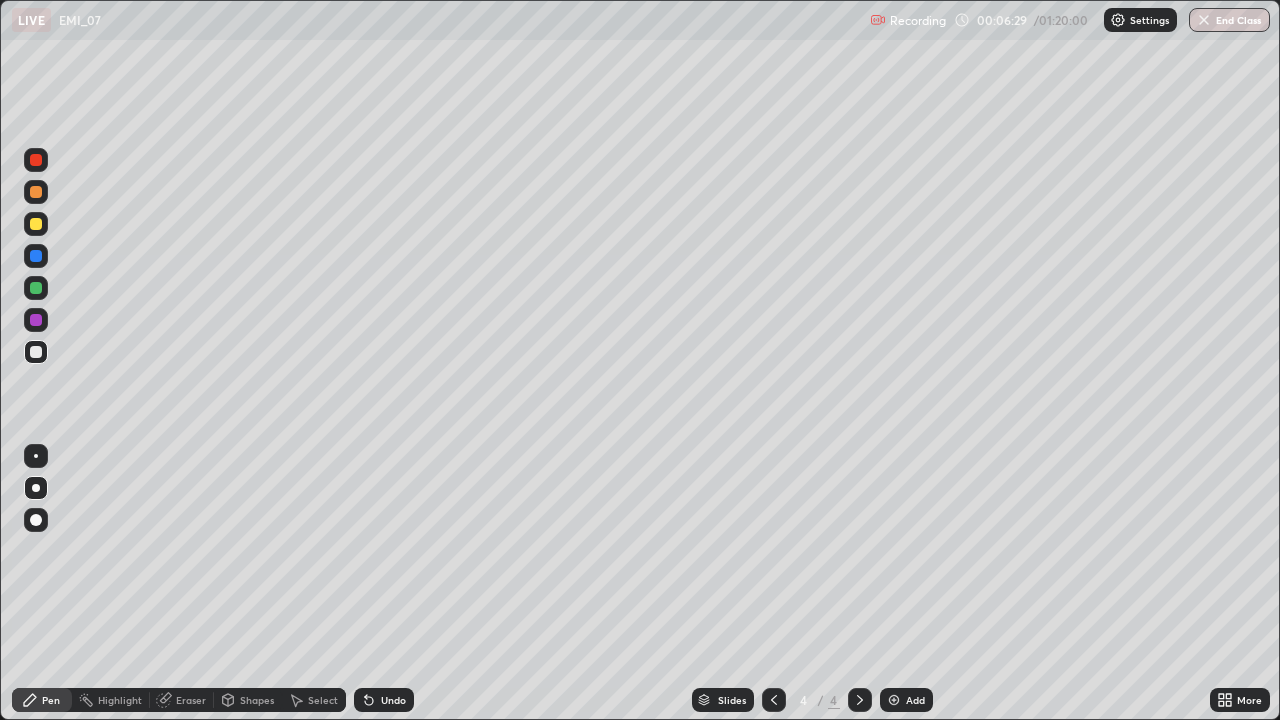 click on "Undo" at bounding box center [393, 700] 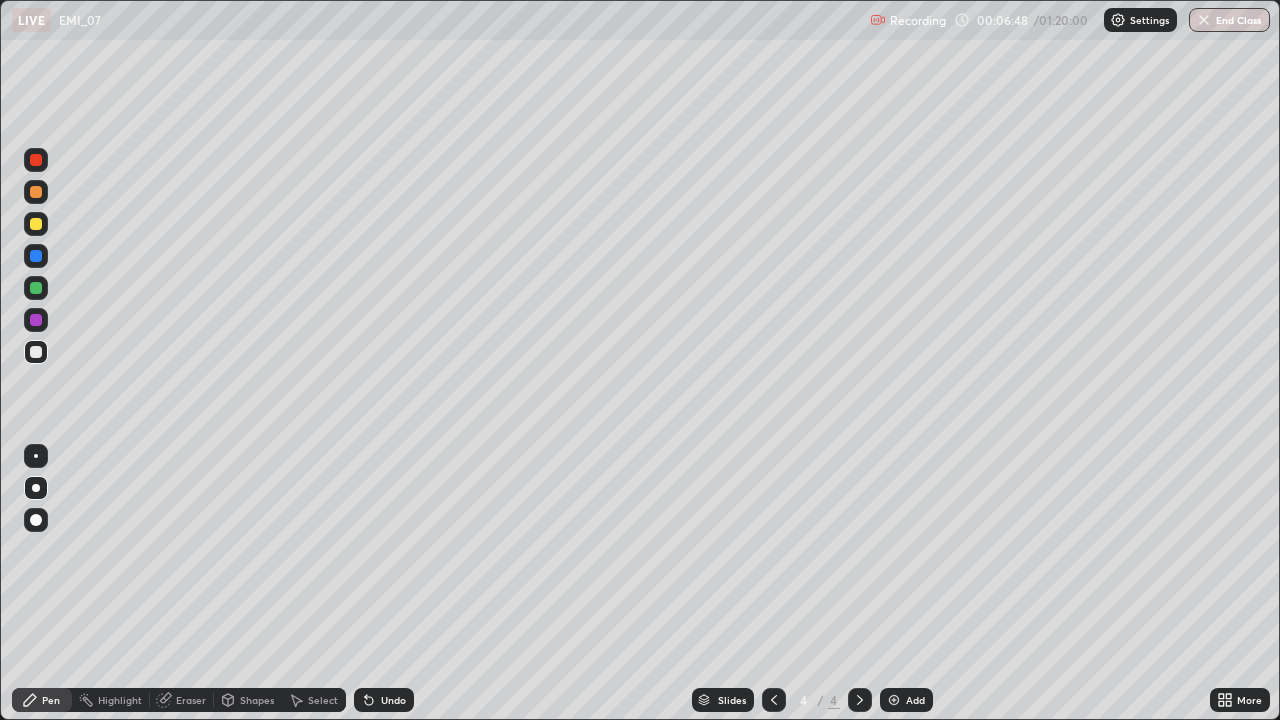 click at bounding box center [36, 224] 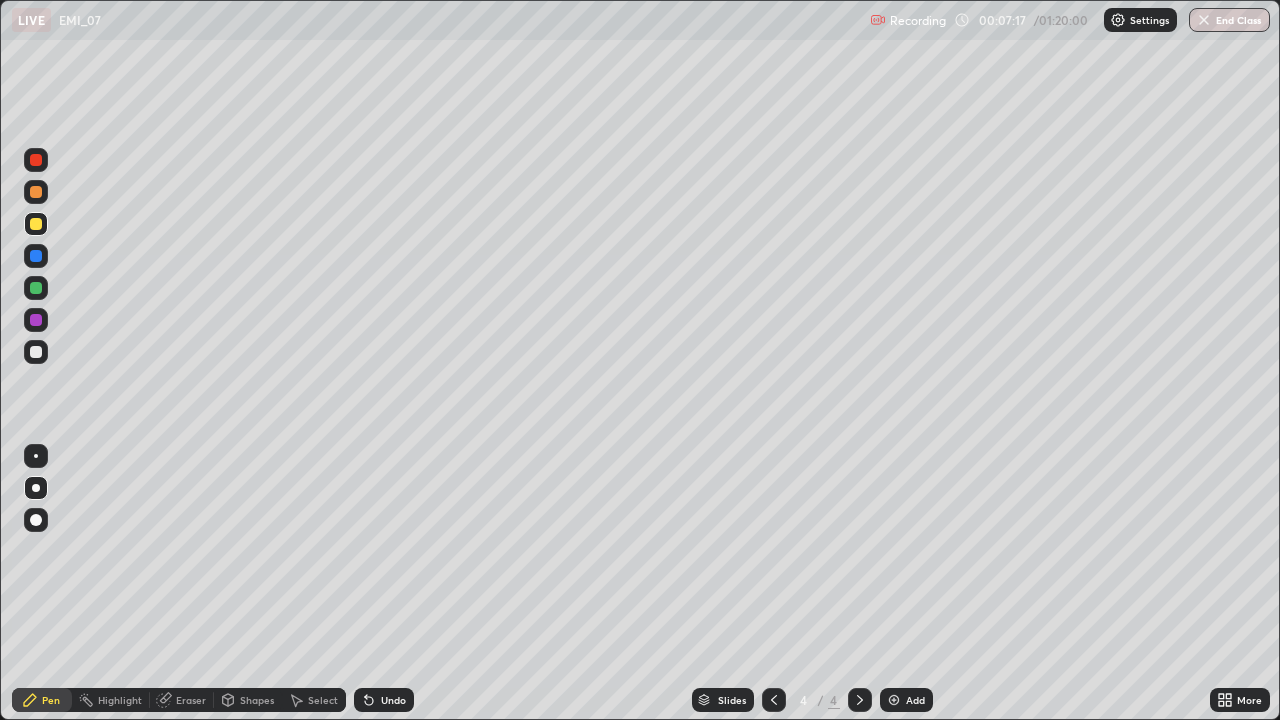 click on "Undo" at bounding box center [384, 700] 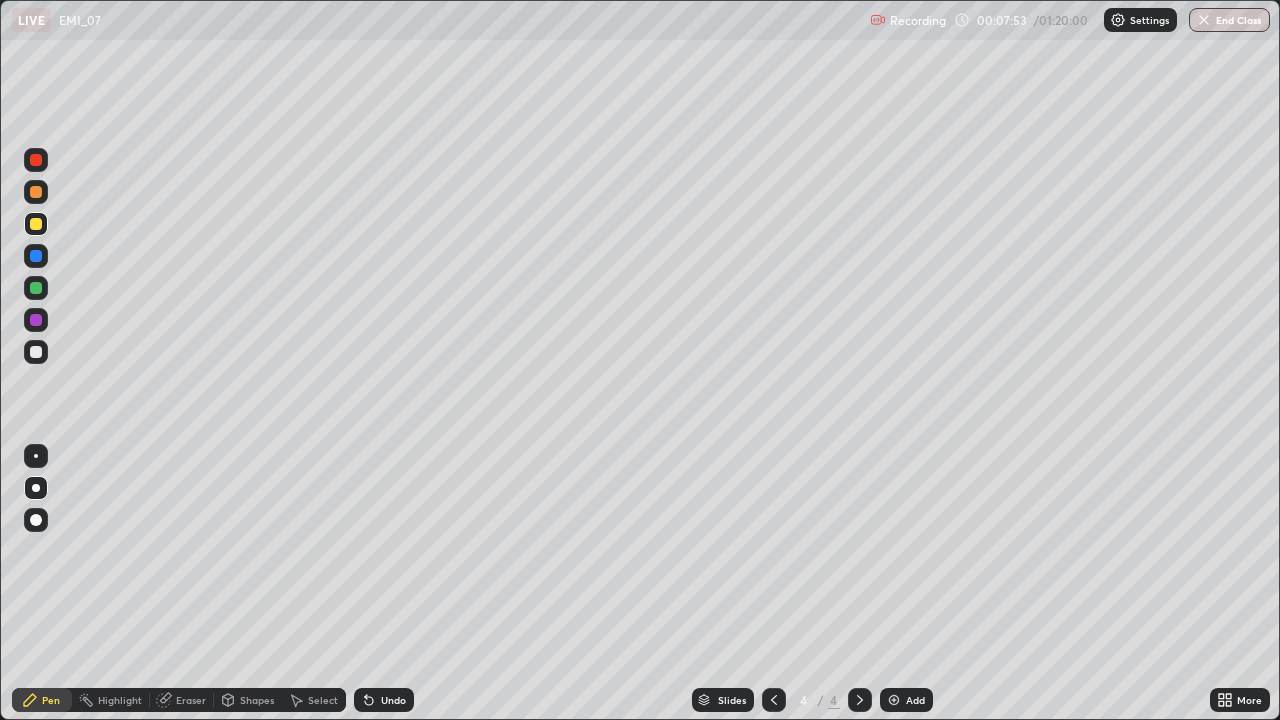 click on "Undo" at bounding box center [384, 700] 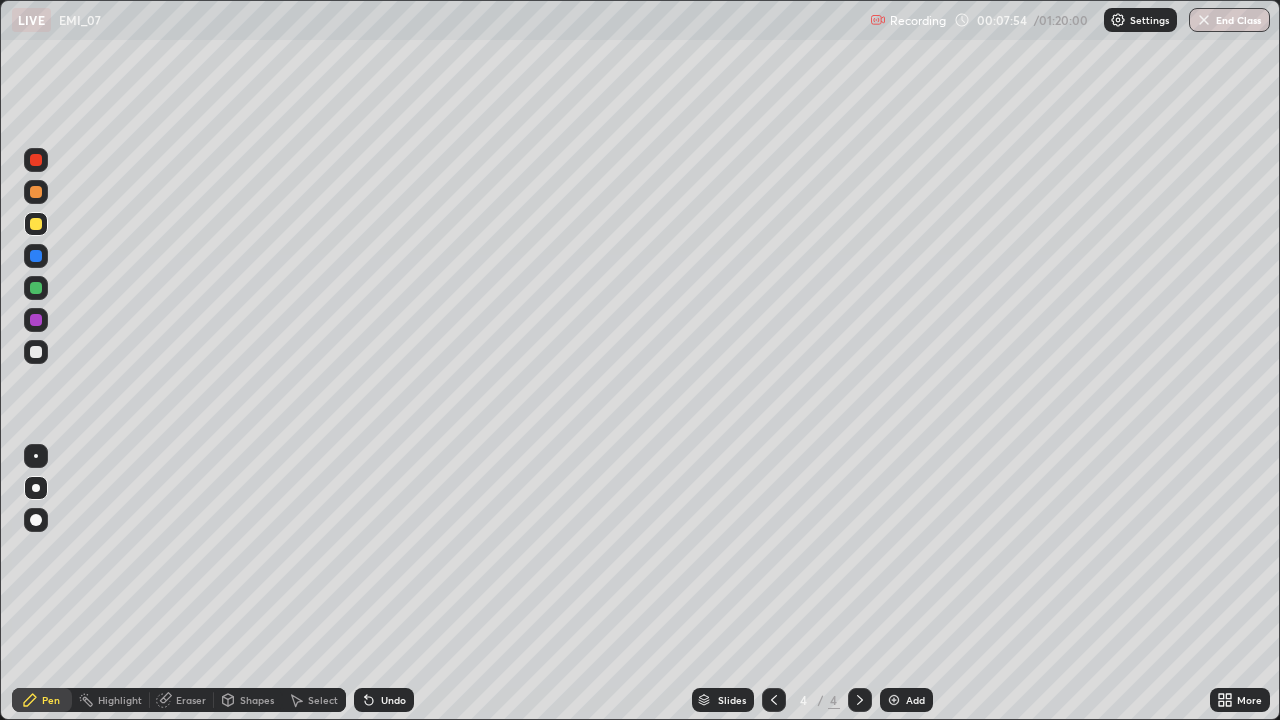 click 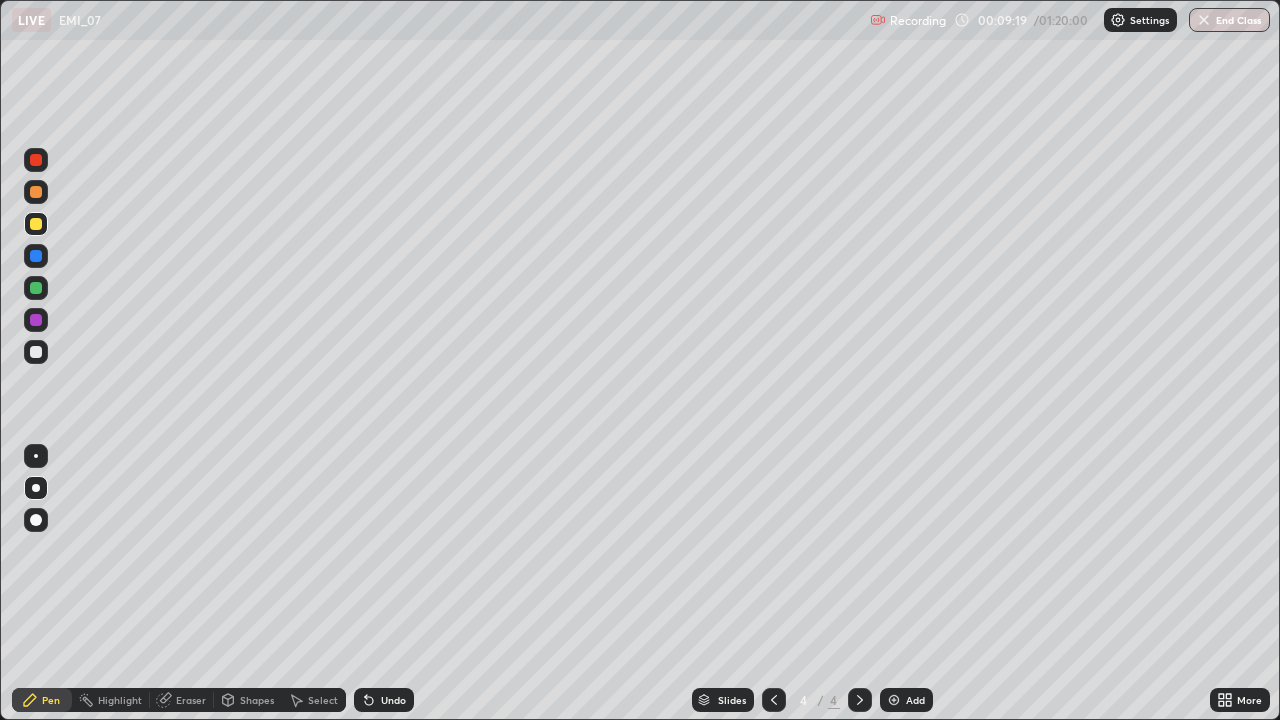 click 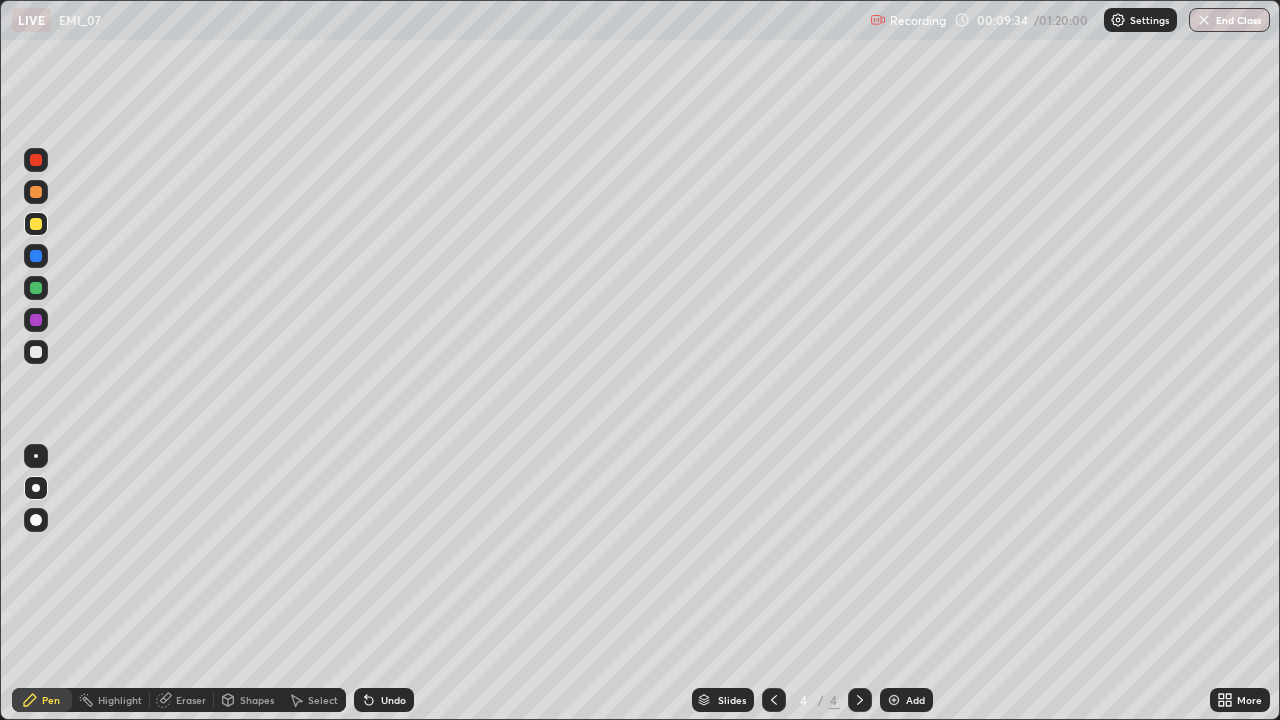click 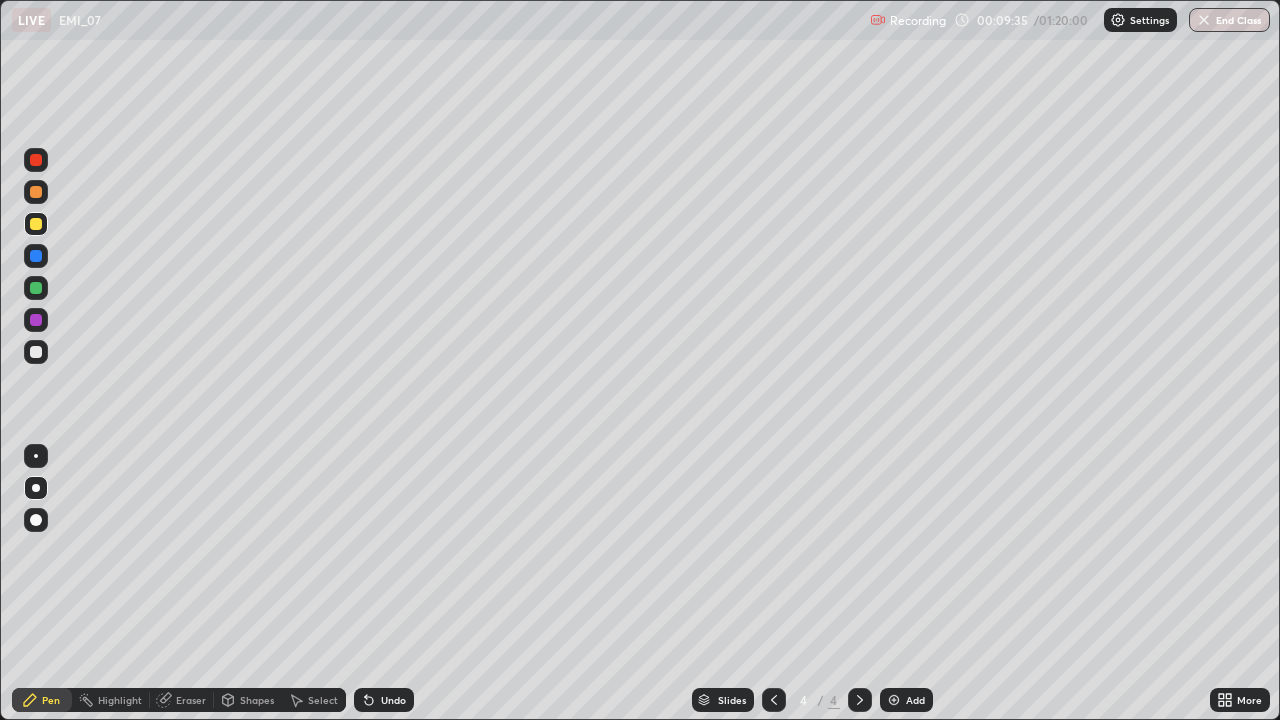 click 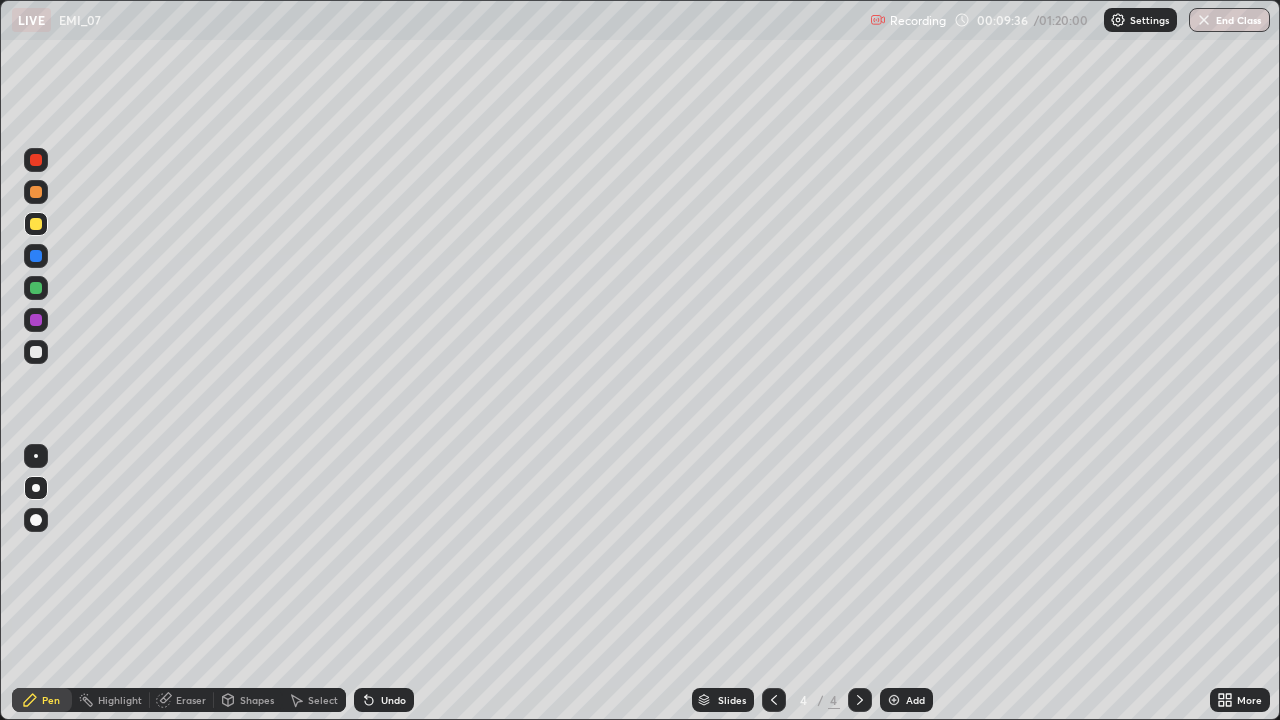 click 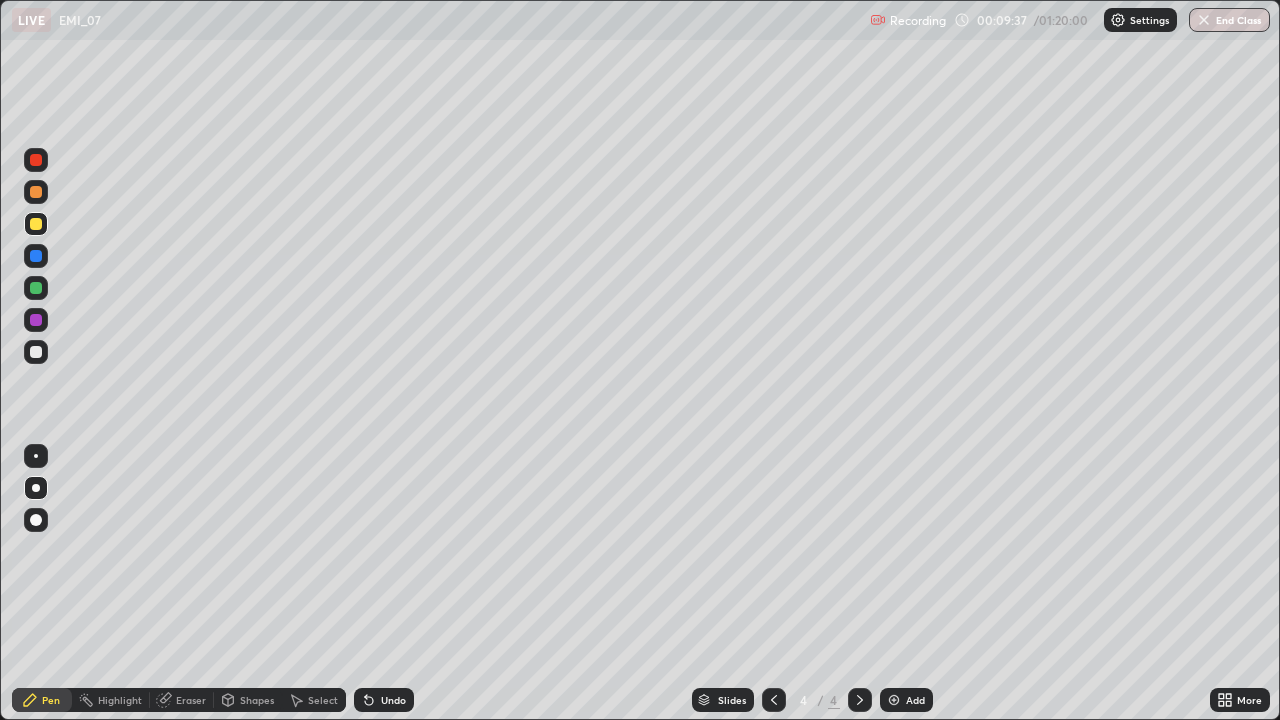 click on "Add" at bounding box center [915, 700] 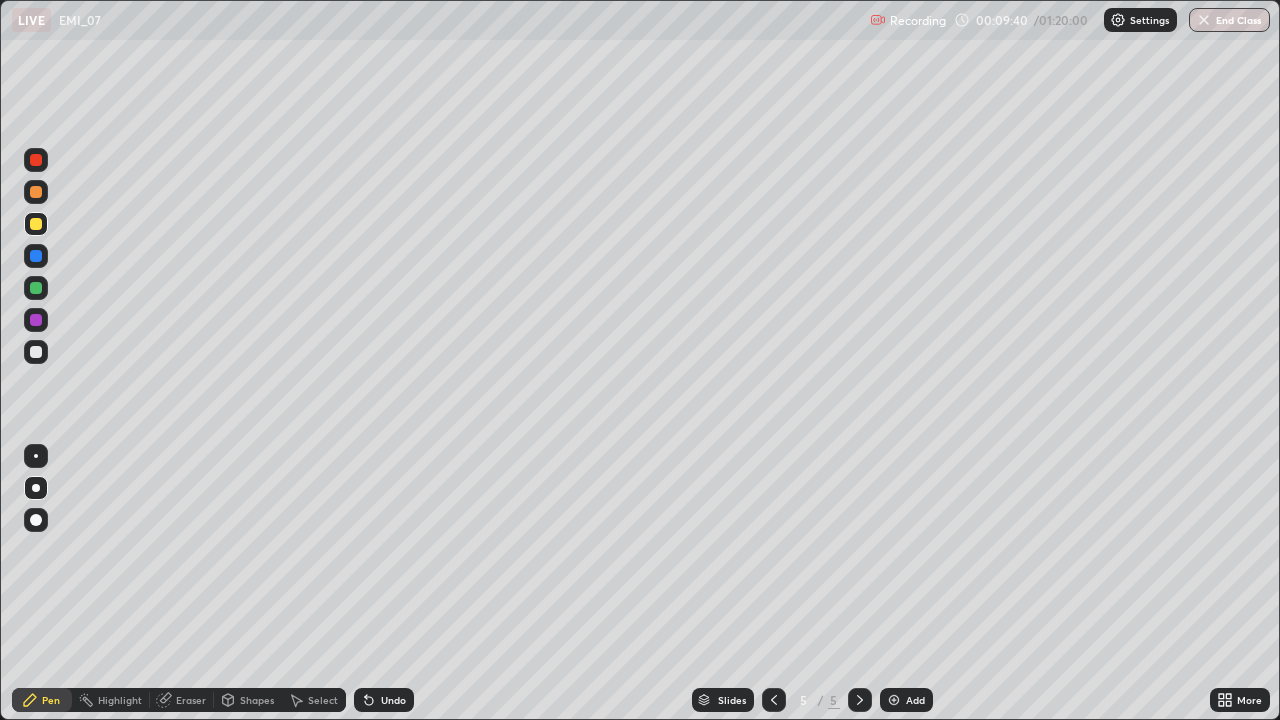 click on "Shapes" at bounding box center (257, 700) 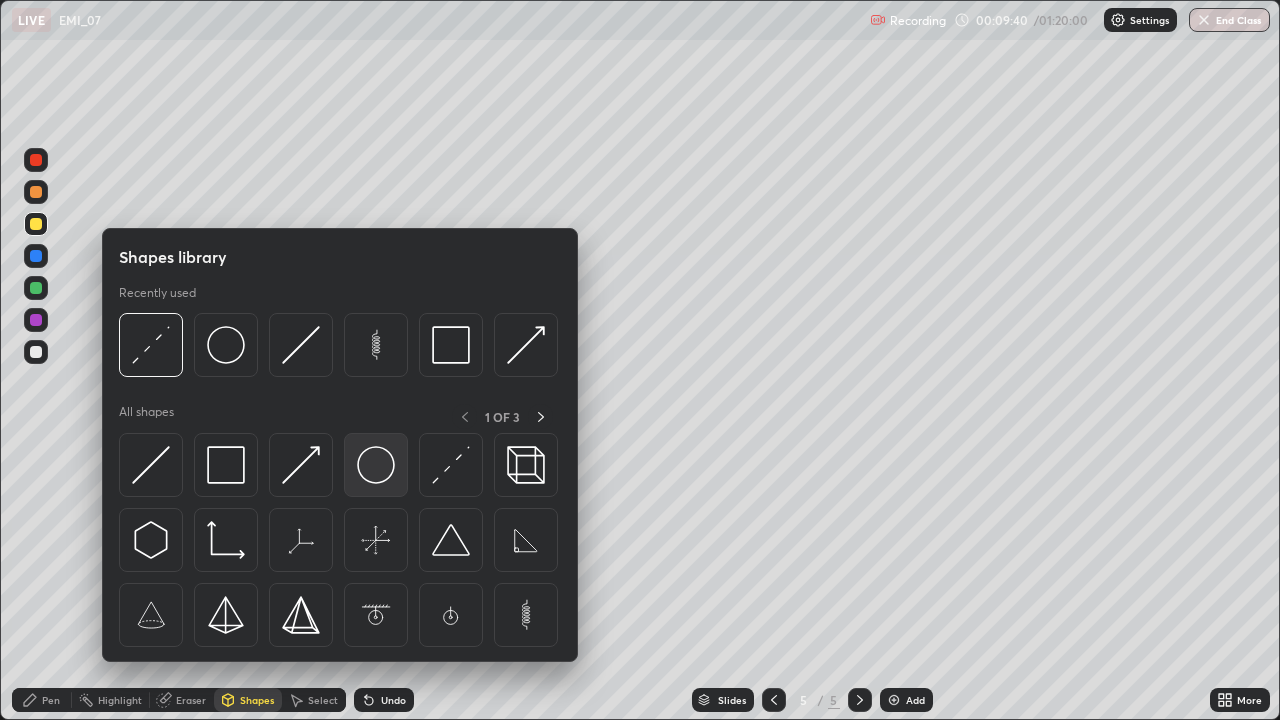 click at bounding box center (376, 465) 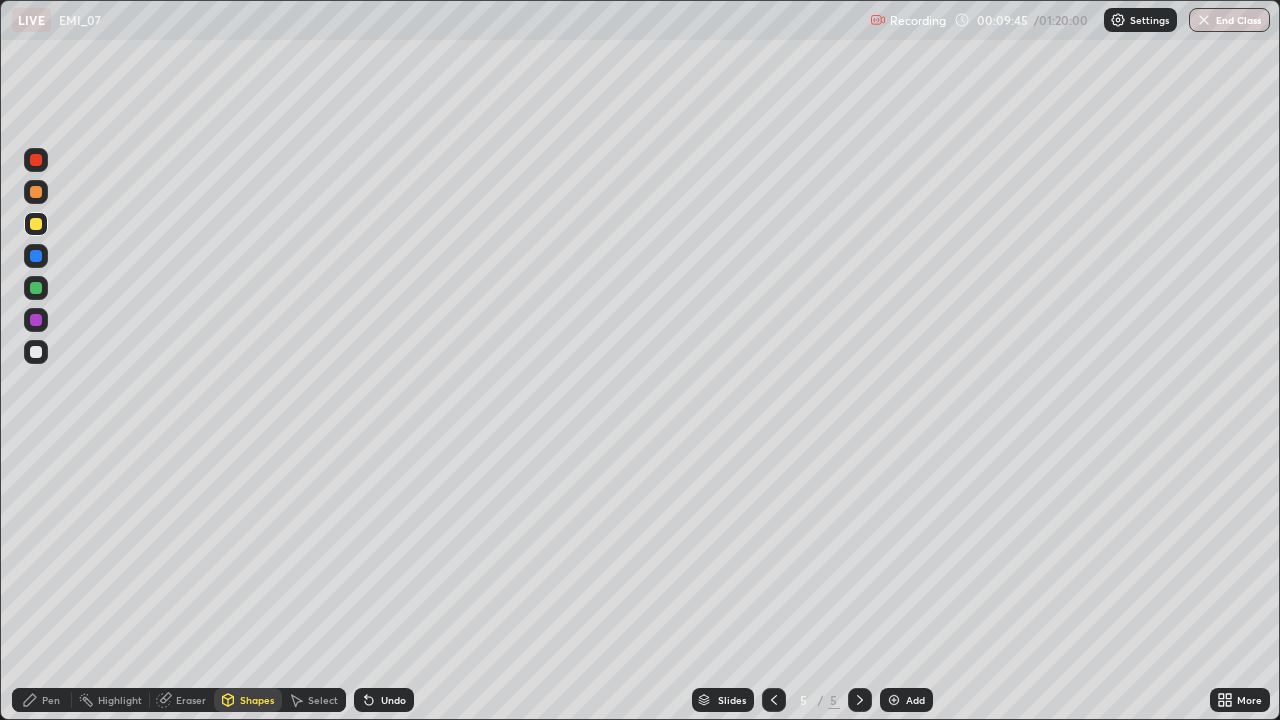 click on "Pen" at bounding box center (51, 700) 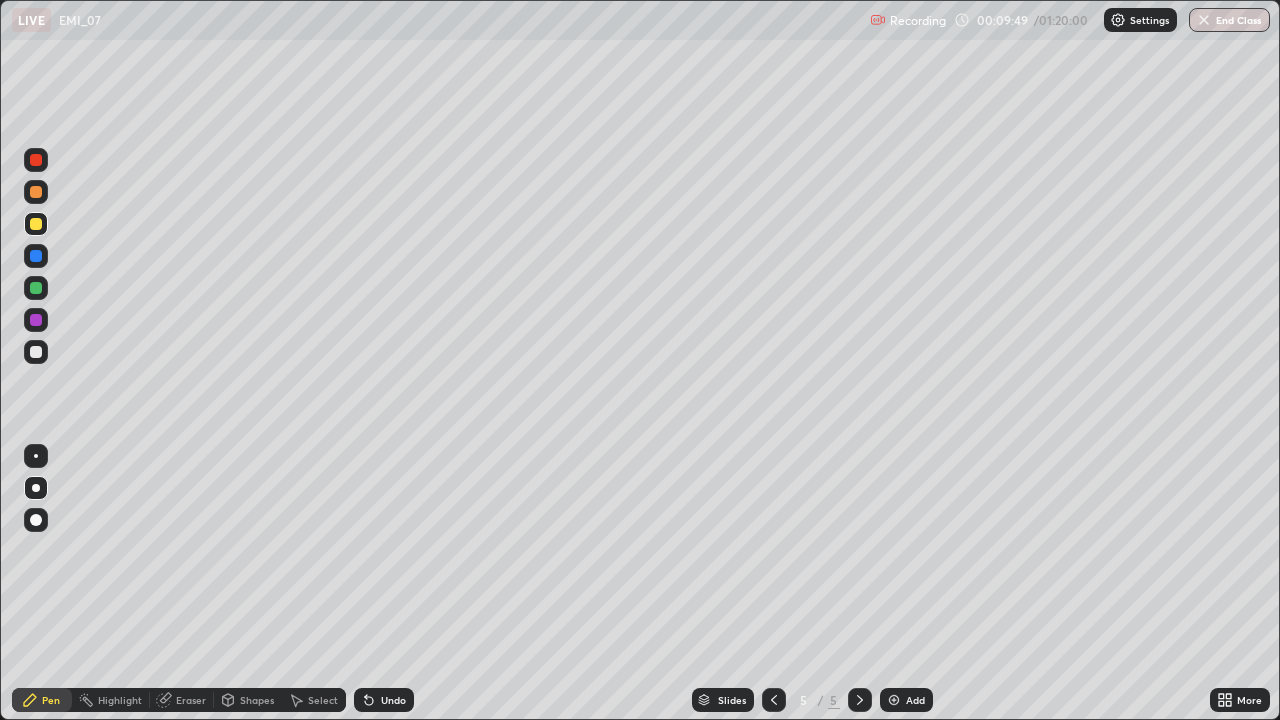 click on "Eraser" at bounding box center [191, 700] 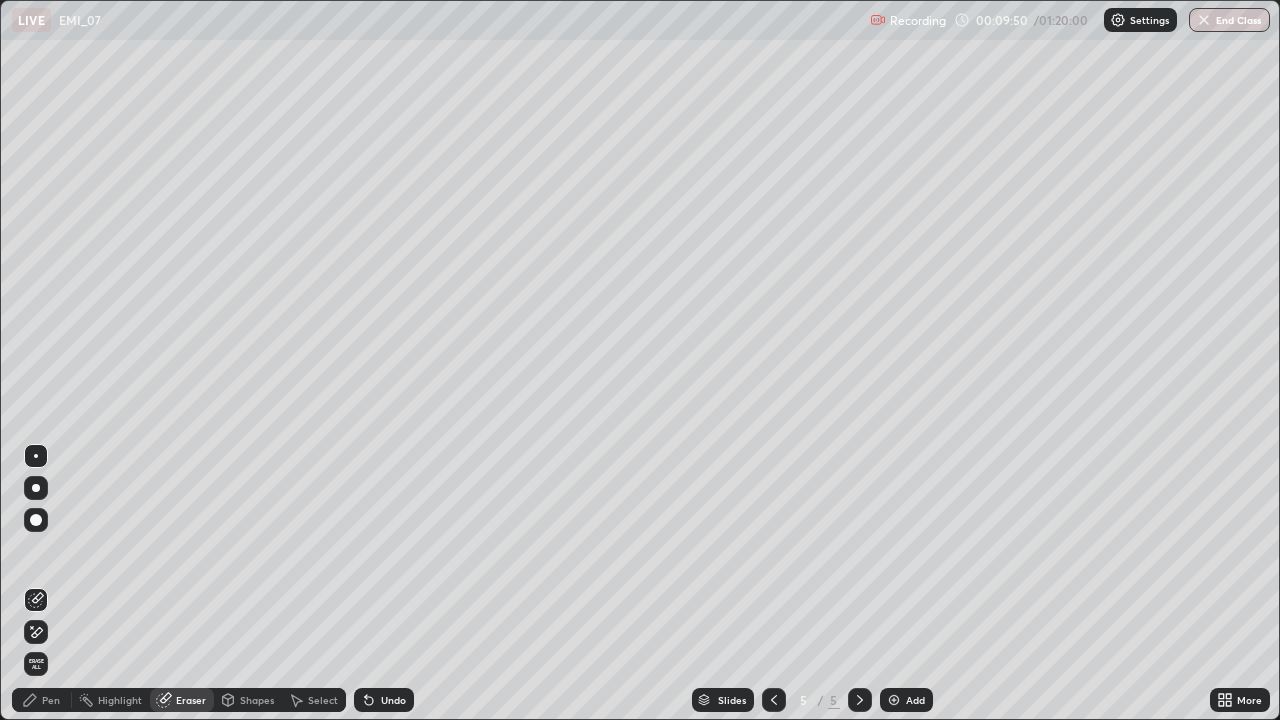 click 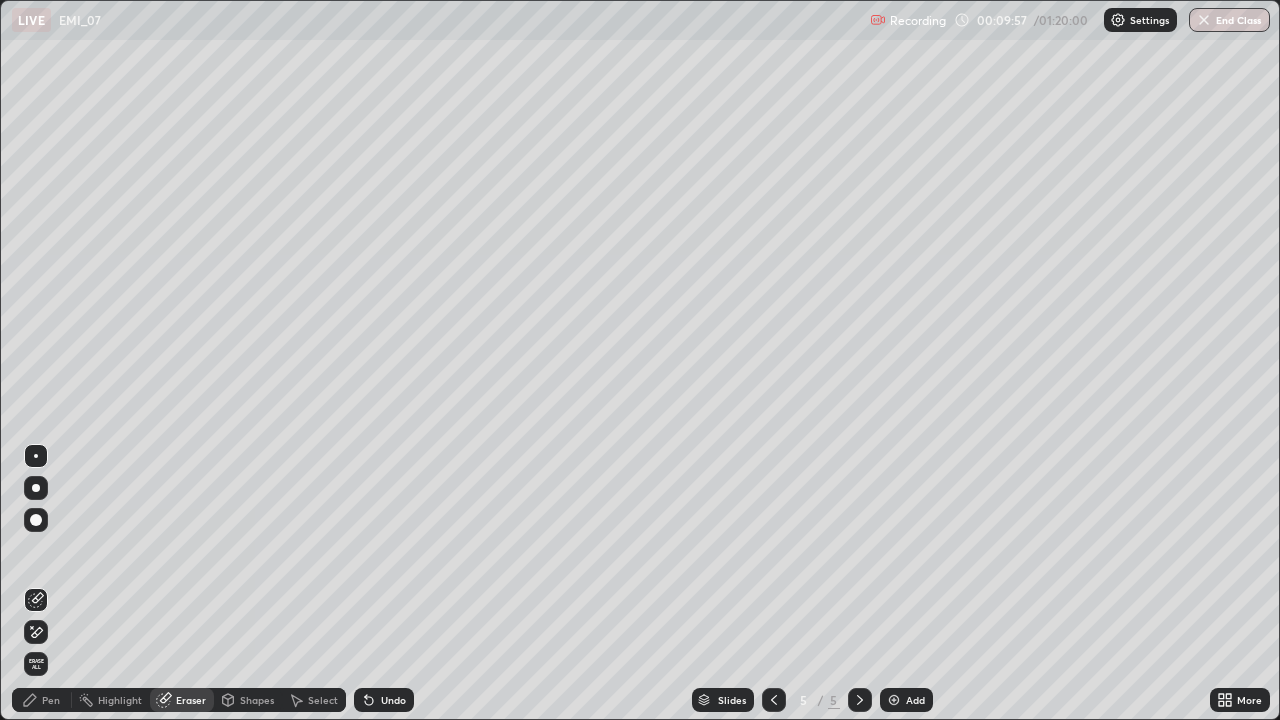 click on "Pen" at bounding box center [42, 700] 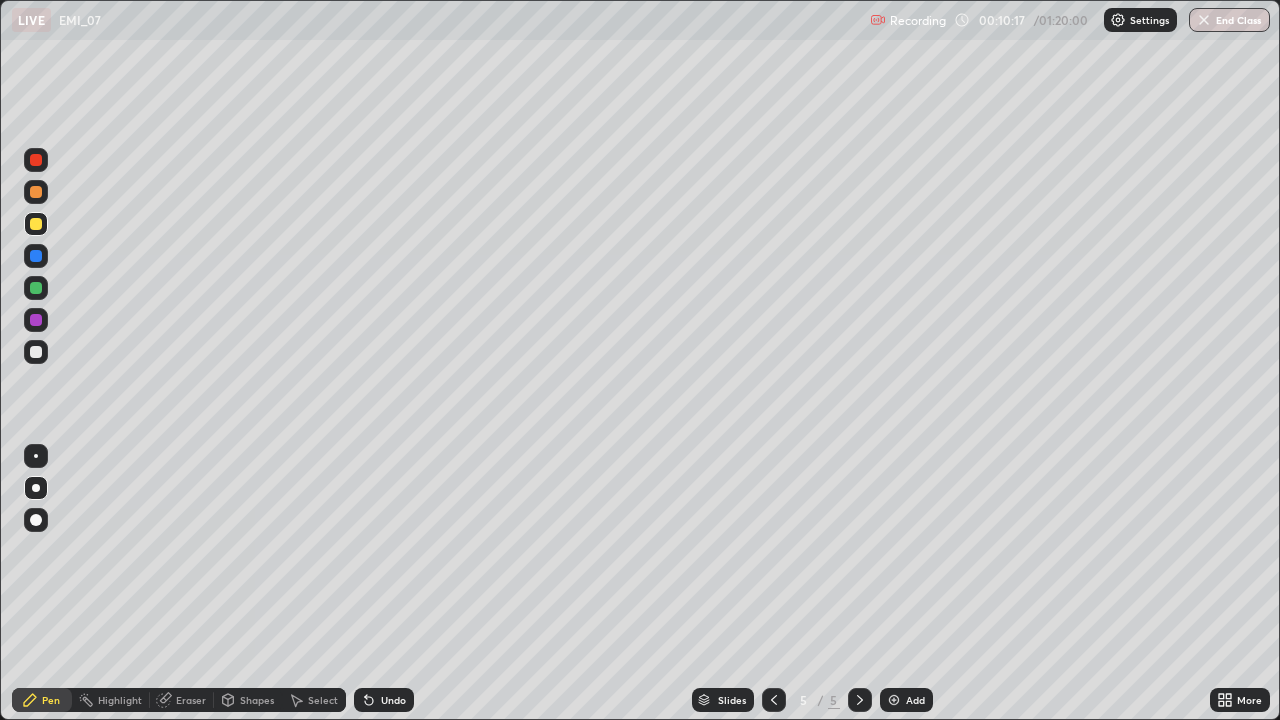 click on "Shapes" at bounding box center (257, 700) 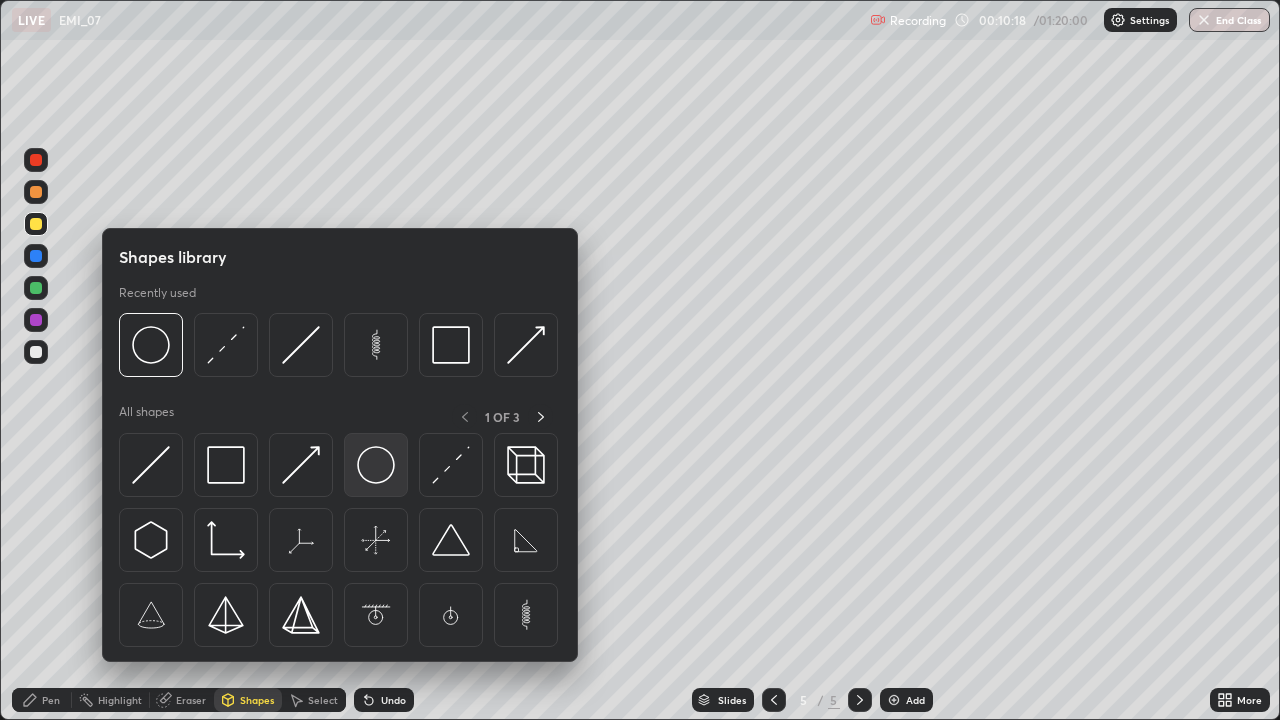 click at bounding box center (376, 465) 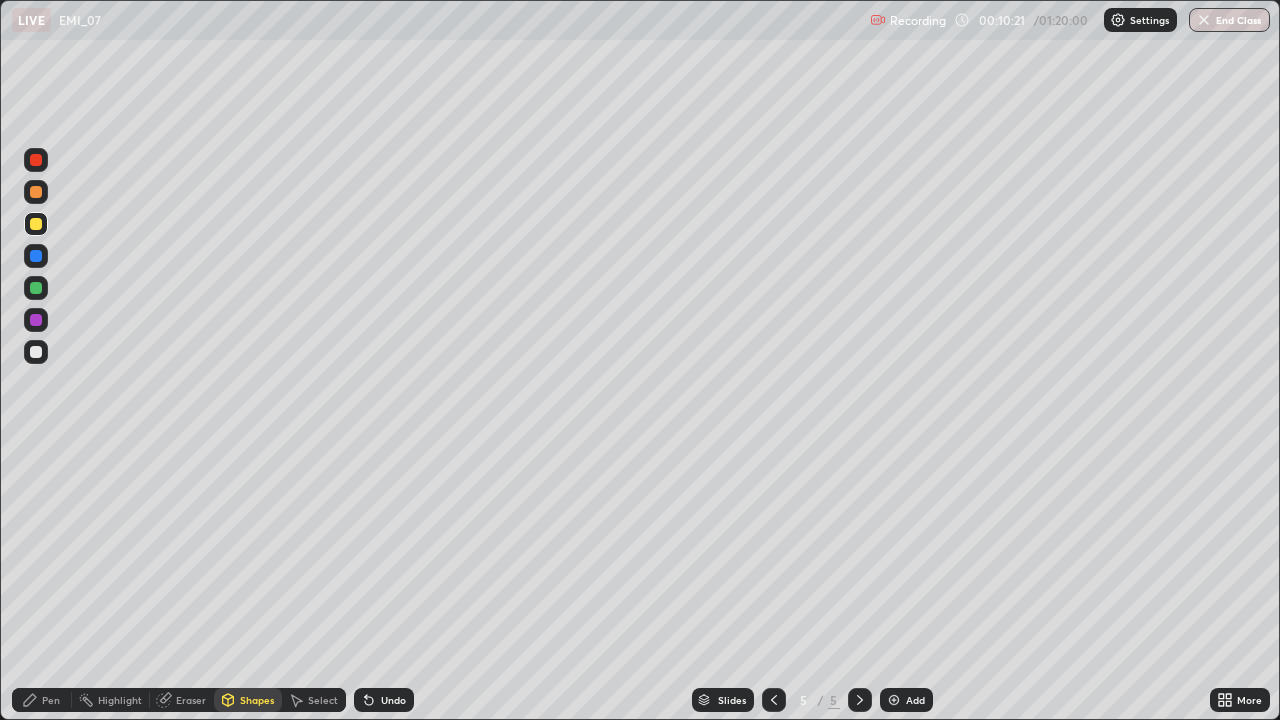 click on "Undo" at bounding box center (384, 700) 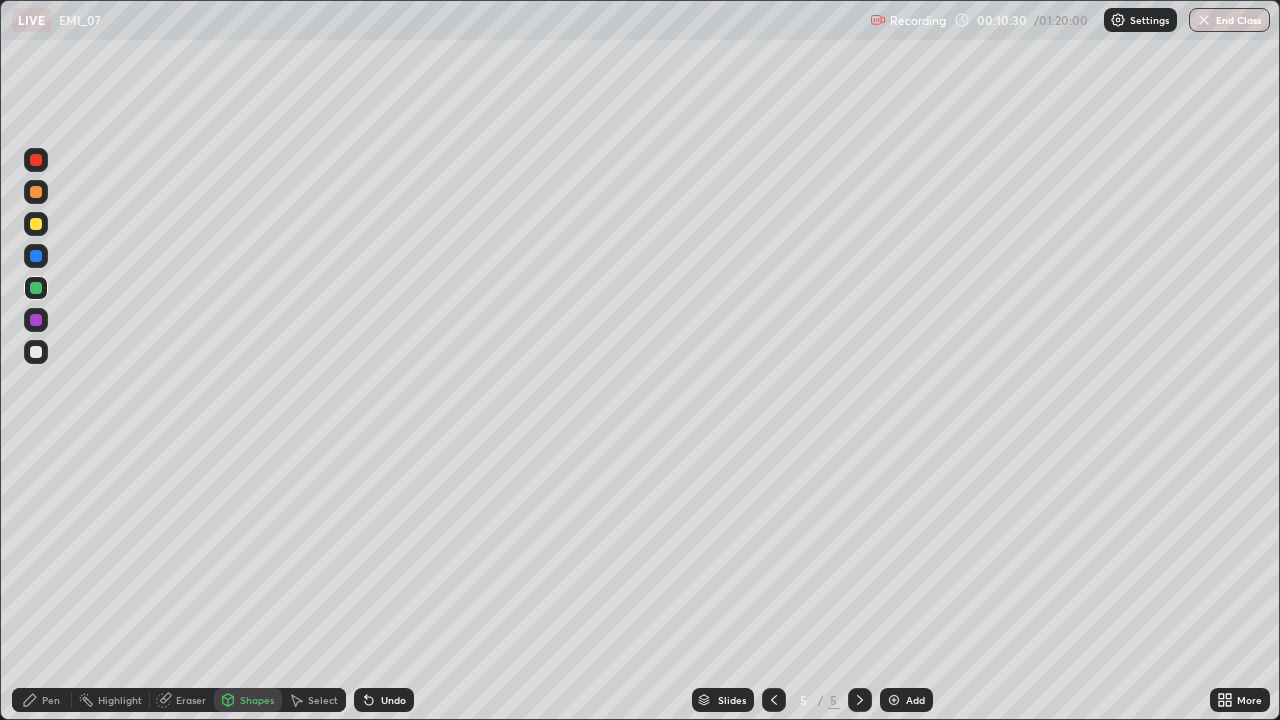 click on "Undo" at bounding box center (393, 700) 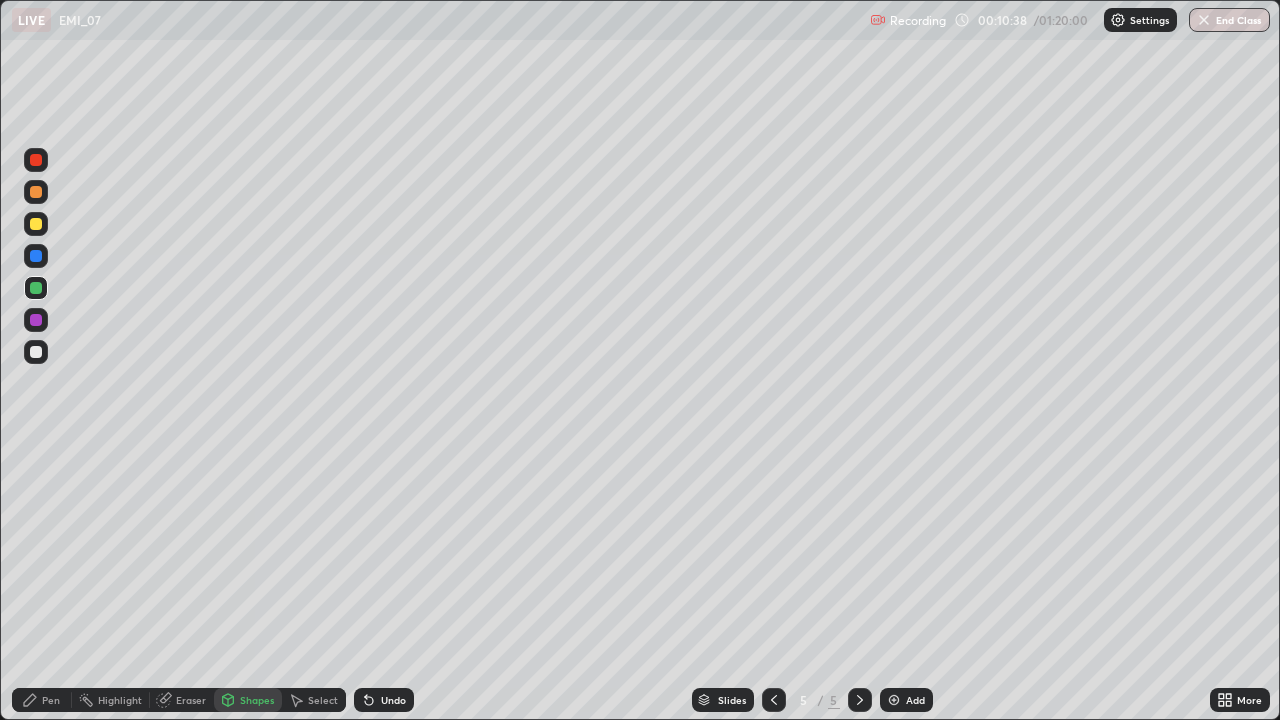 click on "Pen" at bounding box center [42, 700] 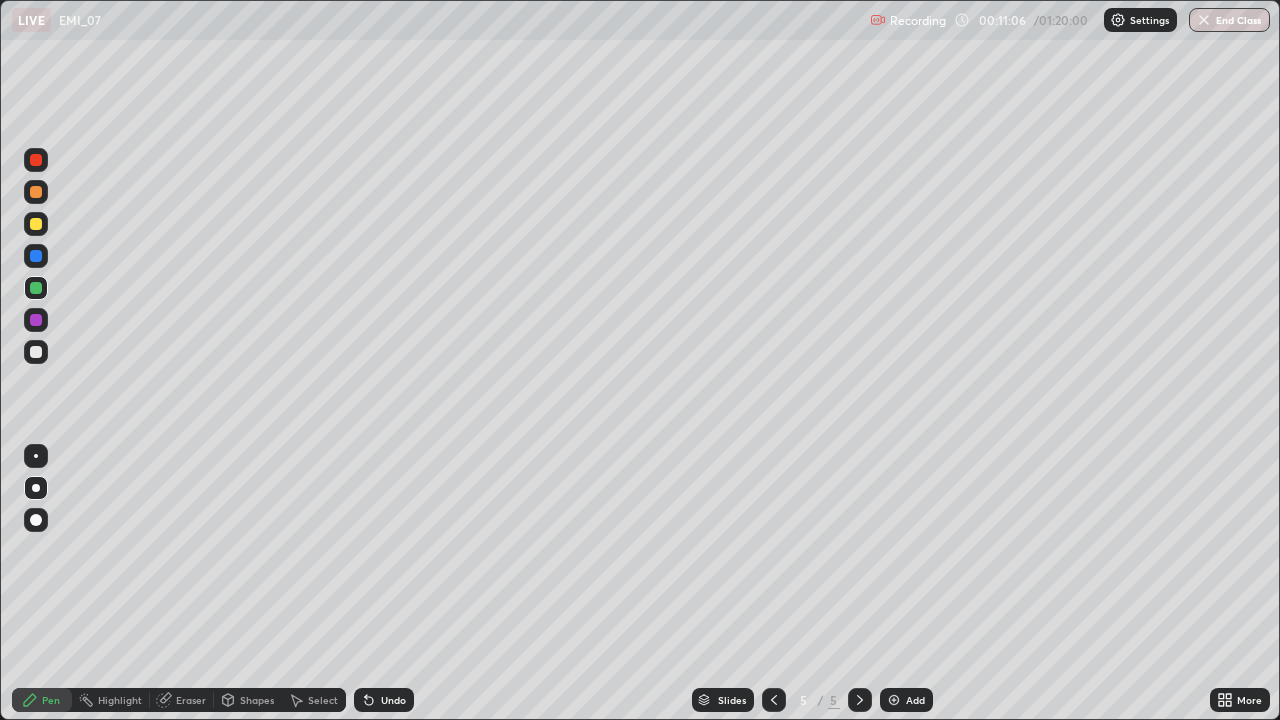 click at bounding box center [36, 352] 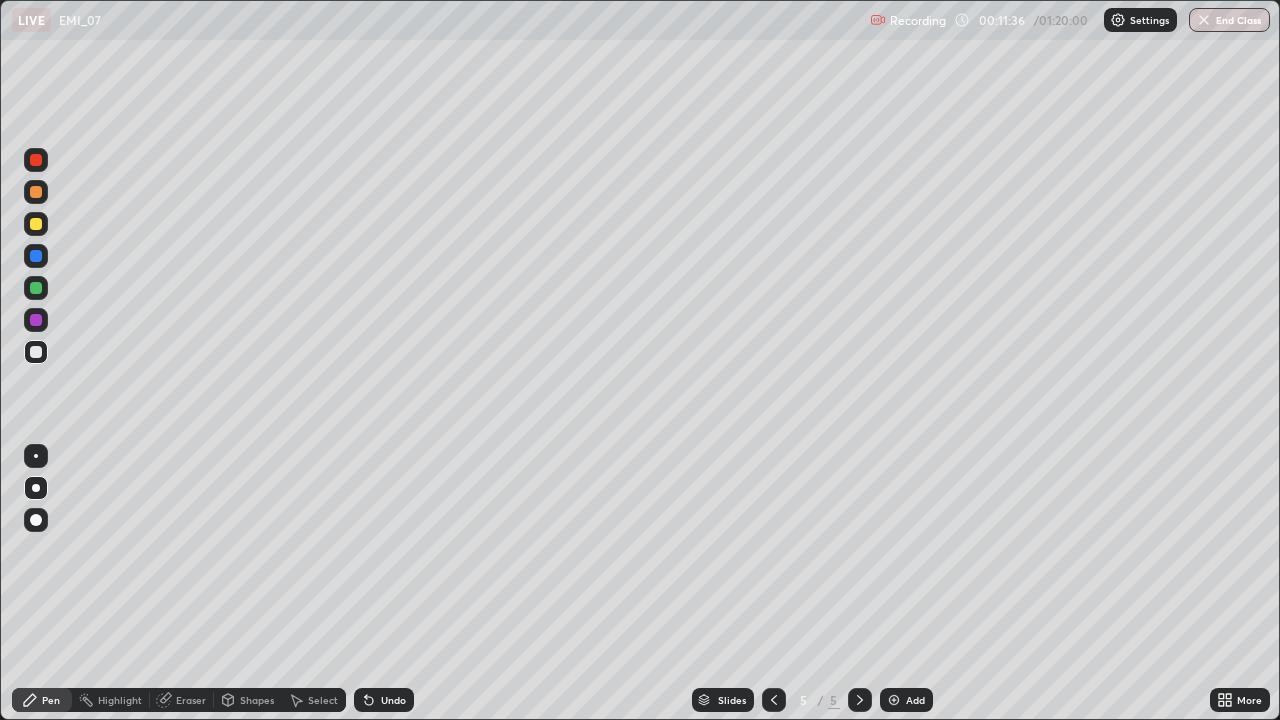 click on "Undo" at bounding box center [393, 700] 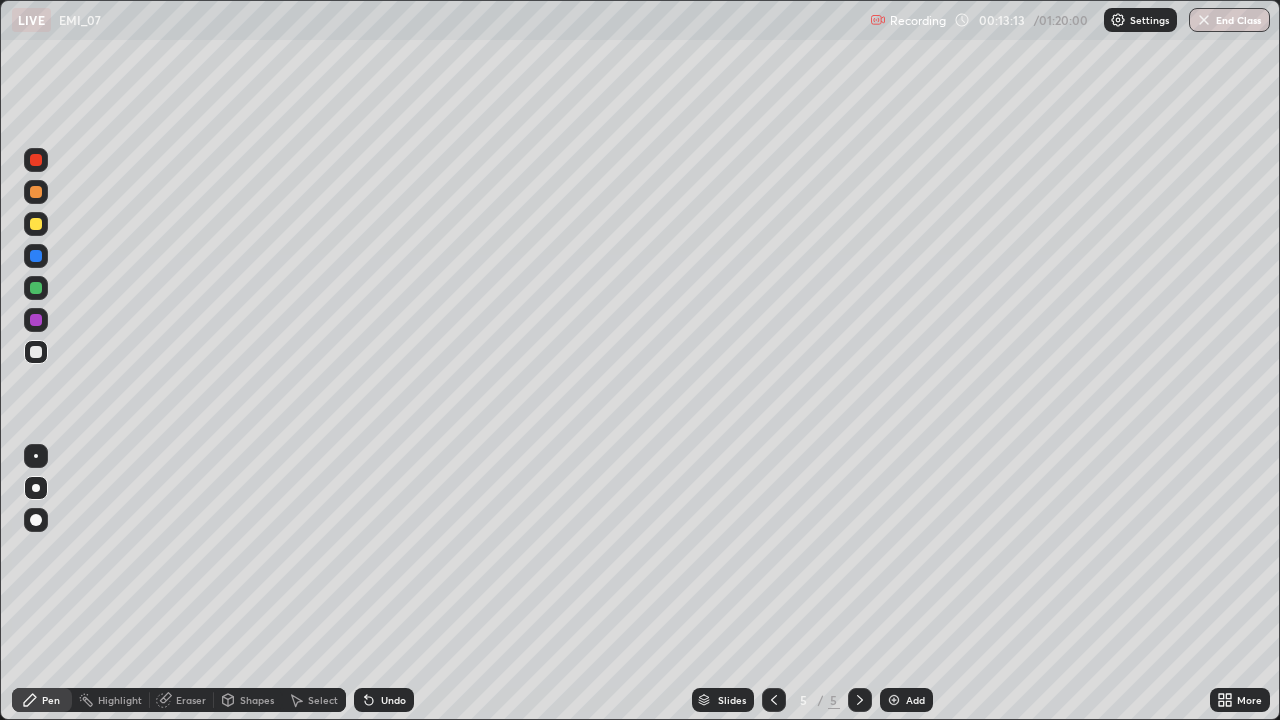 click on "Undo" at bounding box center (393, 700) 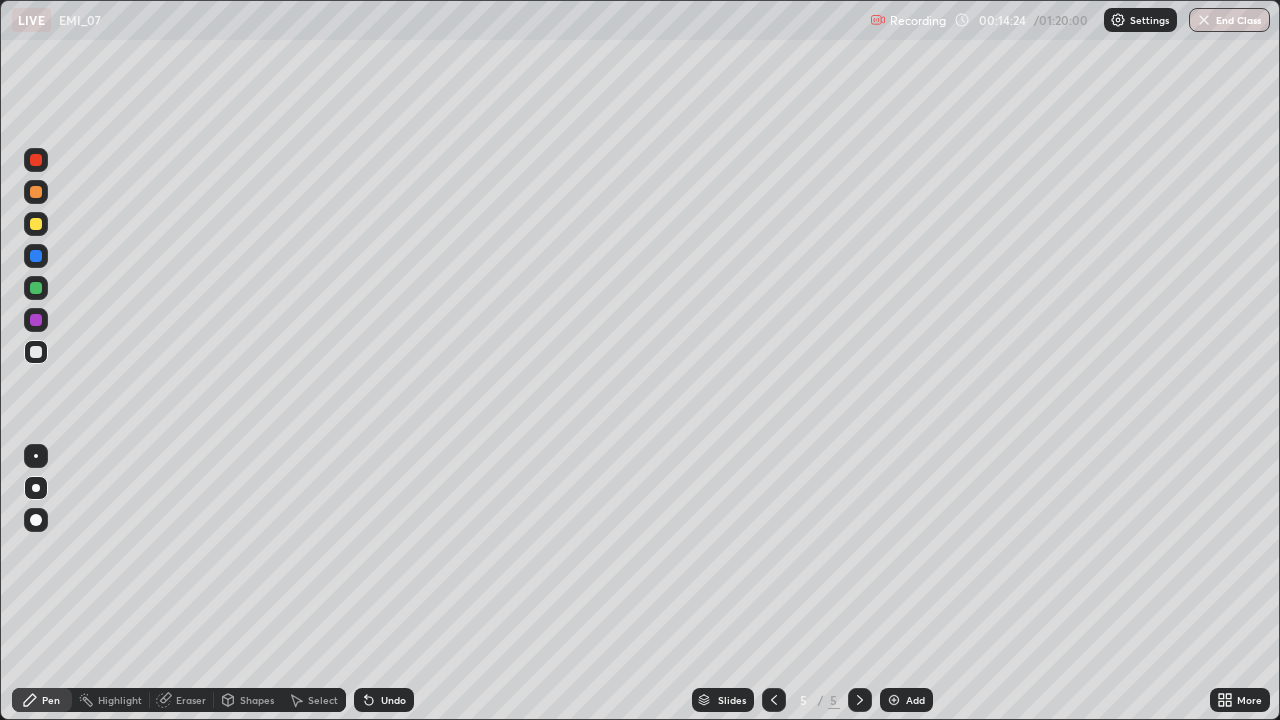 click on "Undo" at bounding box center (384, 700) 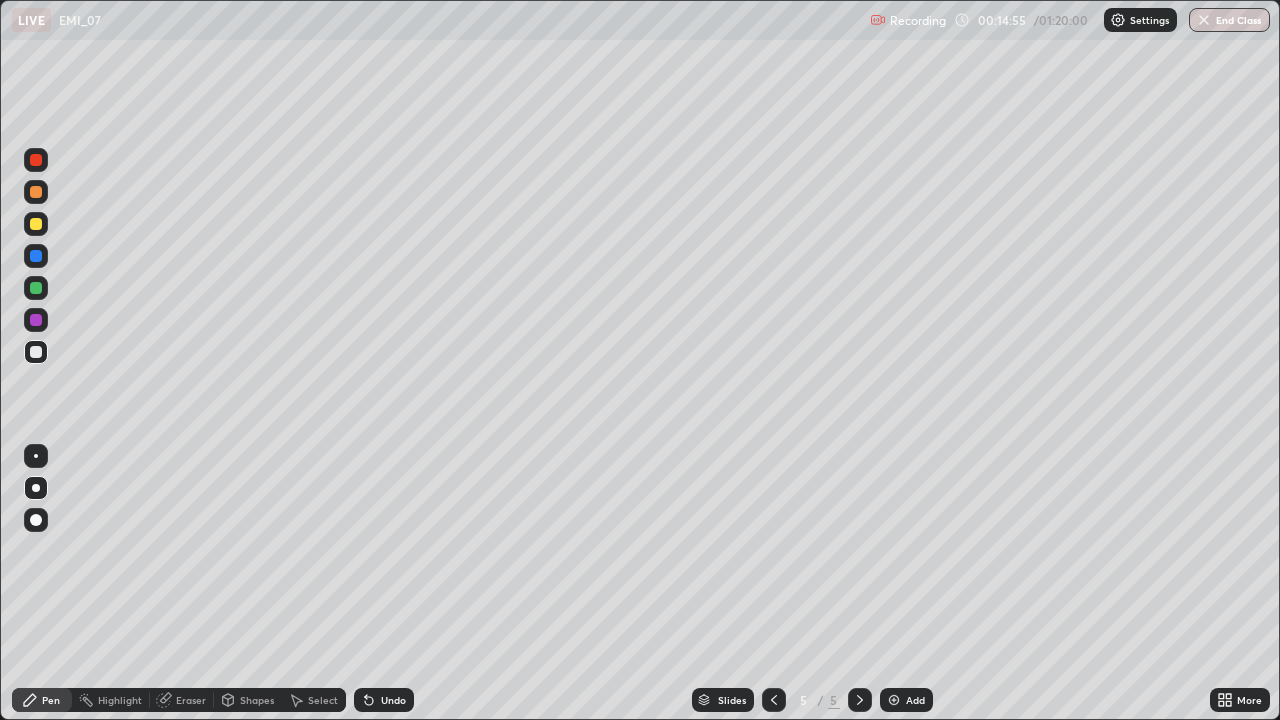 click on "Undo" at bounding box center (393, 700) 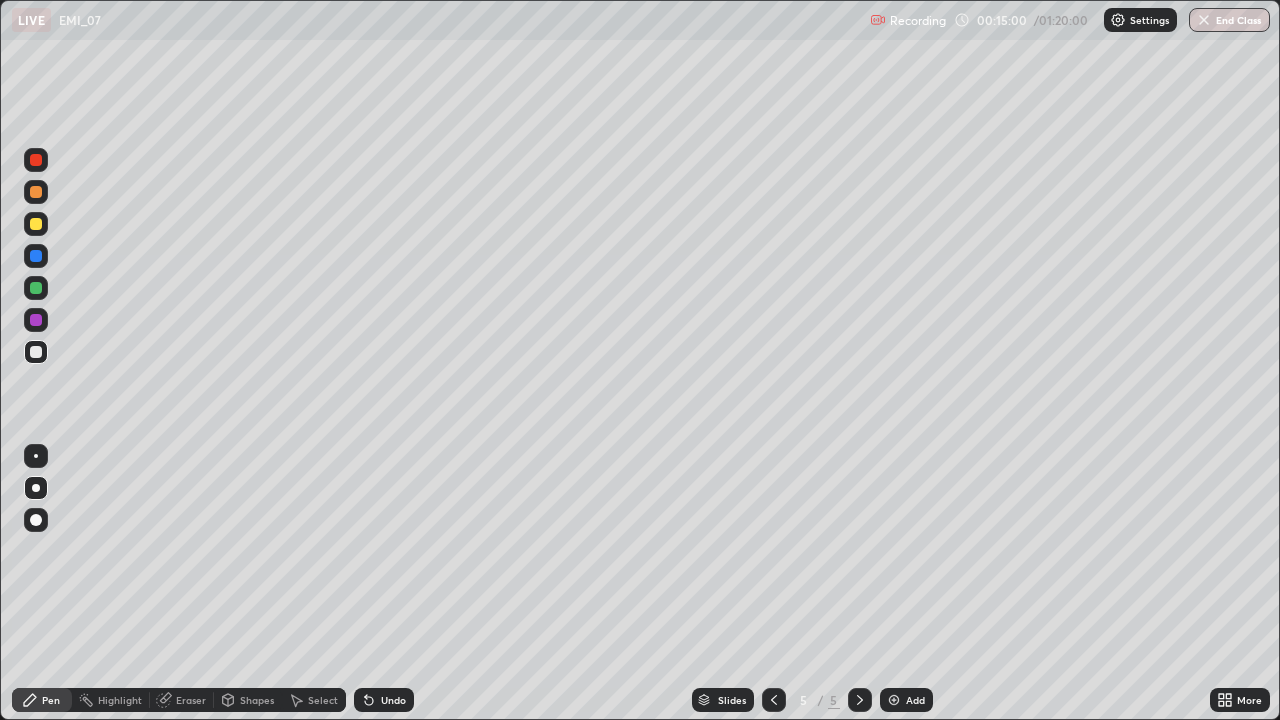 click on "Undo" at bounding box center (393, 700) 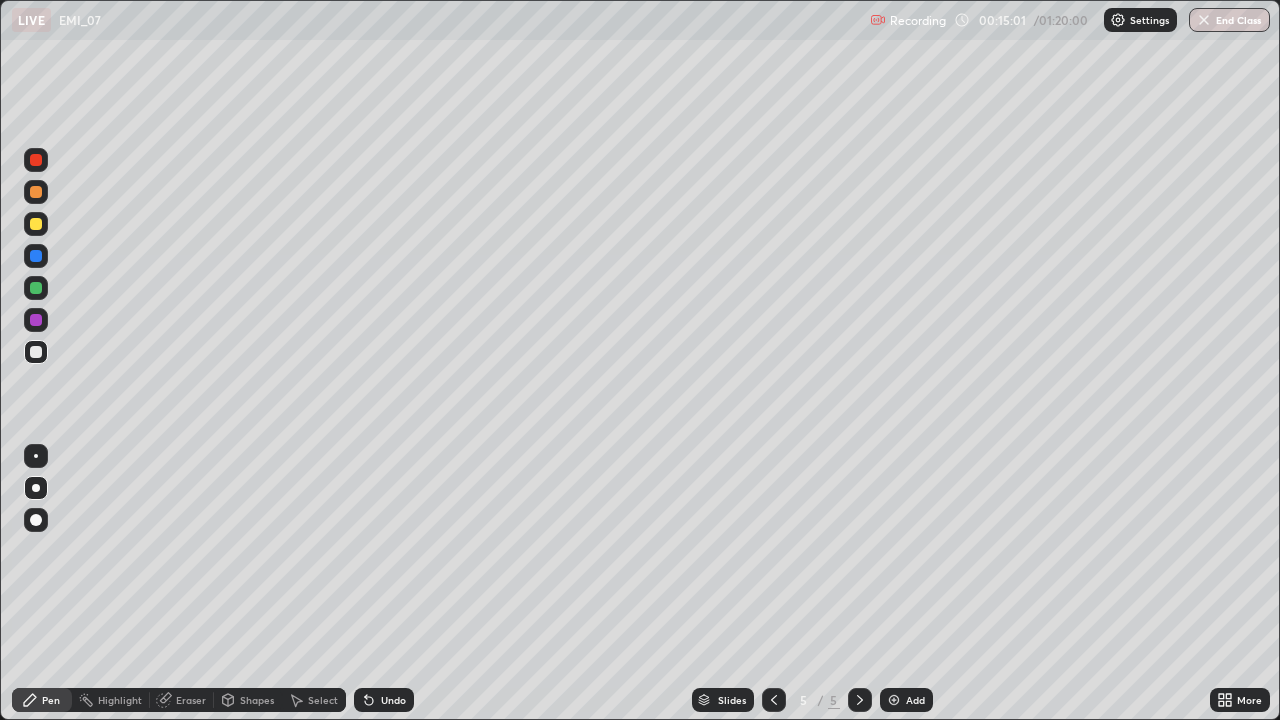click on "Undo" at bounding box center [393, 700] 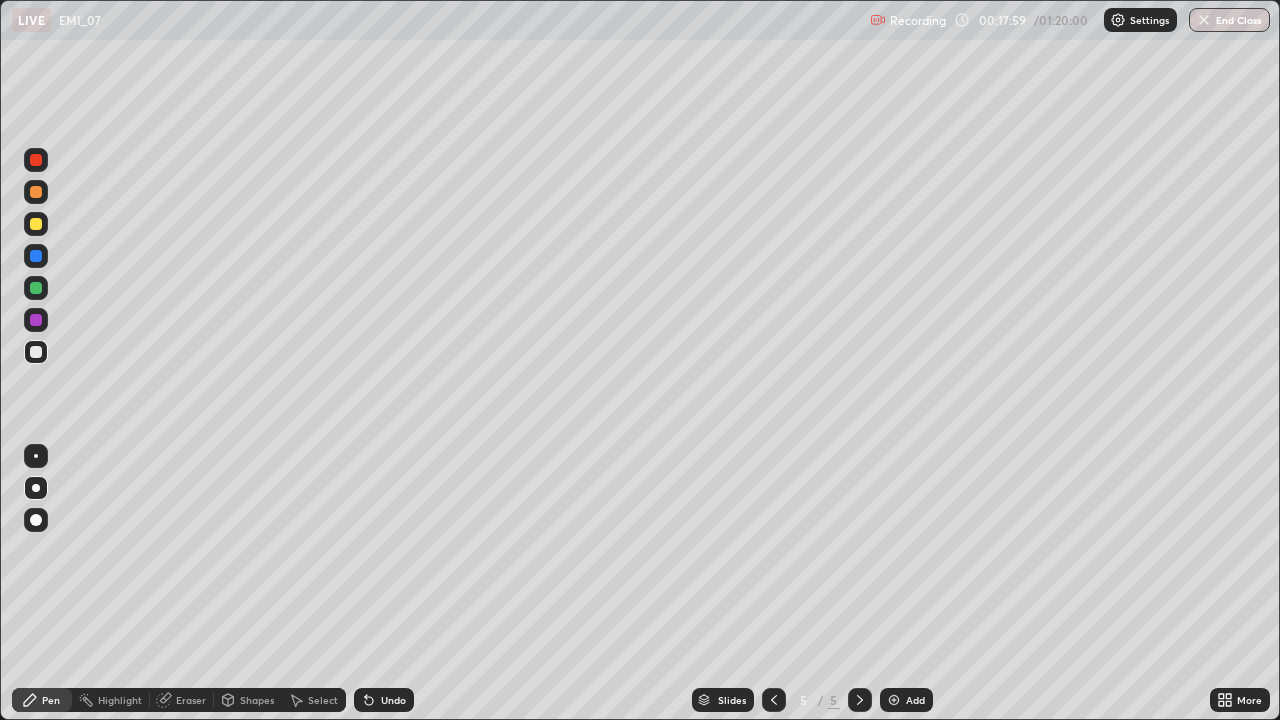 click 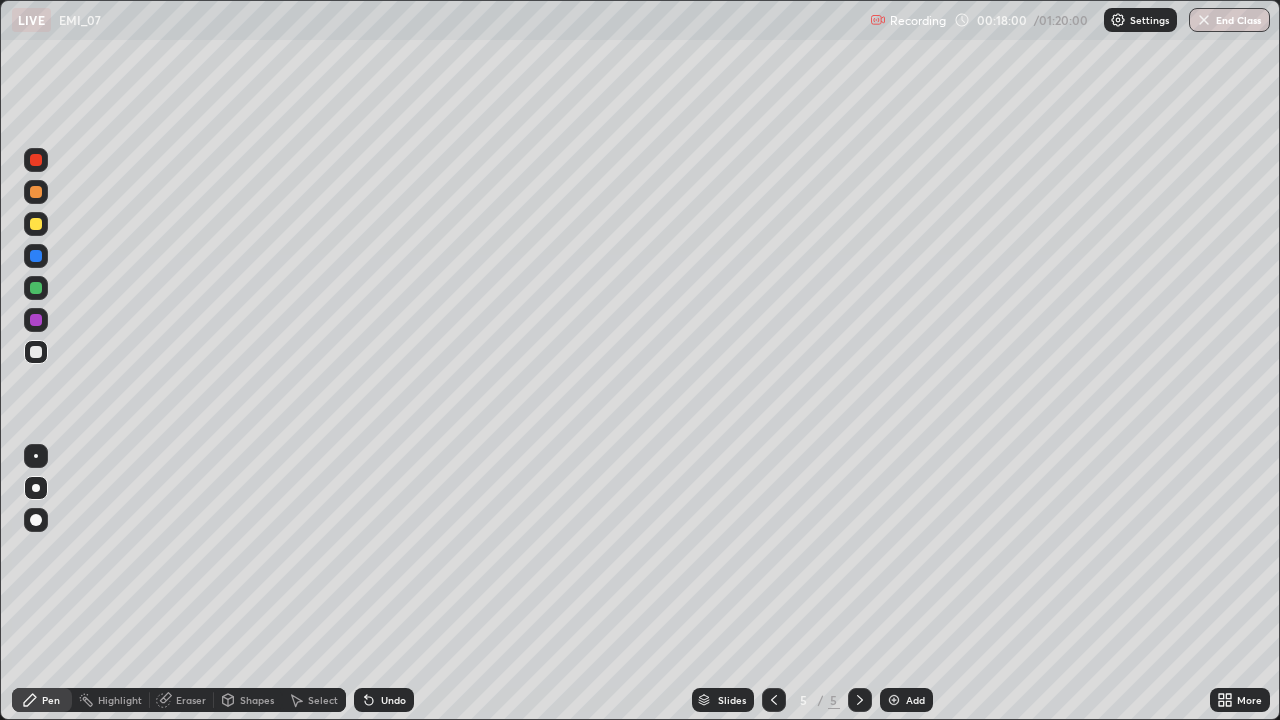 click 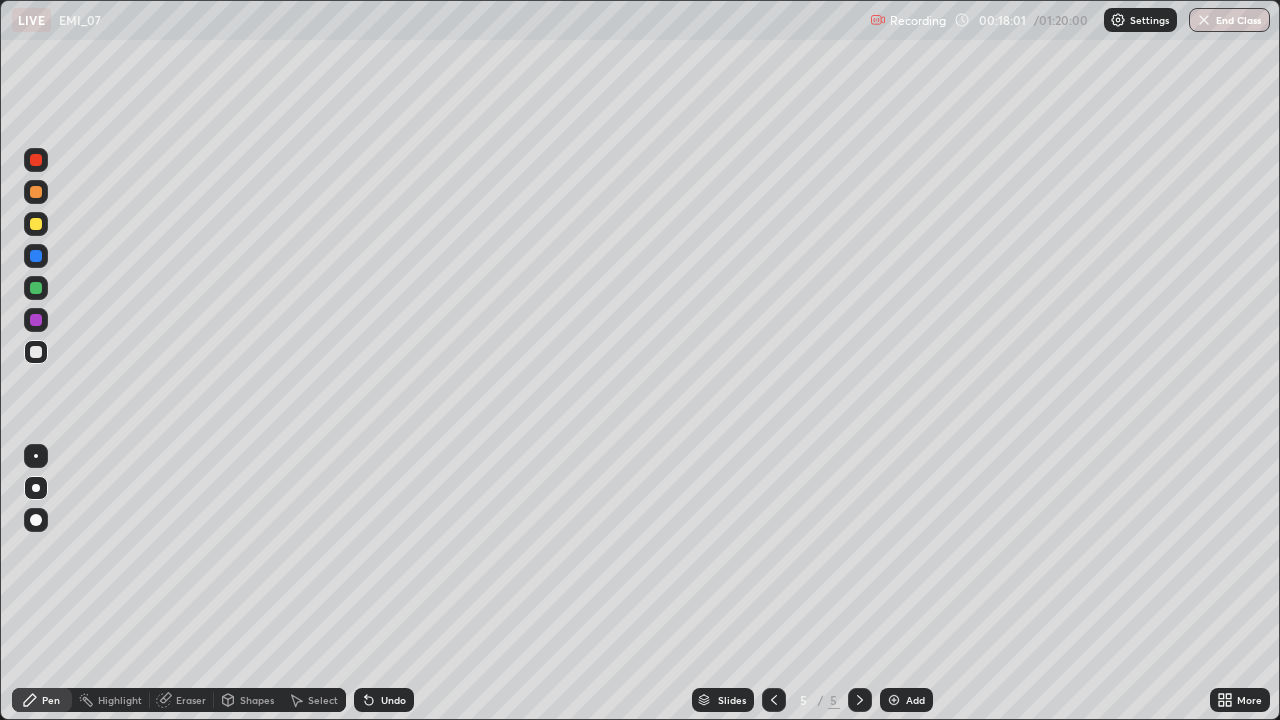 click 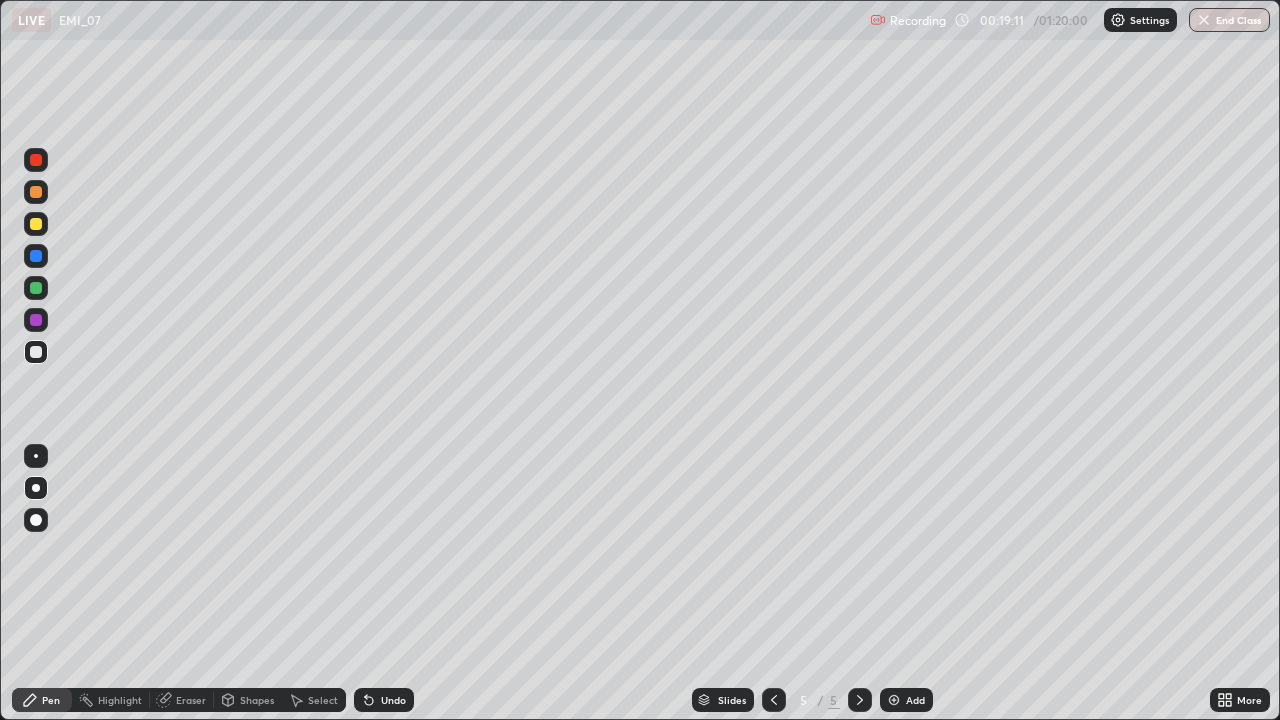 click on "Select" at bounding box center [323, 700] 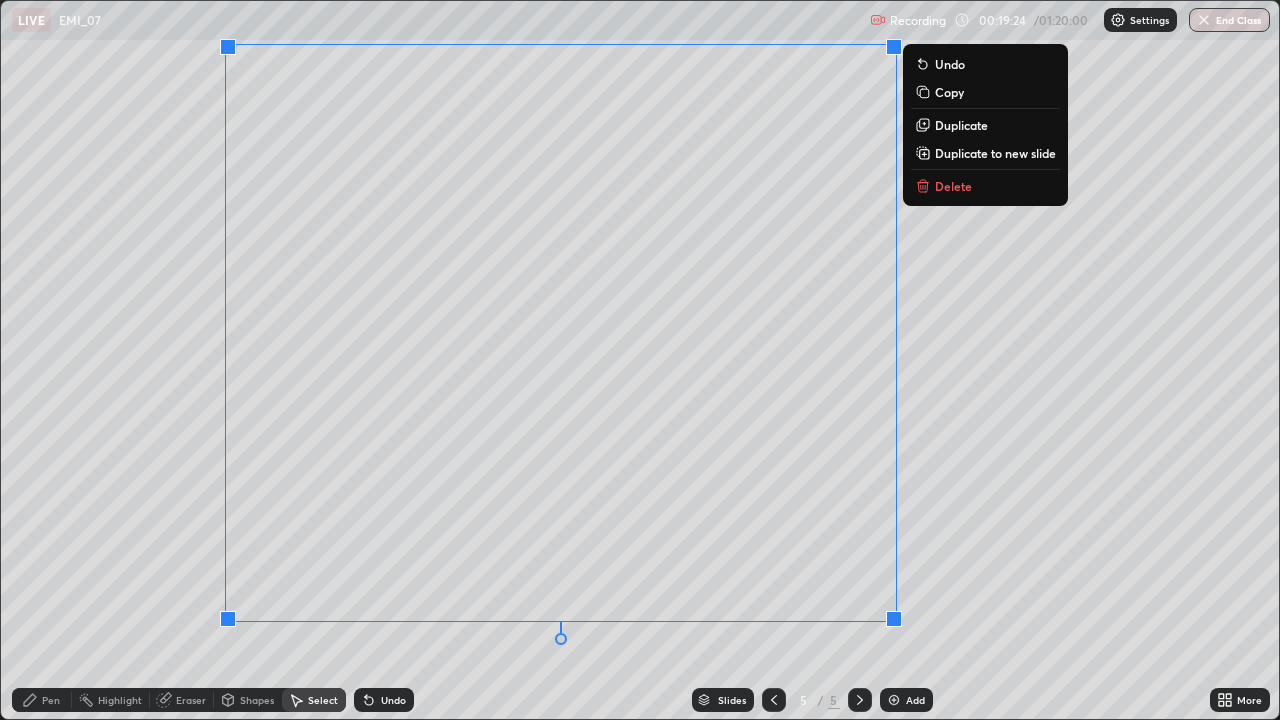 click on "Duplicate to new slide" at bounding box center (995, 153) 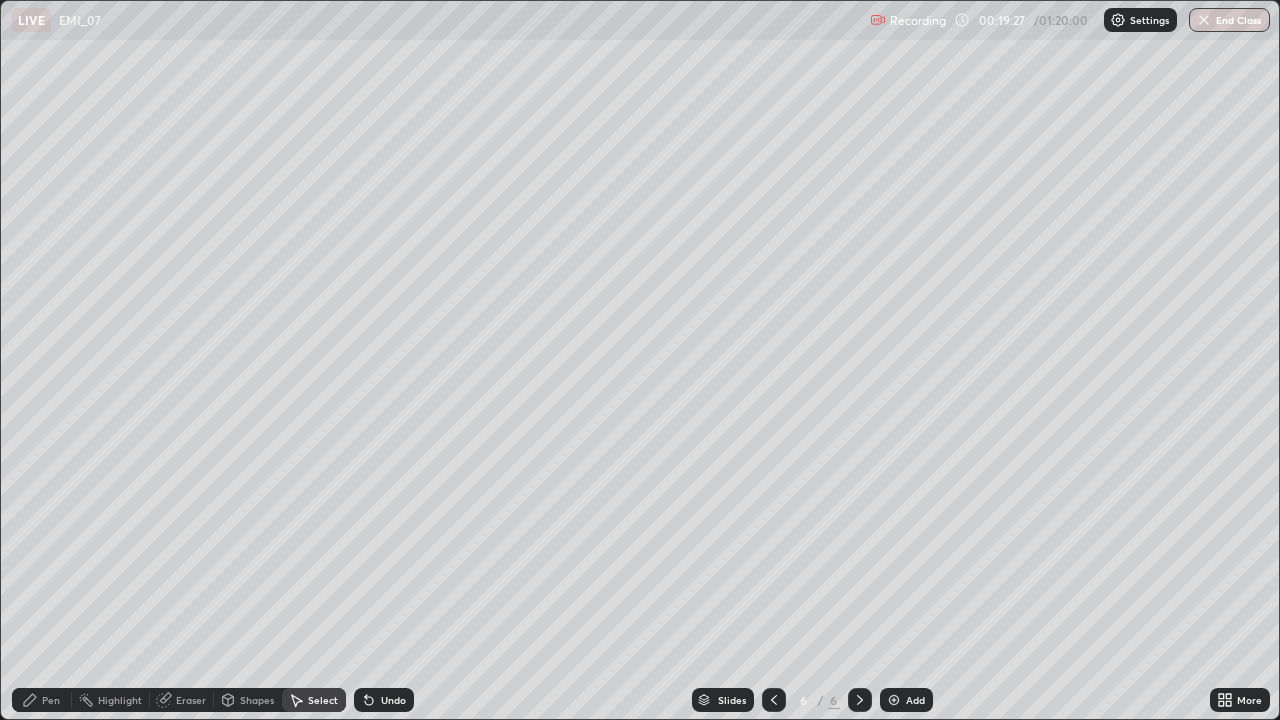 click on "Eraser" at bounding box center [191, 700] 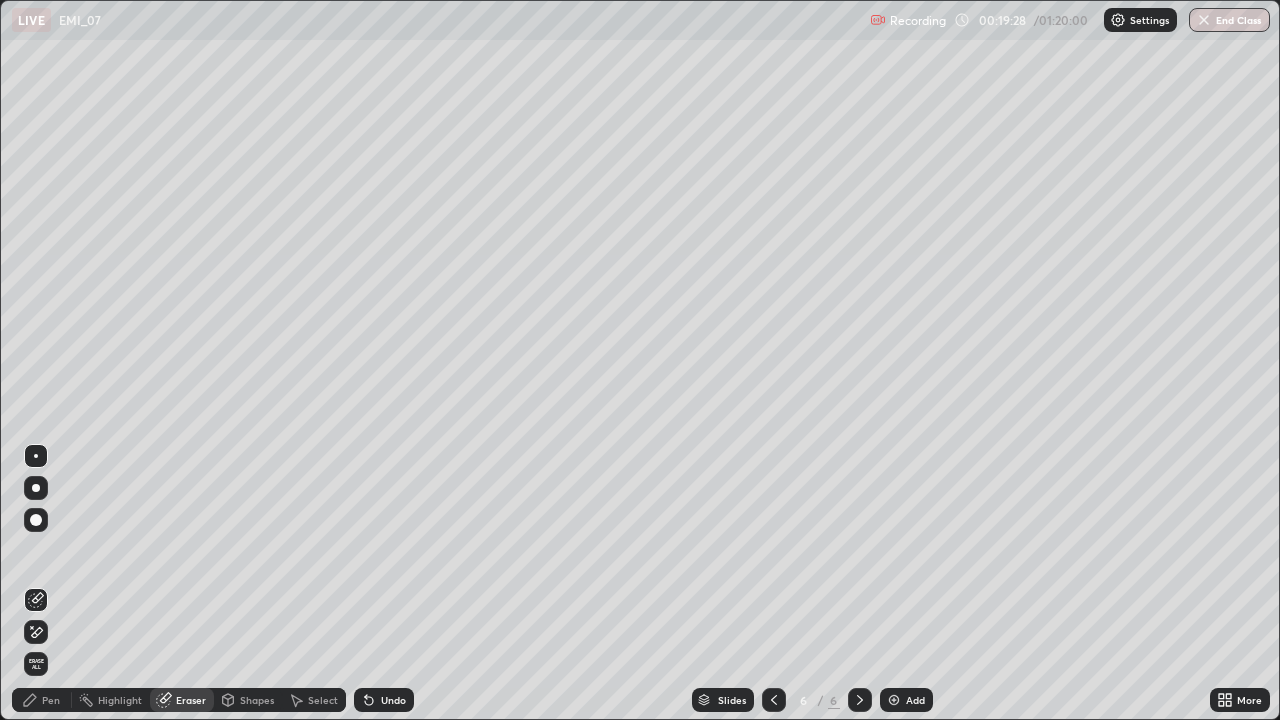 click 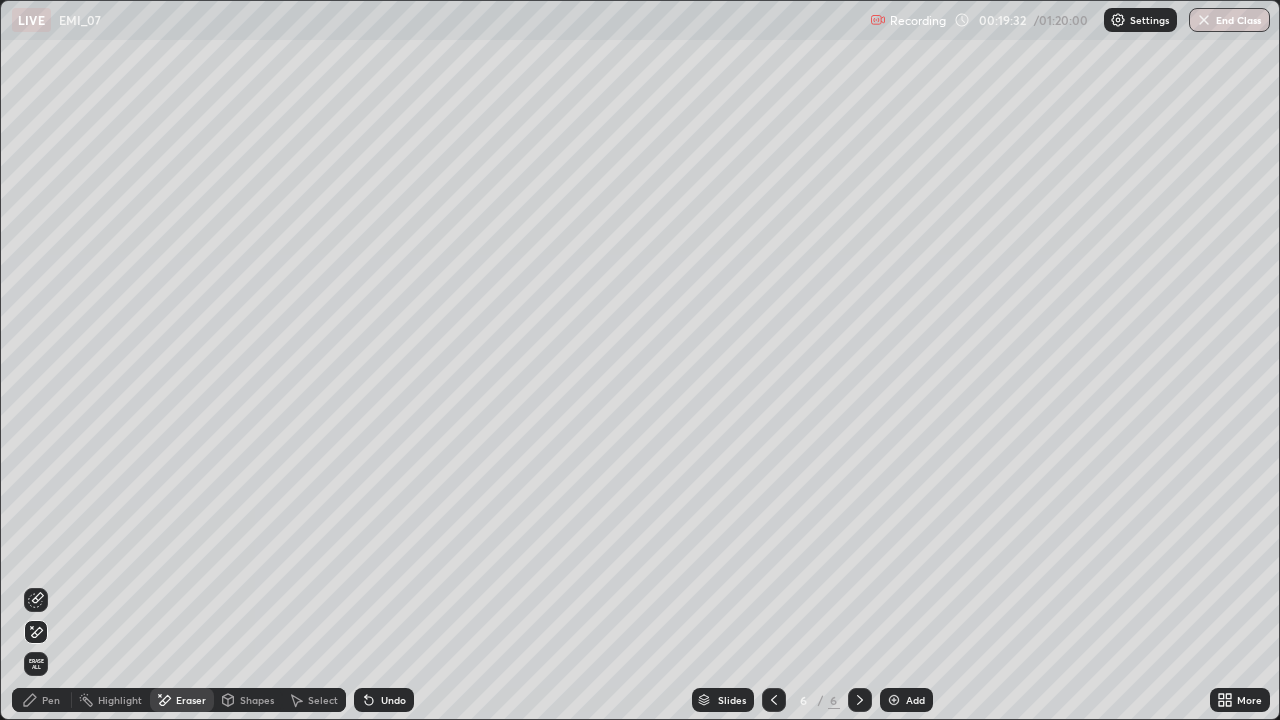 click on "Select" at bounding box center [323, 700] 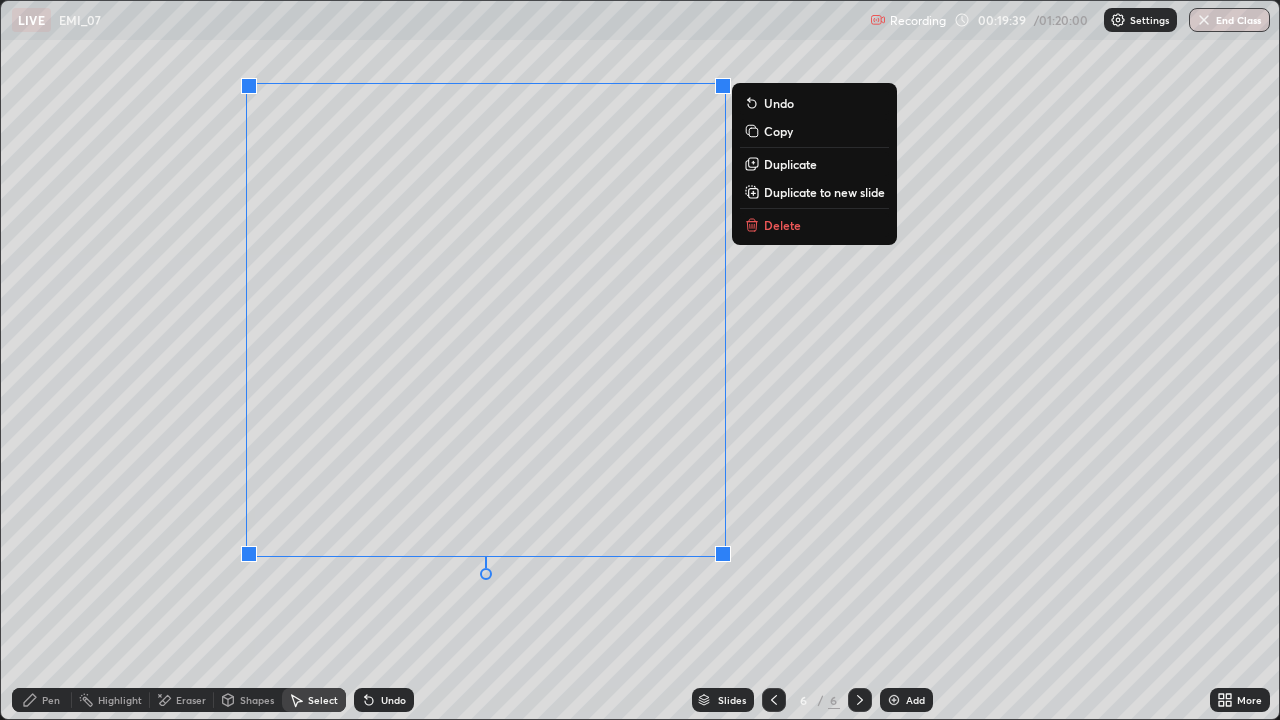 click on "0 ° Undo Copy Duplicate Duplicate to new slide Delete" at bounding box center [640, 360] 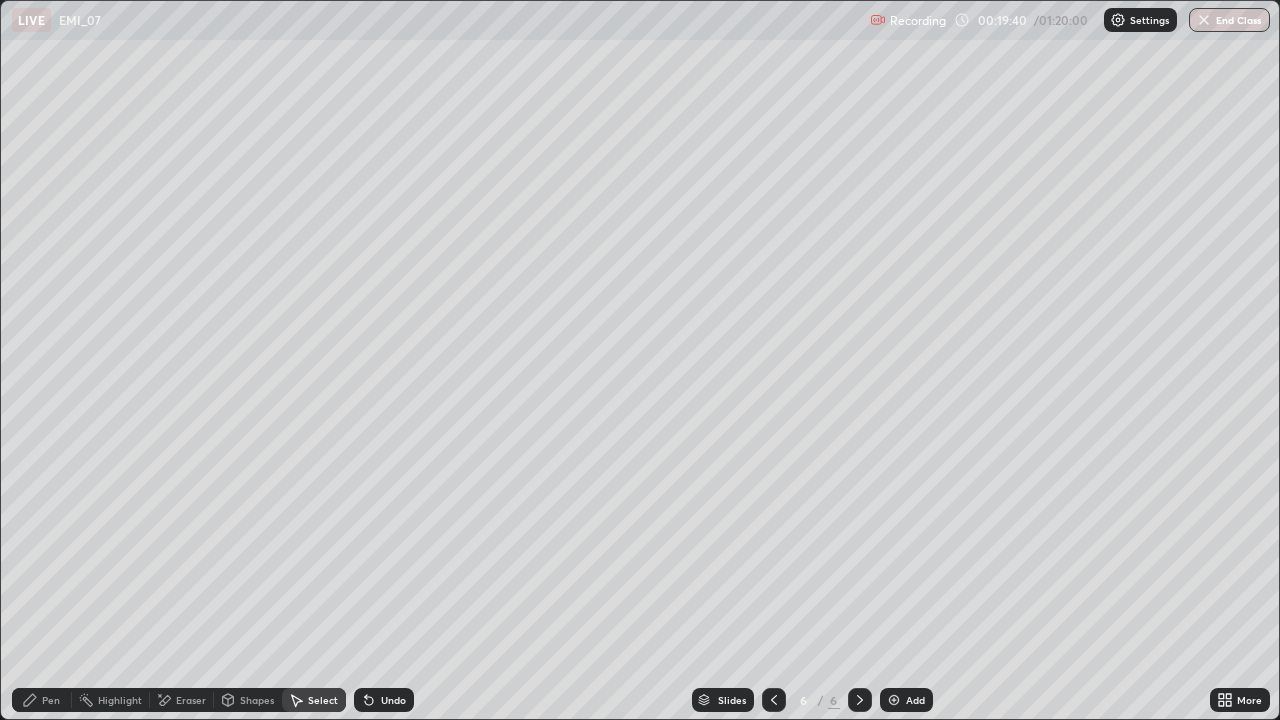 click on "Pen" at bounding box center [42, 700] 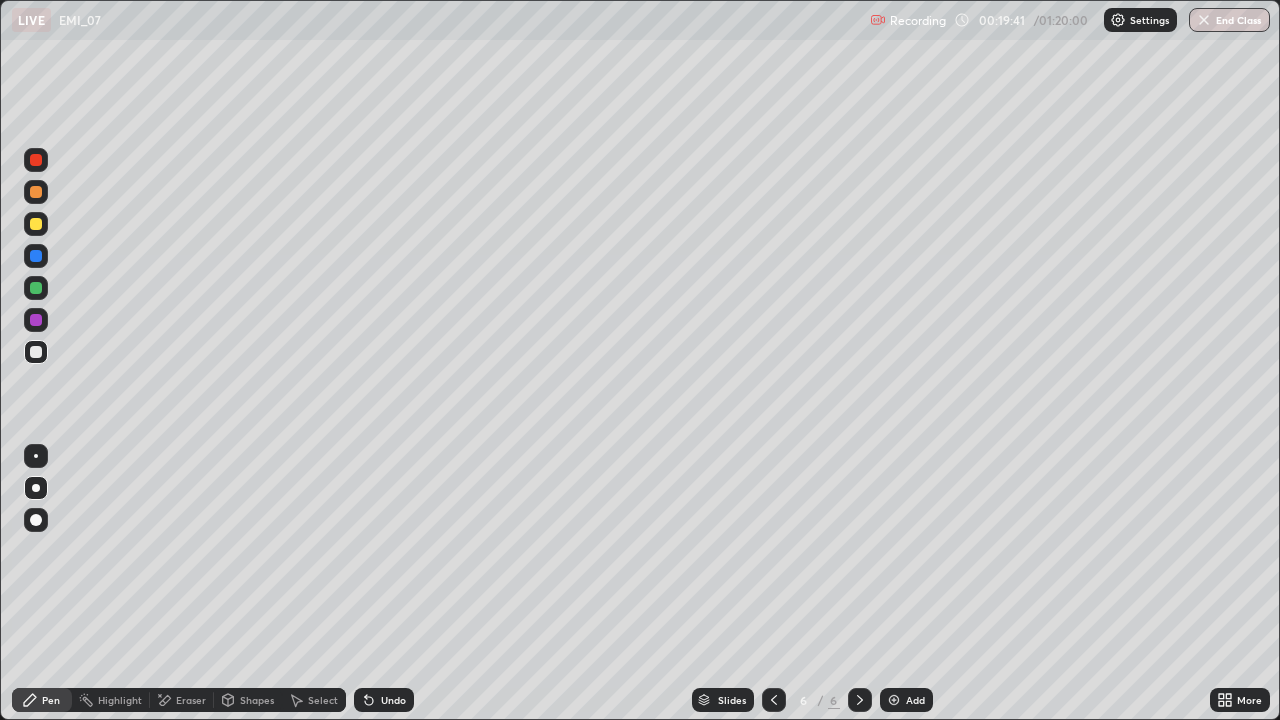 click on "Shapes" at bounding box center [248, 700] 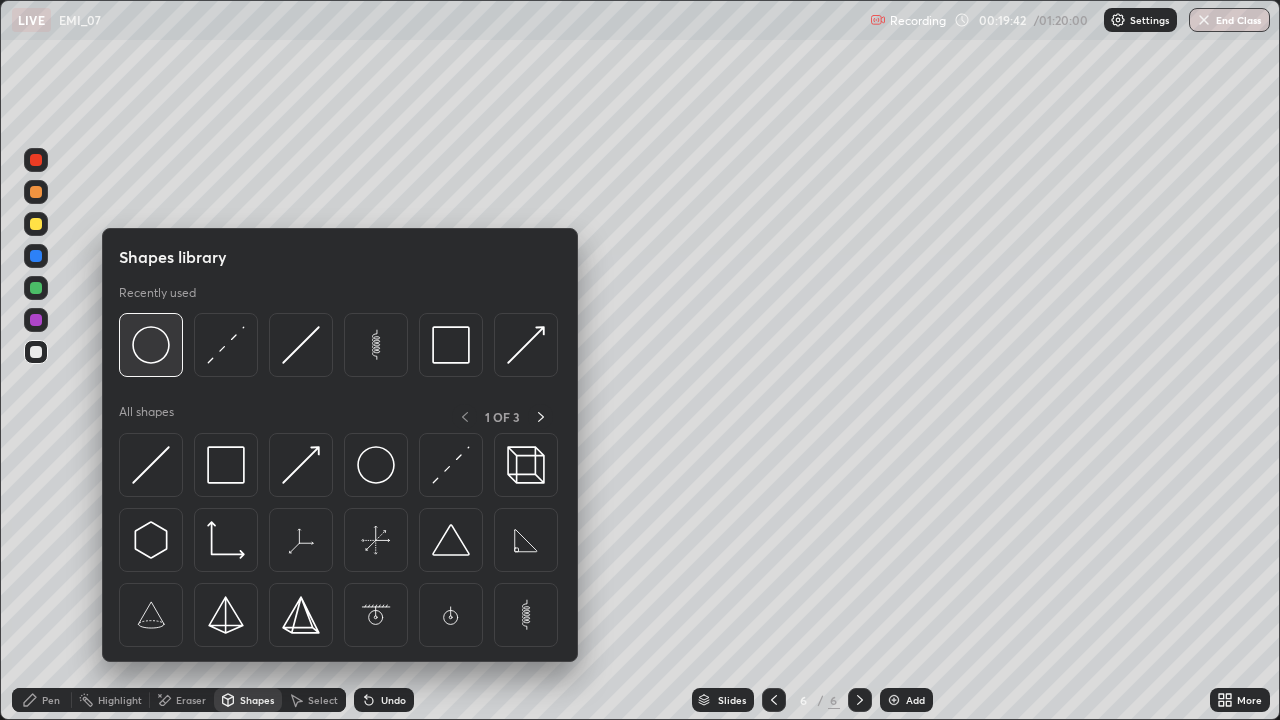 click at bounding box center [151, 345] 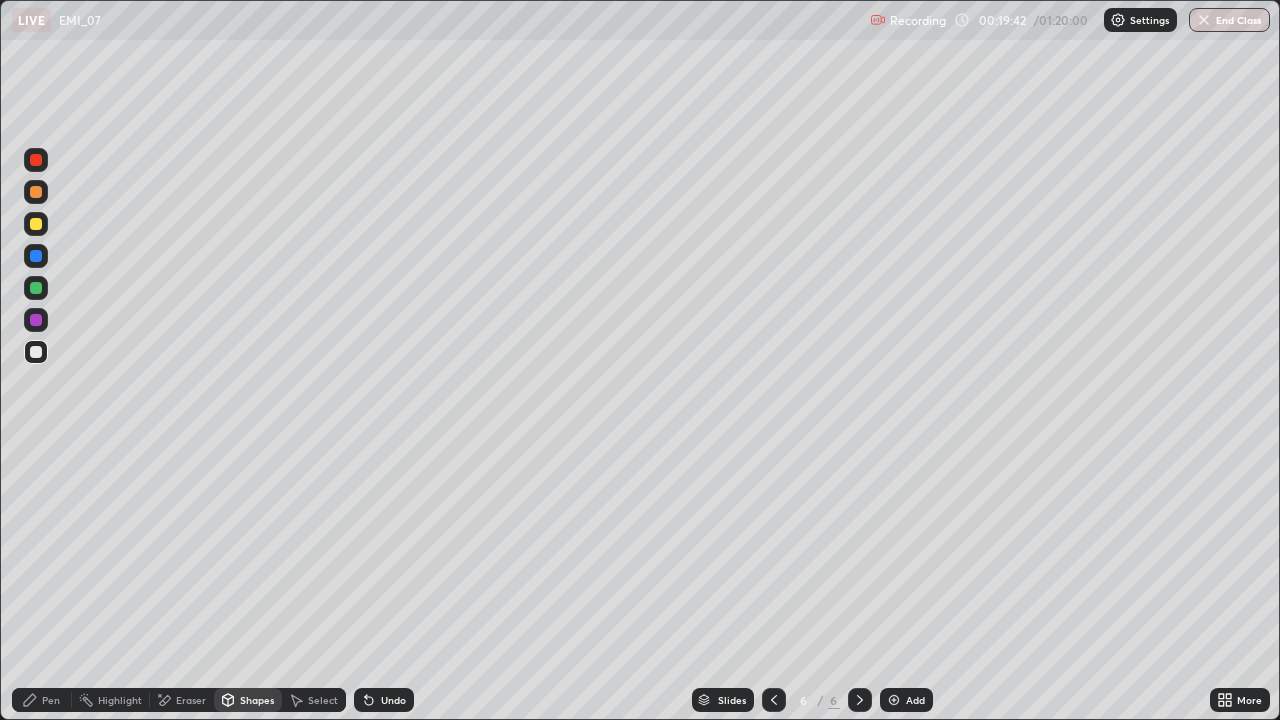 click at bounding box center [36, 288] 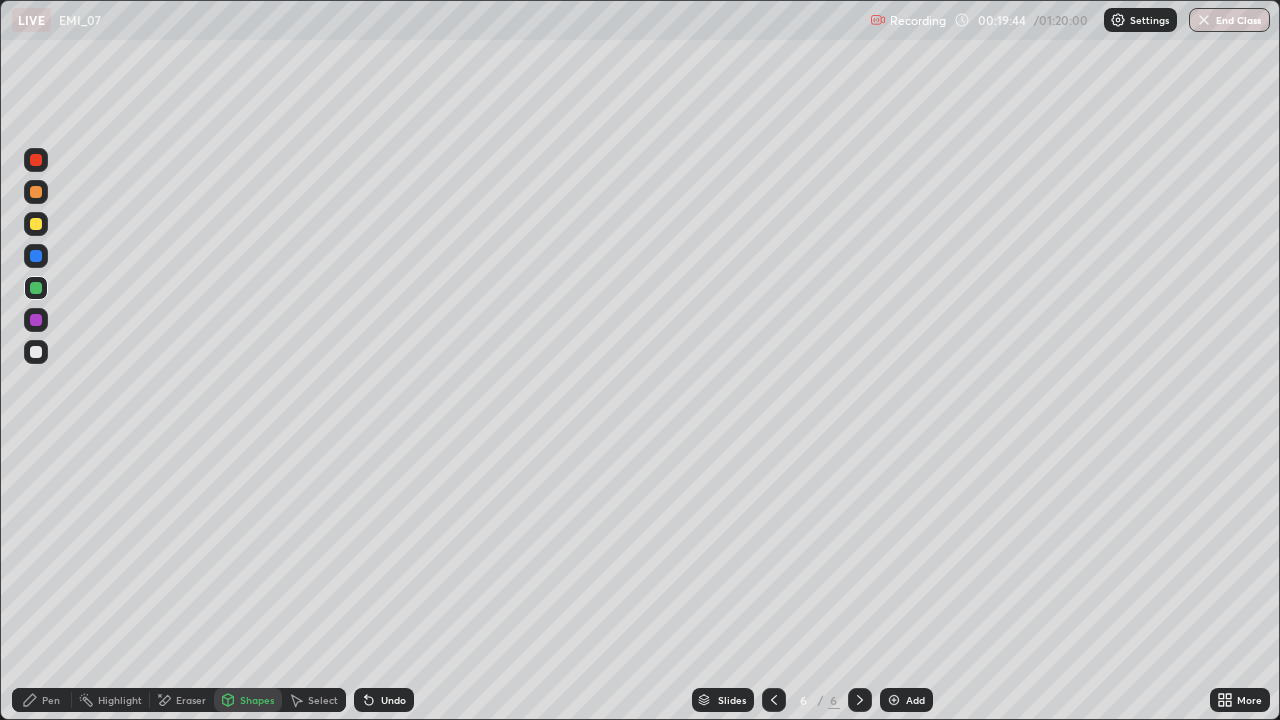 click on "Eraser" at bounding box center (191, 700) 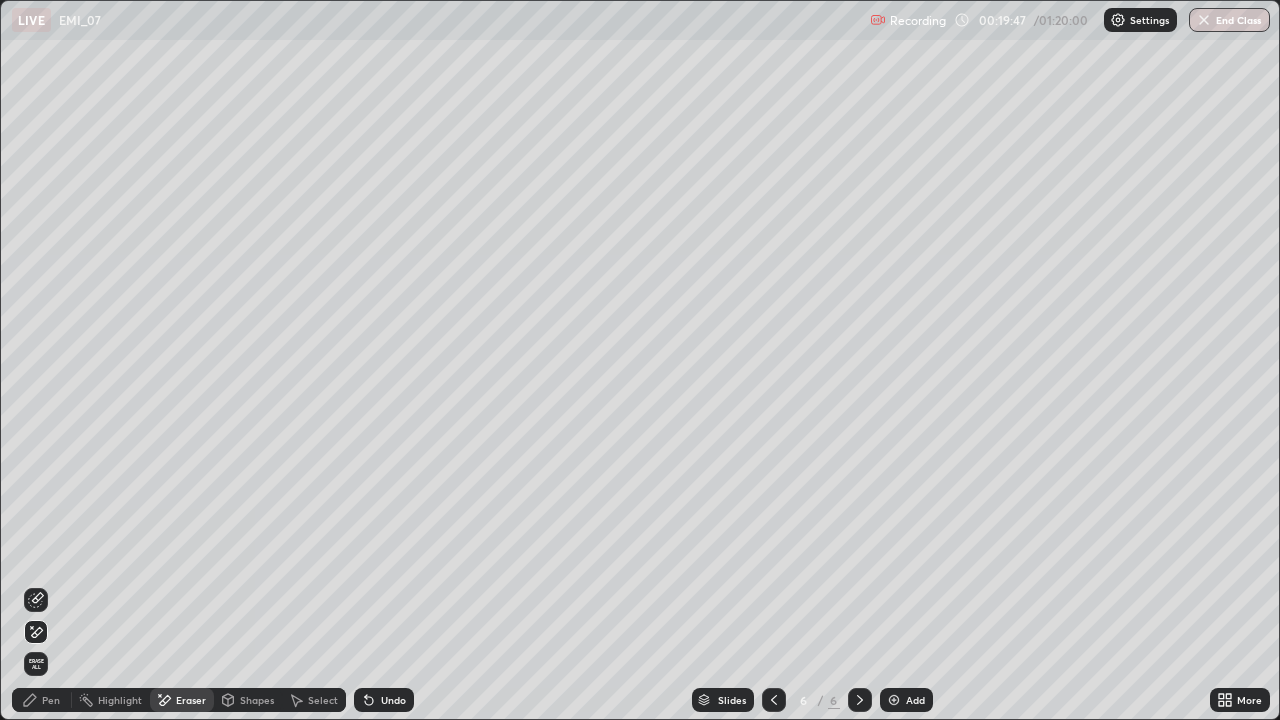 click on "Pen" at bounding box center [51, 700] 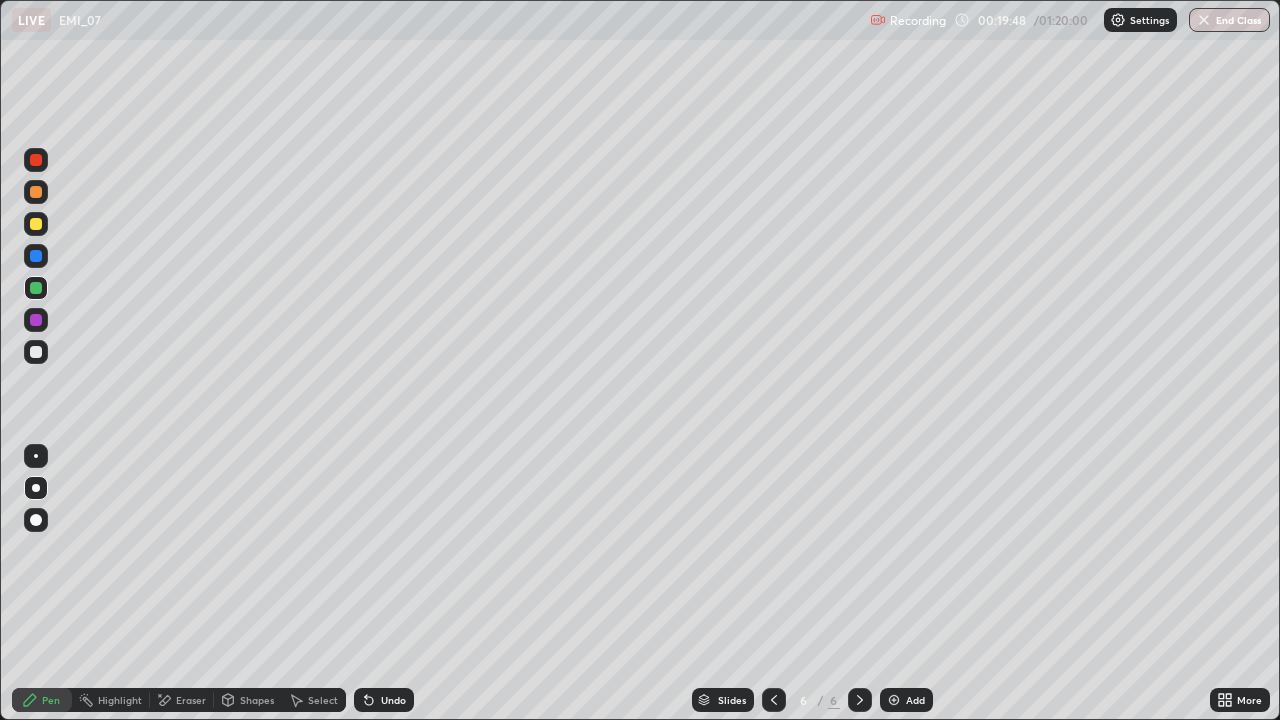 click at bounding box center [36, 224] 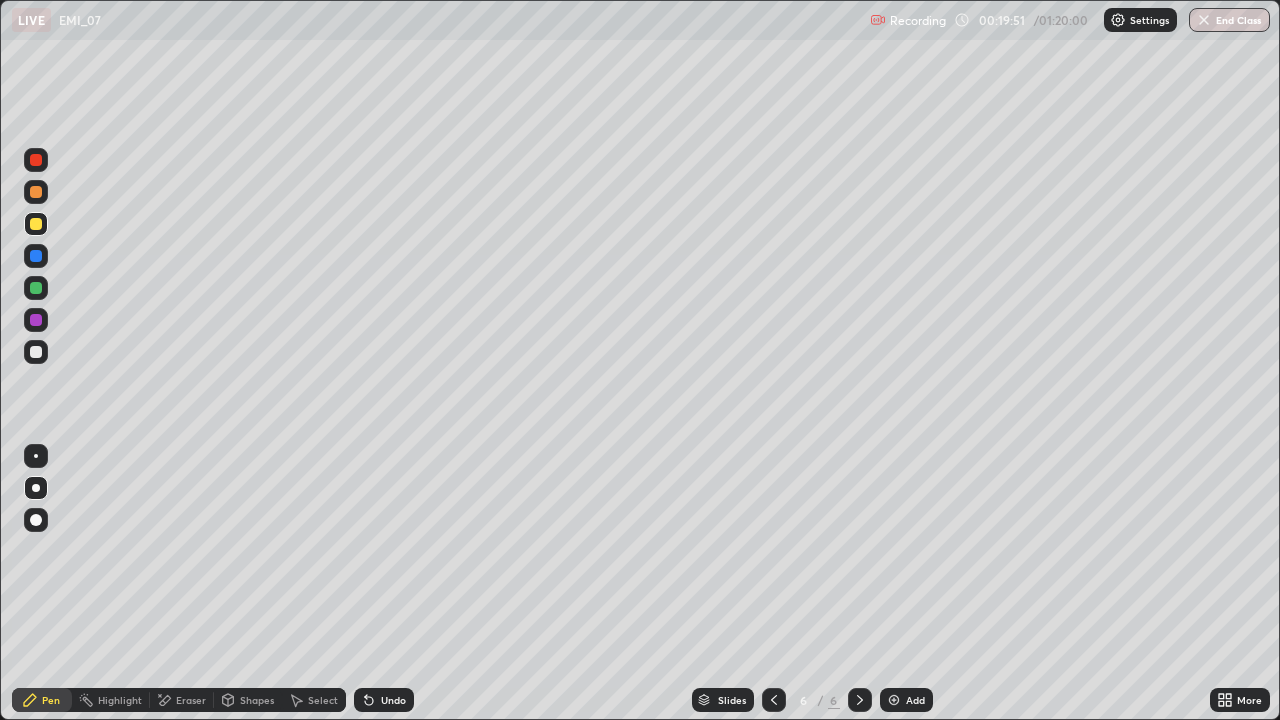 click at bounding box center (36, 288) 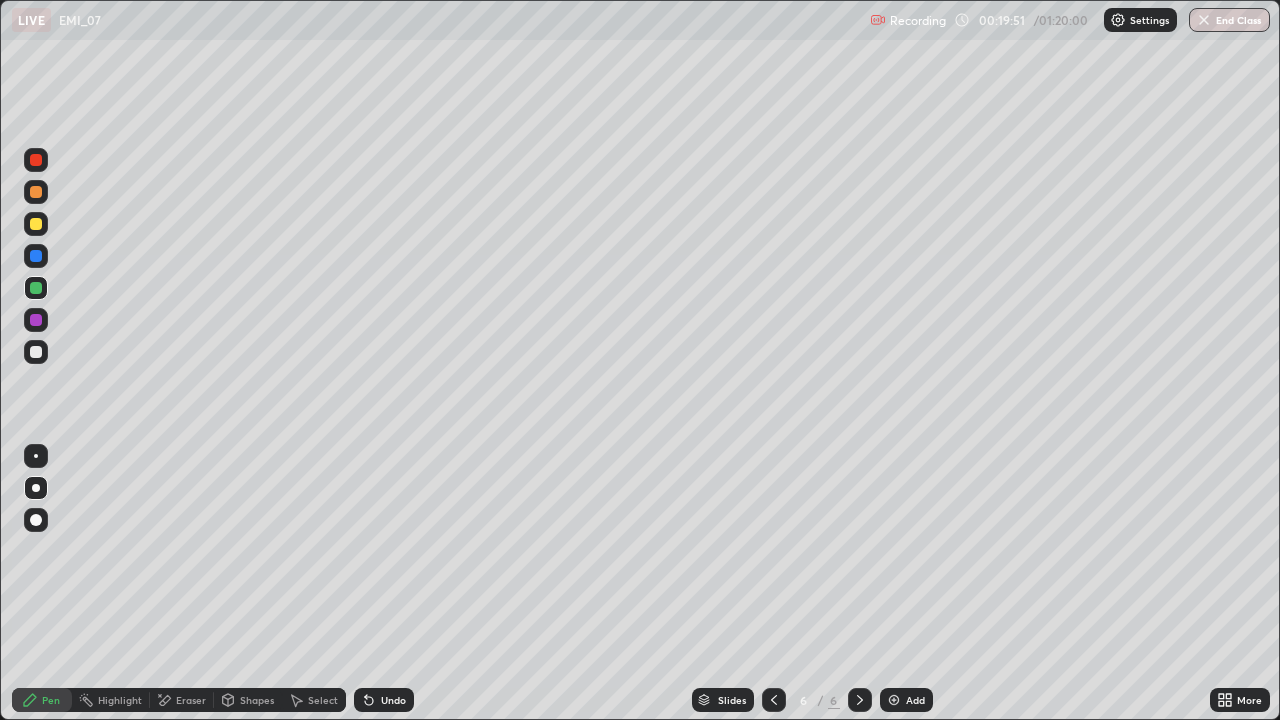 click on "Shapes" at bounding box center (248, 700) 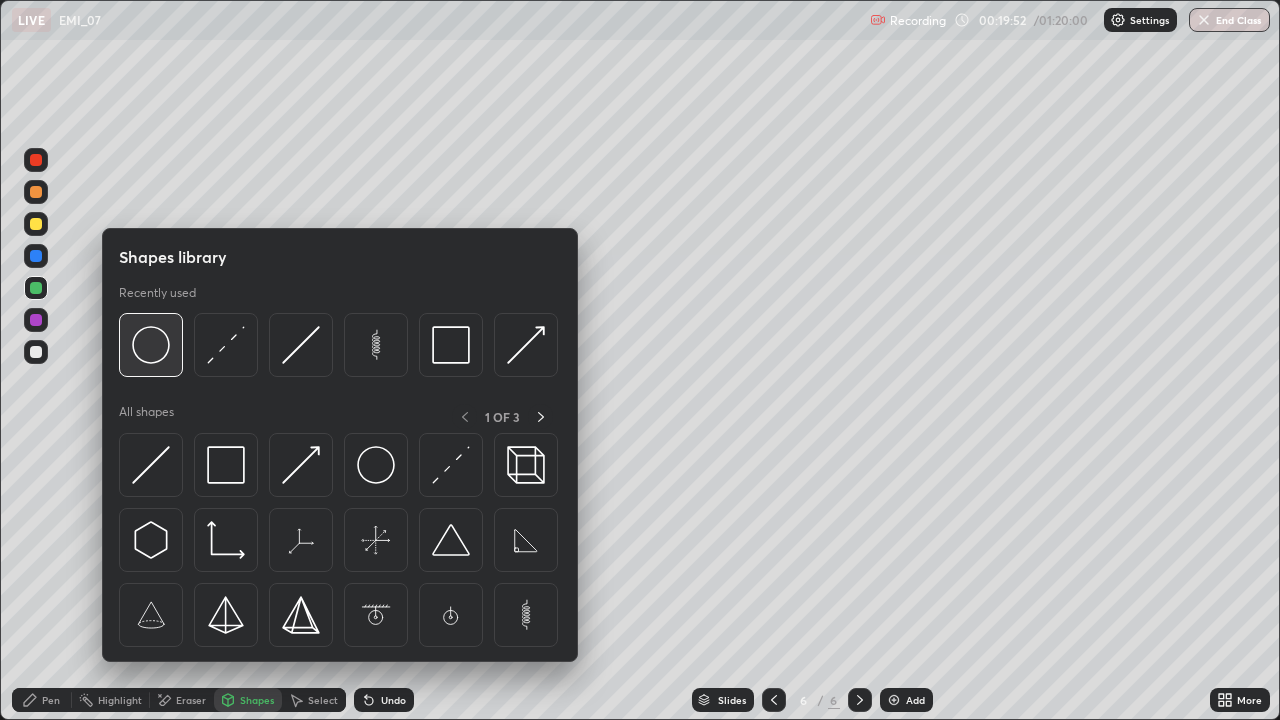 click at bounding box center (151, 345) 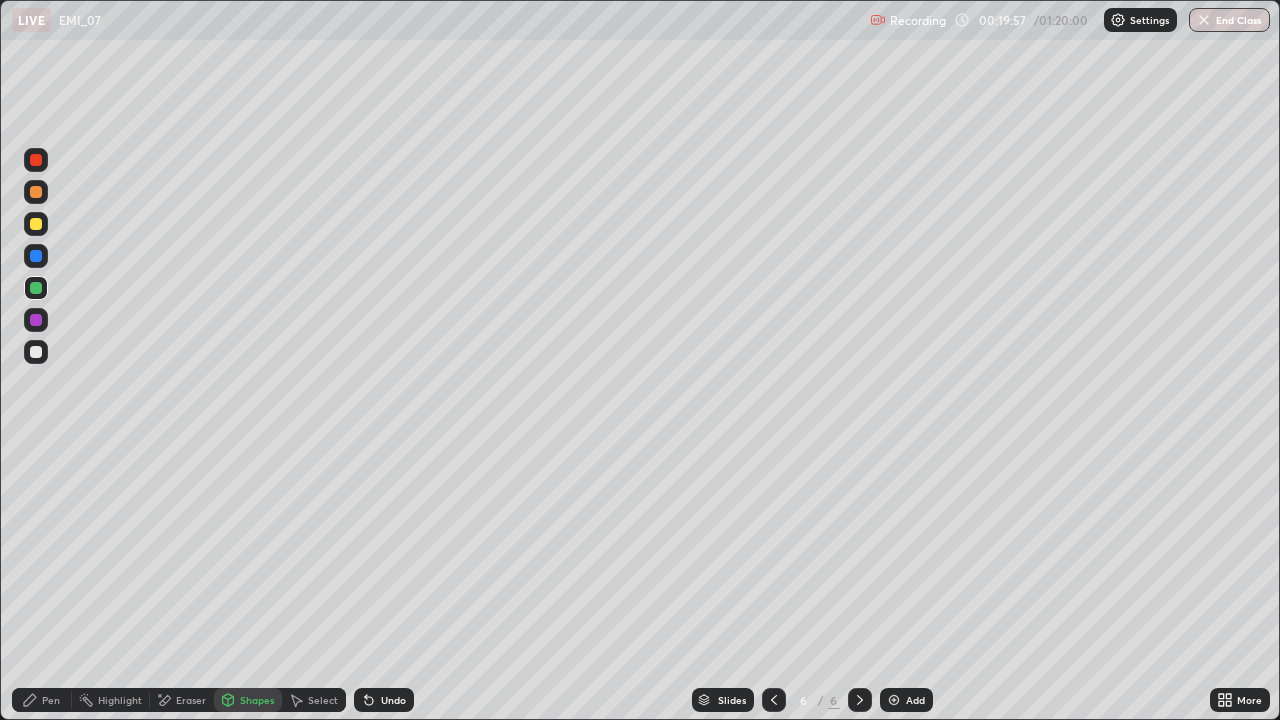click on "Undo" at bounding box center [393, 700] 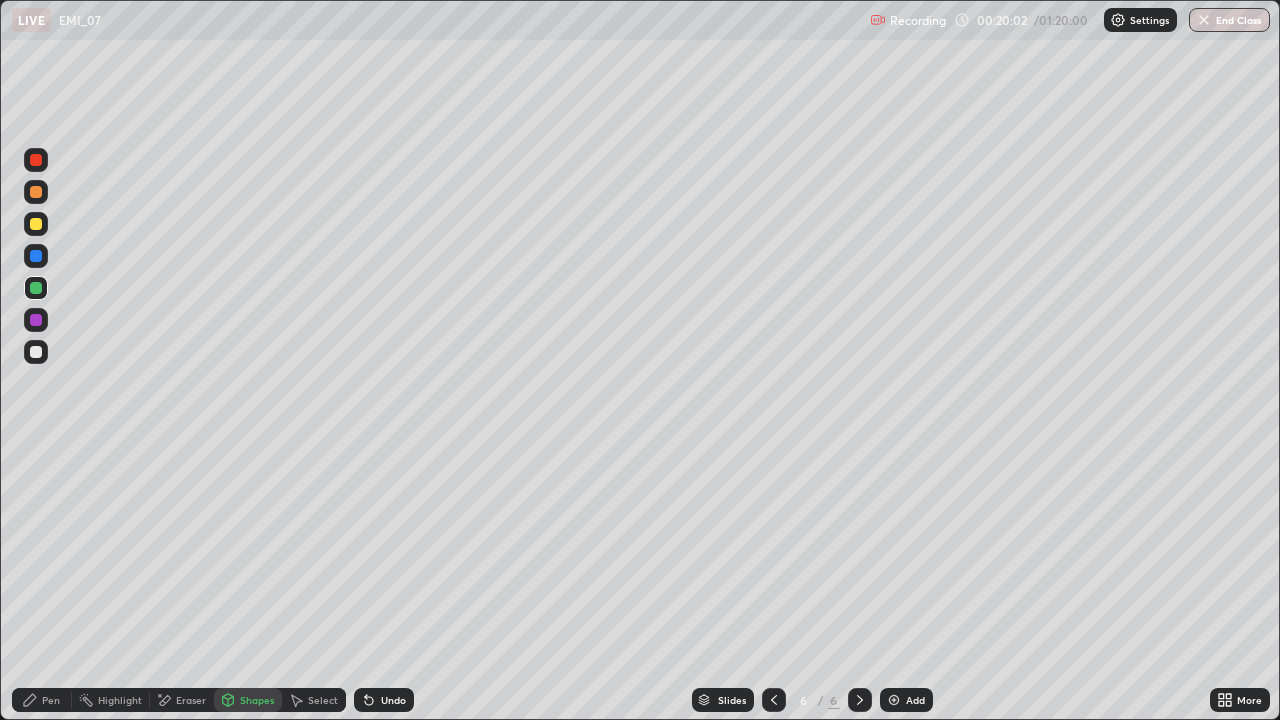 click 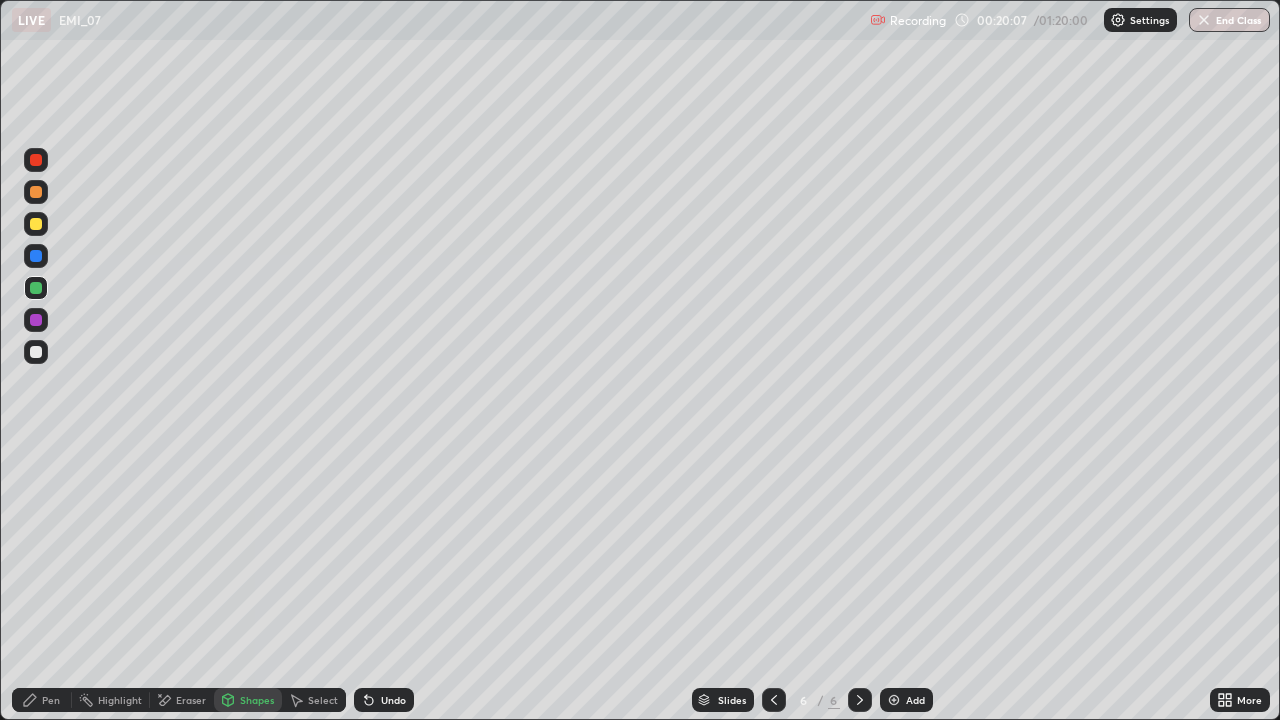 click on "Pen" at bounding box center [51, 700] 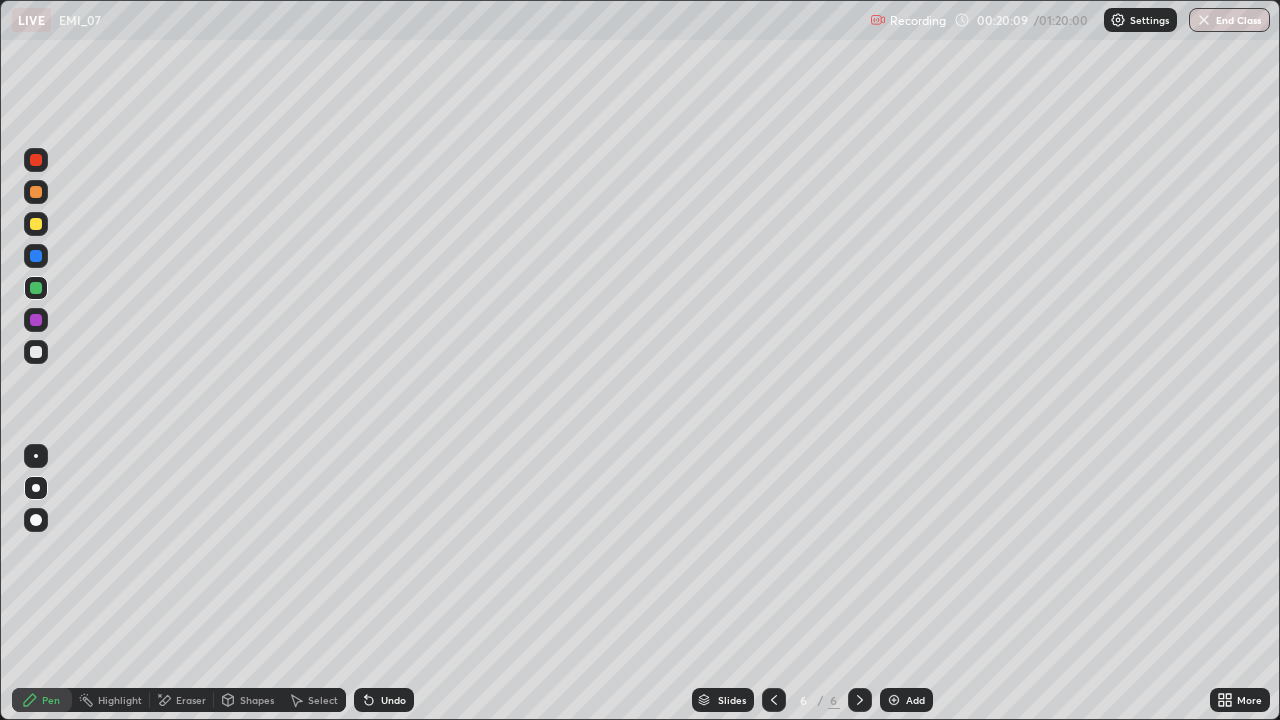 click on "More" at bounding box center (1240, 700) 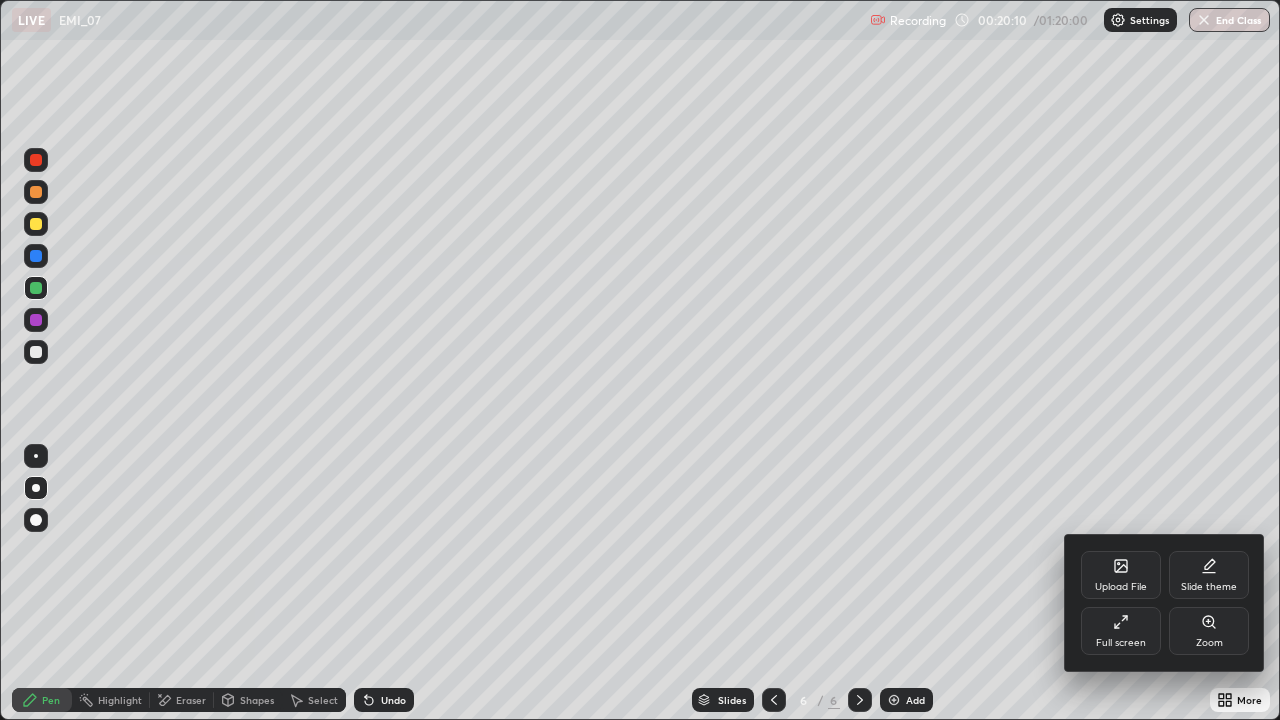 click on "Zoom" at bounding box center (1209, 631) 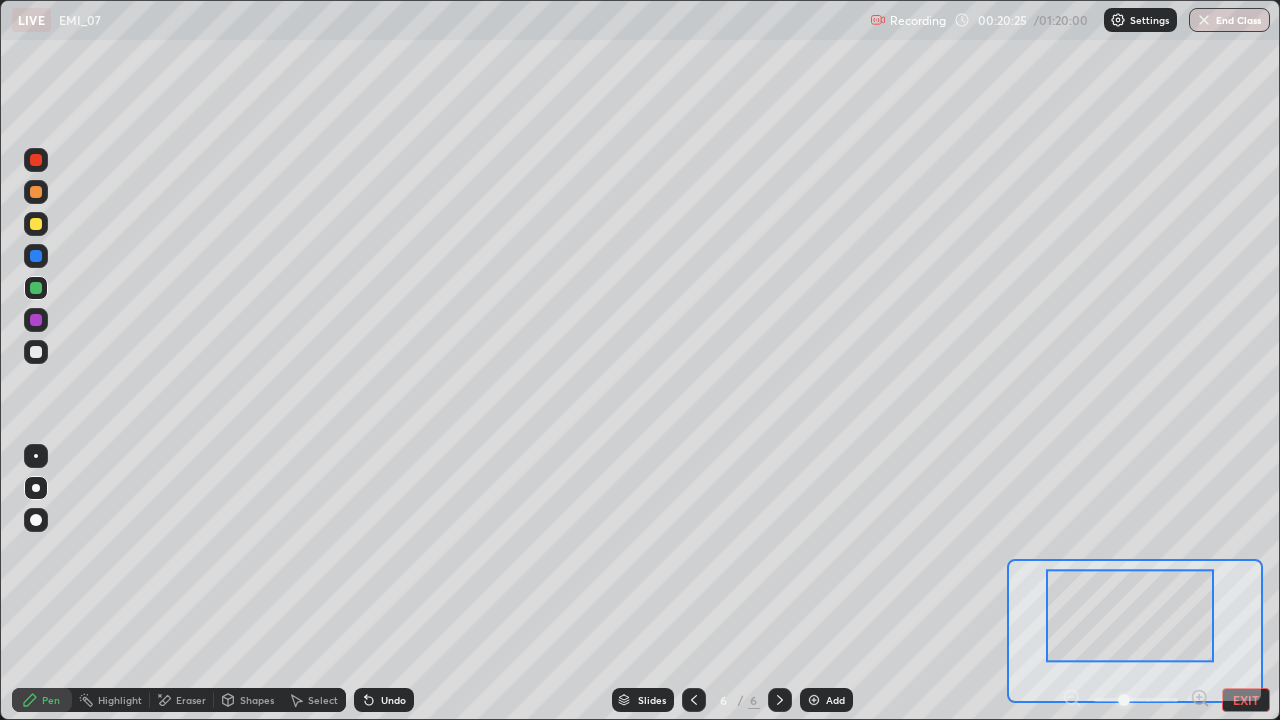 click on "EXIT" at bounding box center (1246, 700) 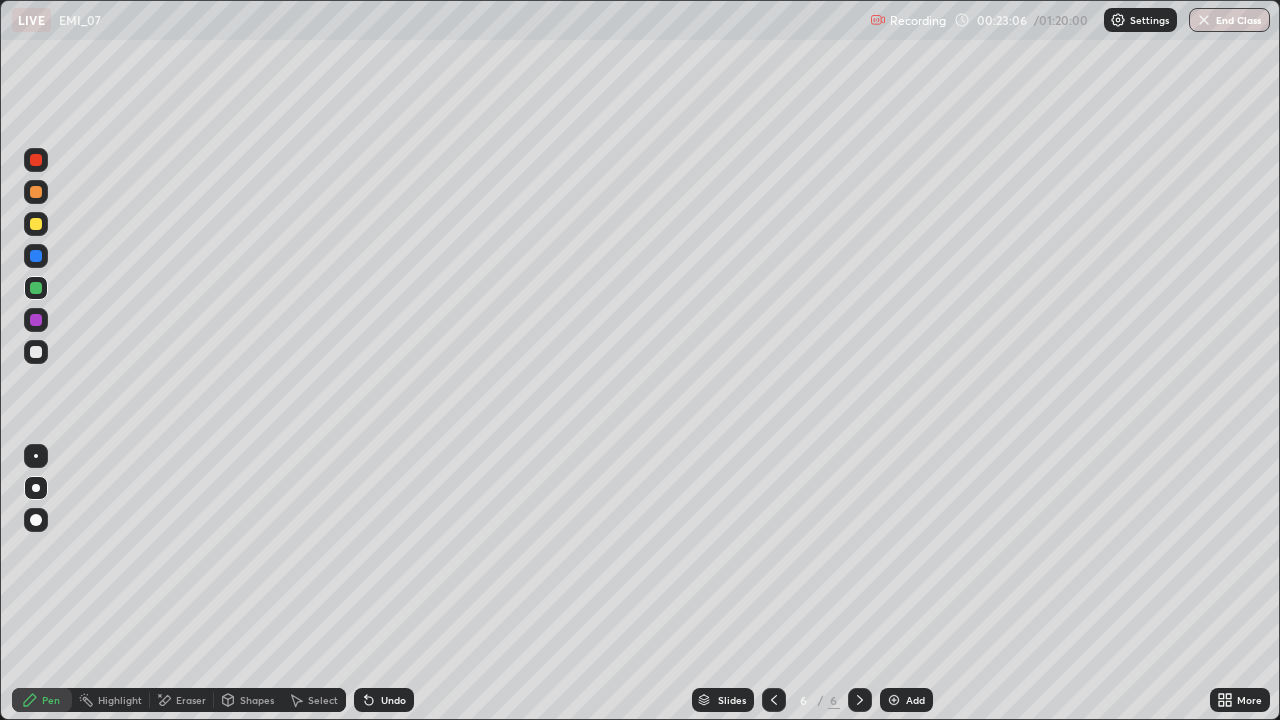 click on "Undo" at bounding box center (384, 700) 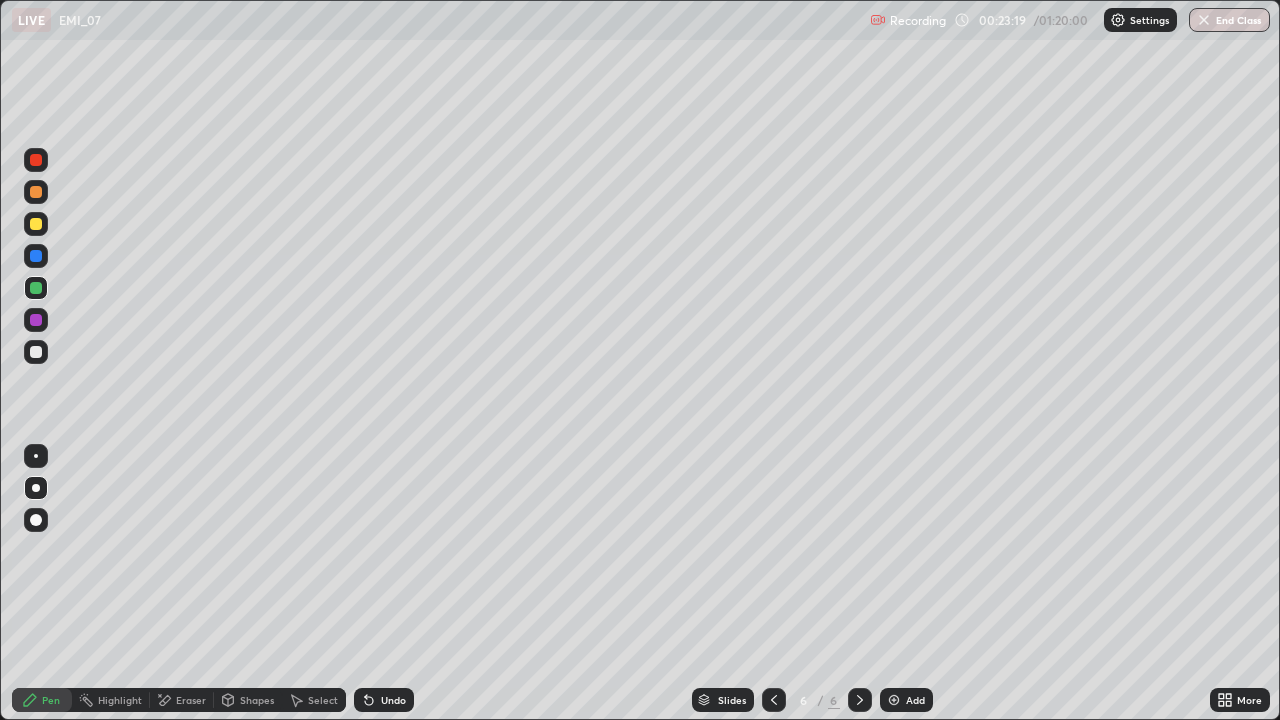 click on "Select" at bounding box center [323, 700] 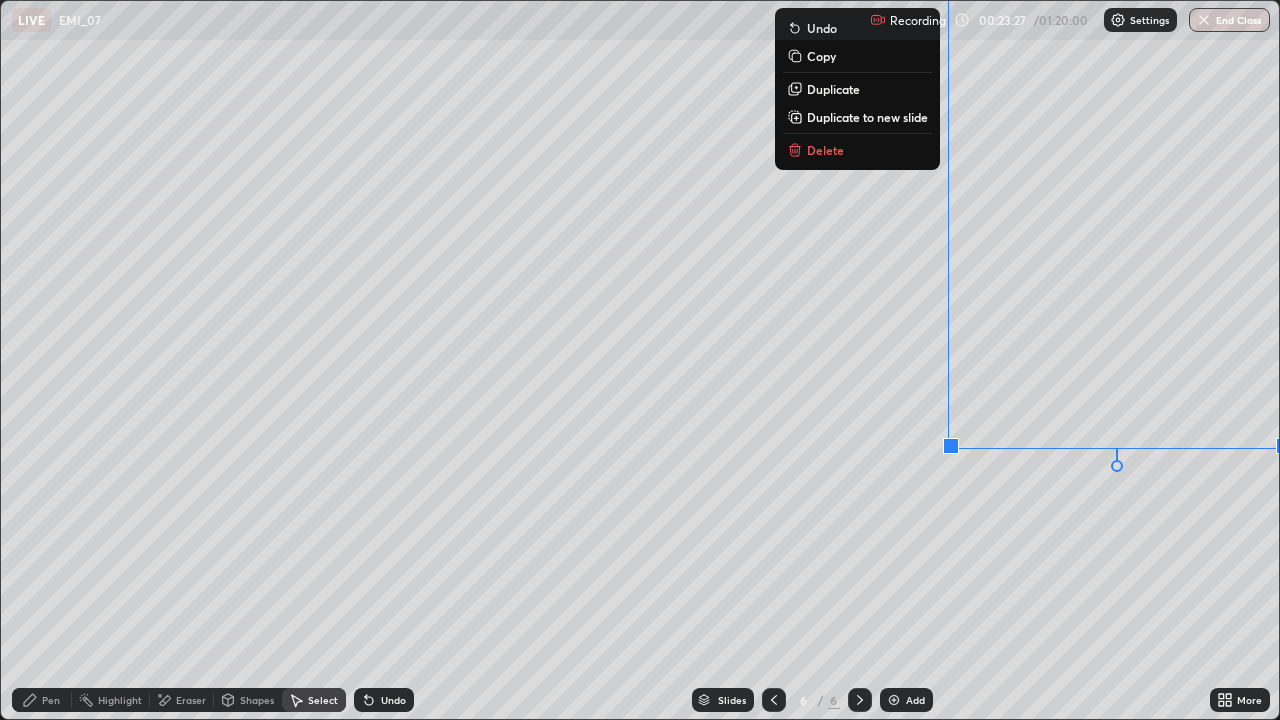 click on "0 ° Undo Copy Duplicate Duplicate to new slide Delete" at bounding box center (640, 360) 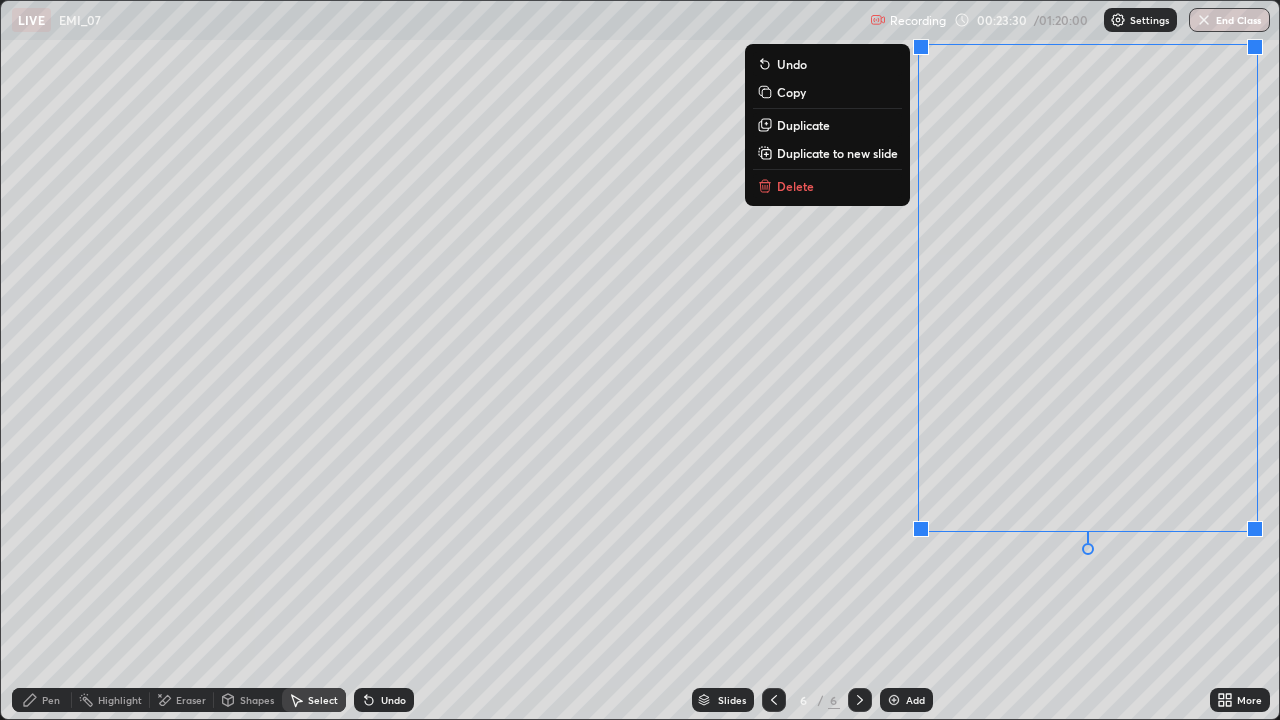 click on "0 ° Undo Copy Duplicate Duplicate to new slide Delete" at bounding box center [640, 360] 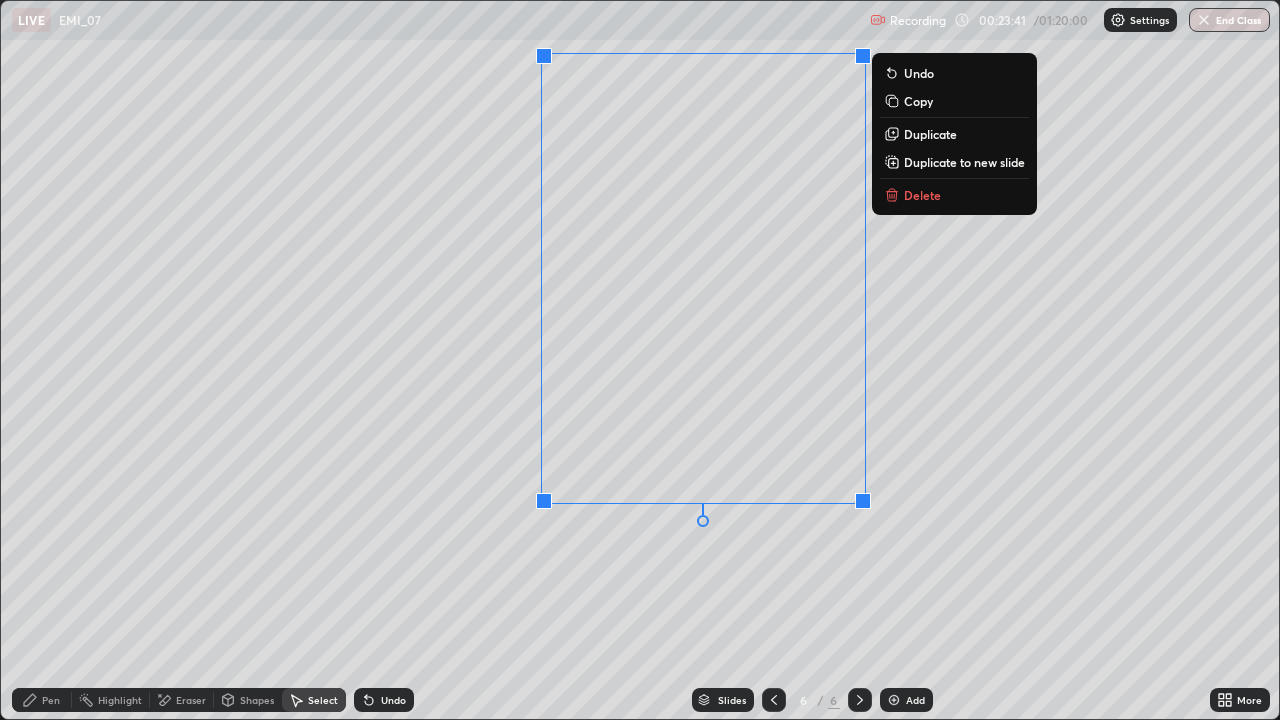click on "0 ° Undo Copy Duplicate Duplicate to new slide Delete" at bounding box center [640, 360] 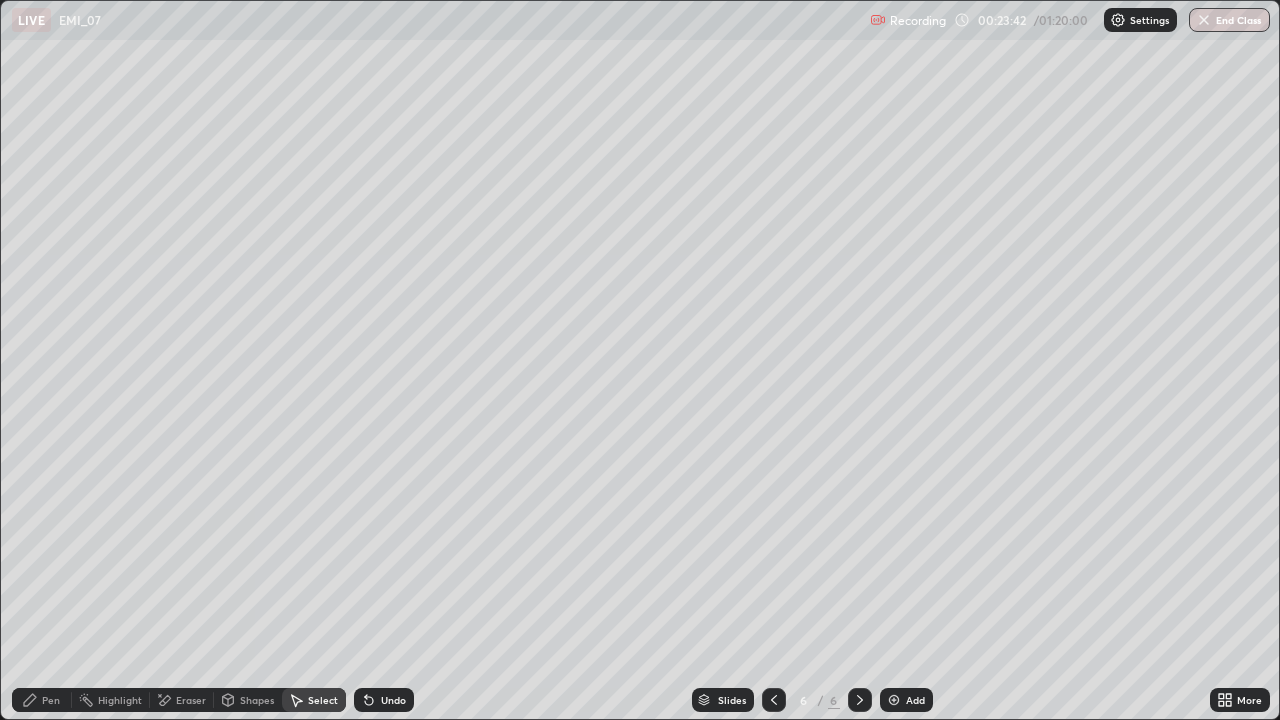click 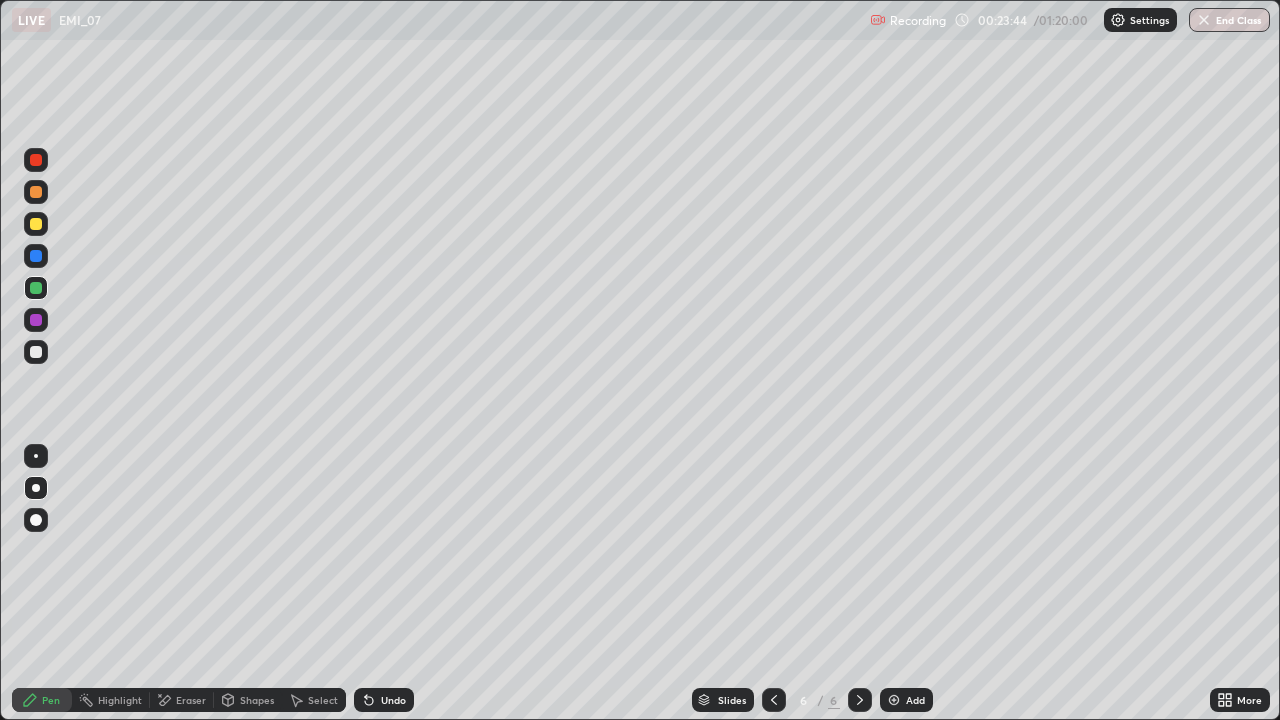 click at bounding box center [36, 192] 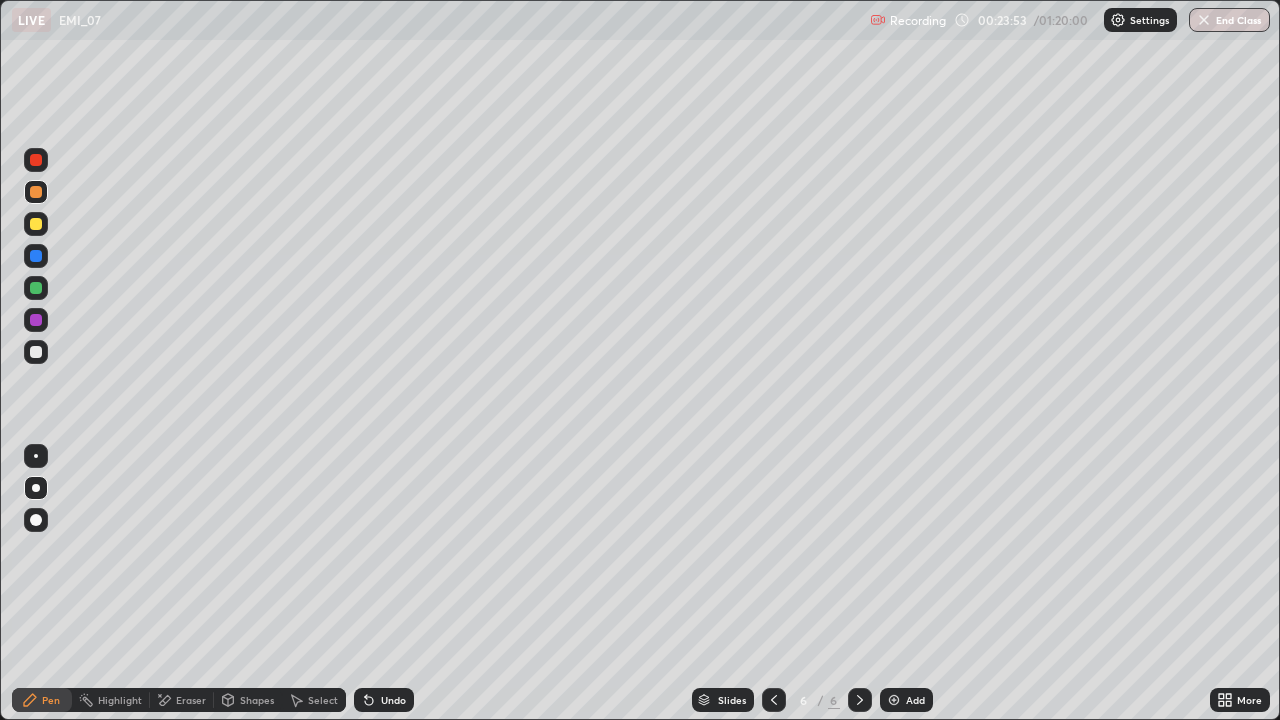 click 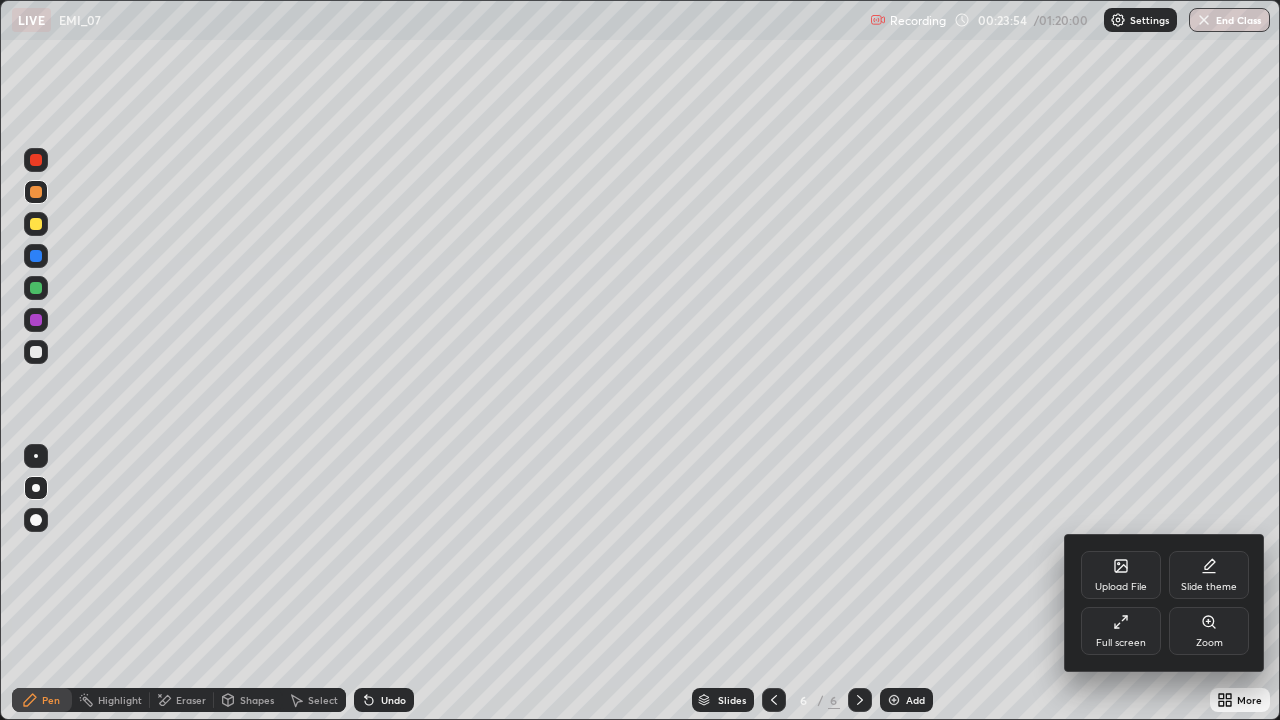 click on "Full screen" at bounding box center (1121, 631) 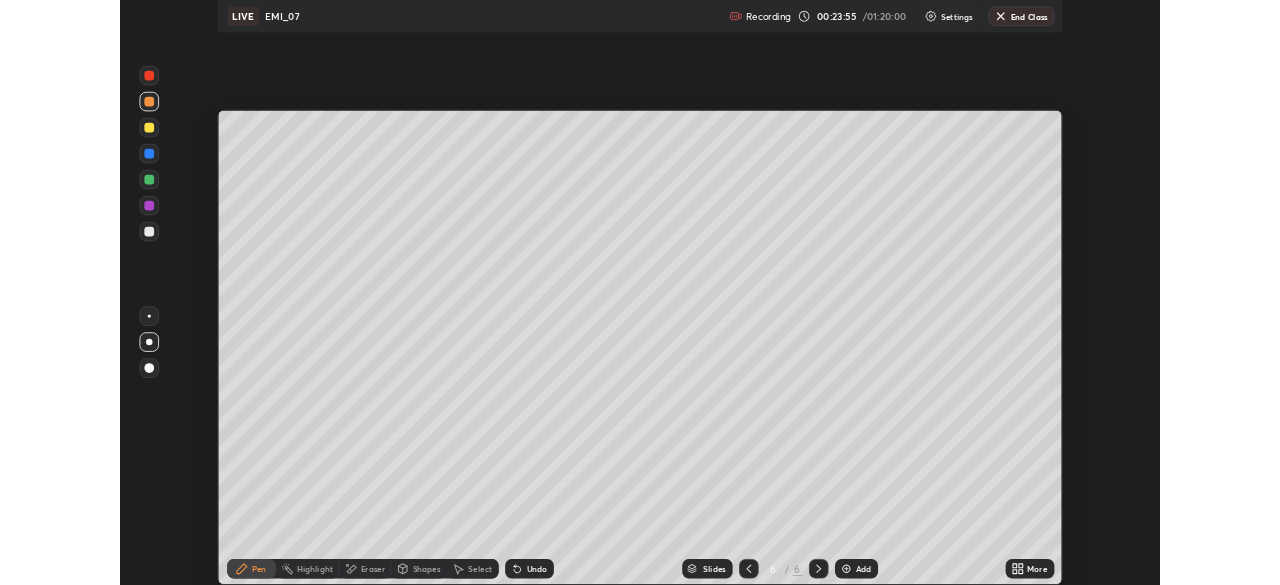 scroll, scrollTop: 585, scrollLeft: 1280, axis: both 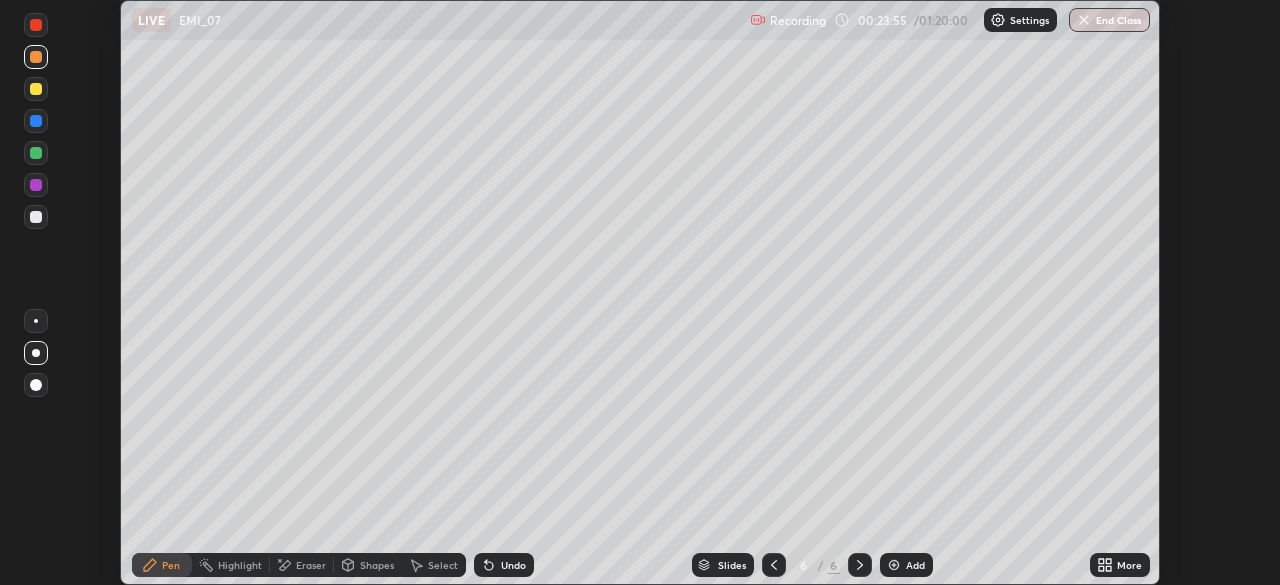 click on "More" at bounding box center (1129, 565) 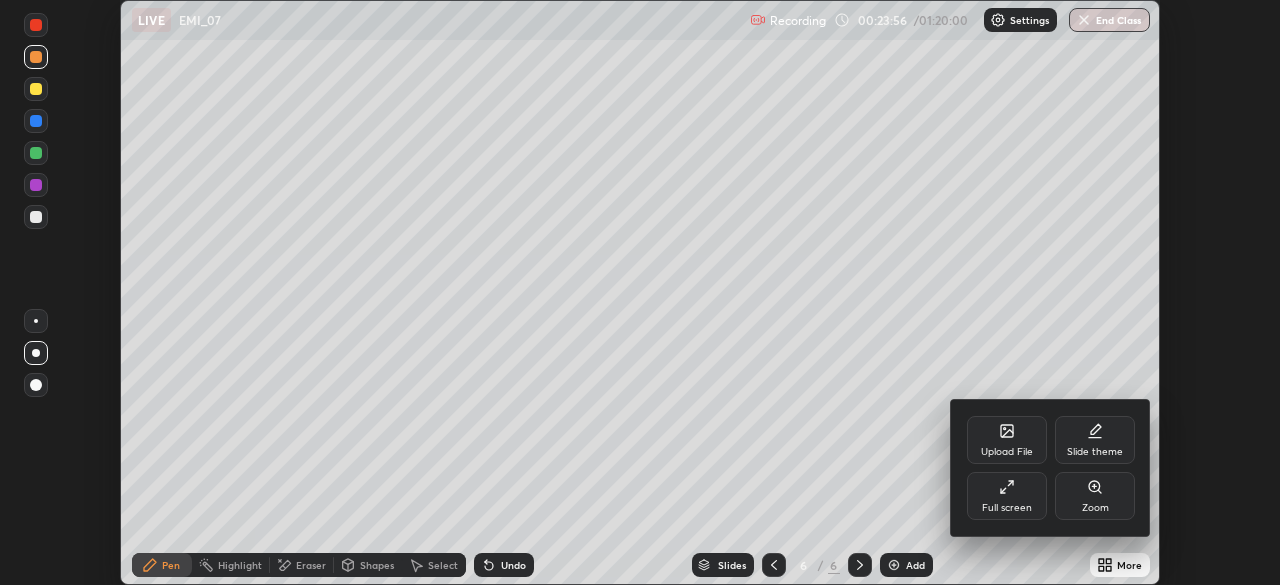 click on "Full screen" at bounding box center [1007, 496] 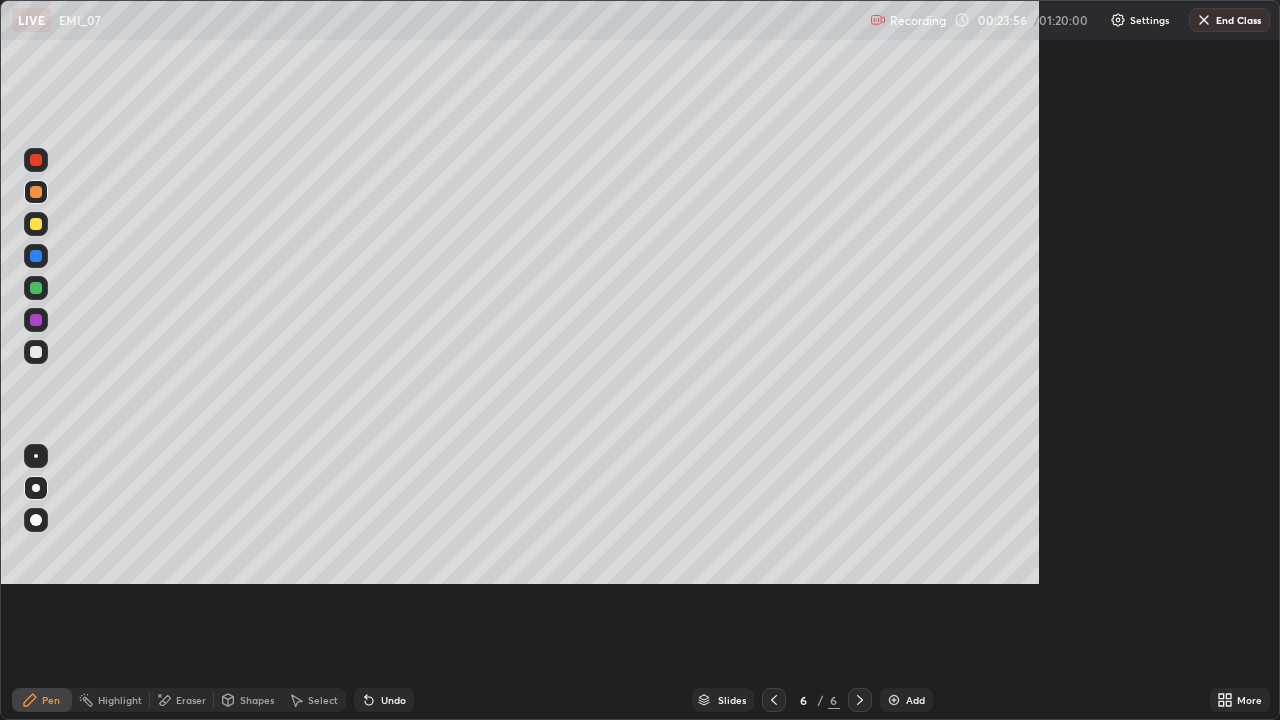 scroll, scrollTop: 99280, scrollLeft: 98720, axis: both 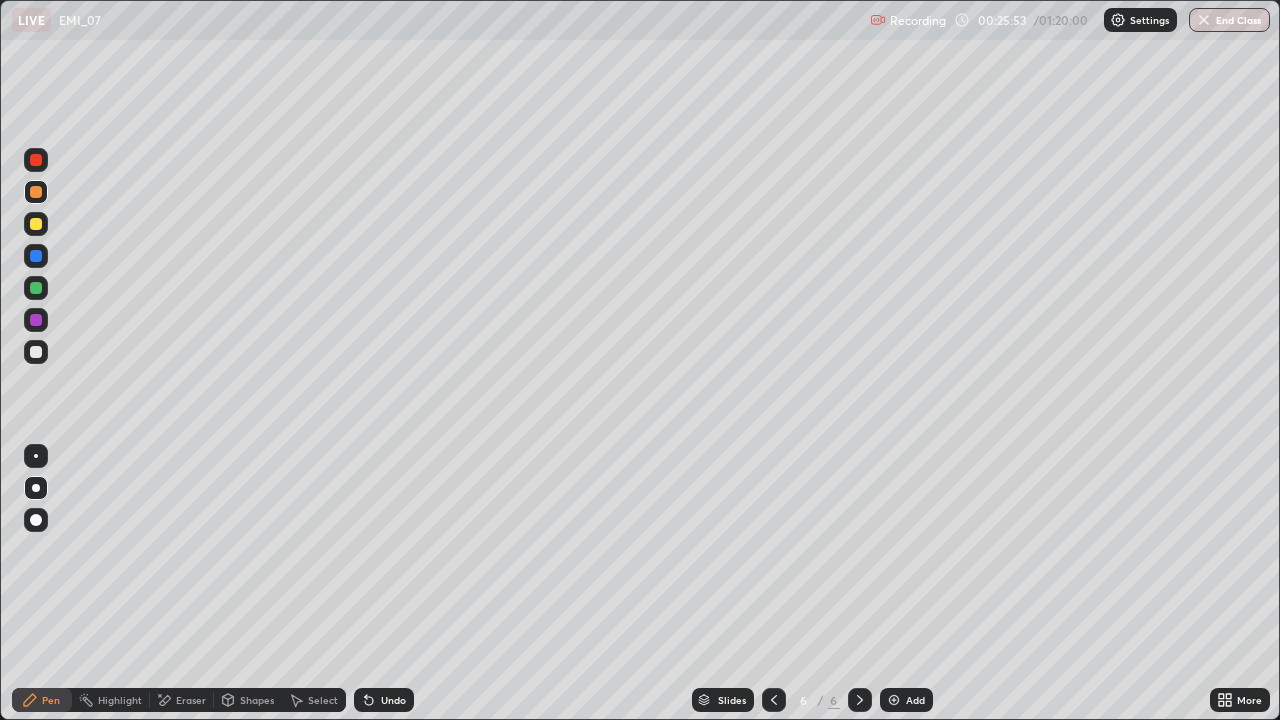 click at bounding box center [860, 700] 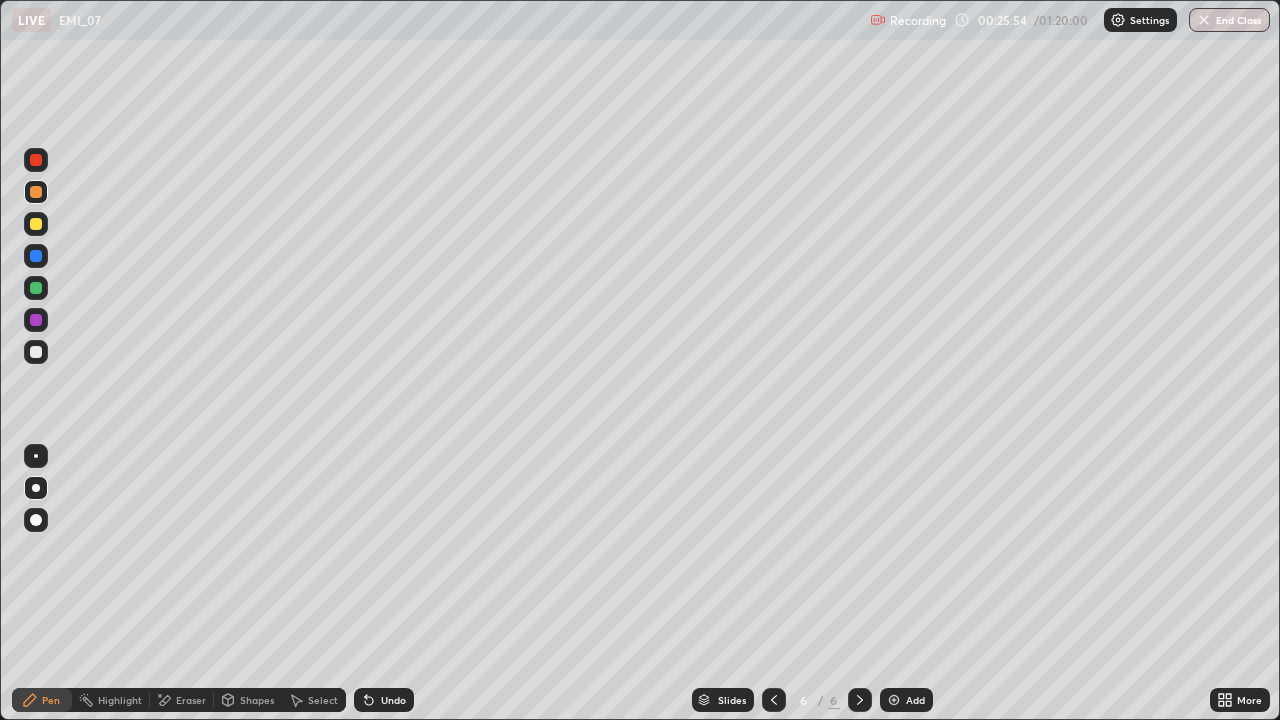 click at bounding box center (894, 700) 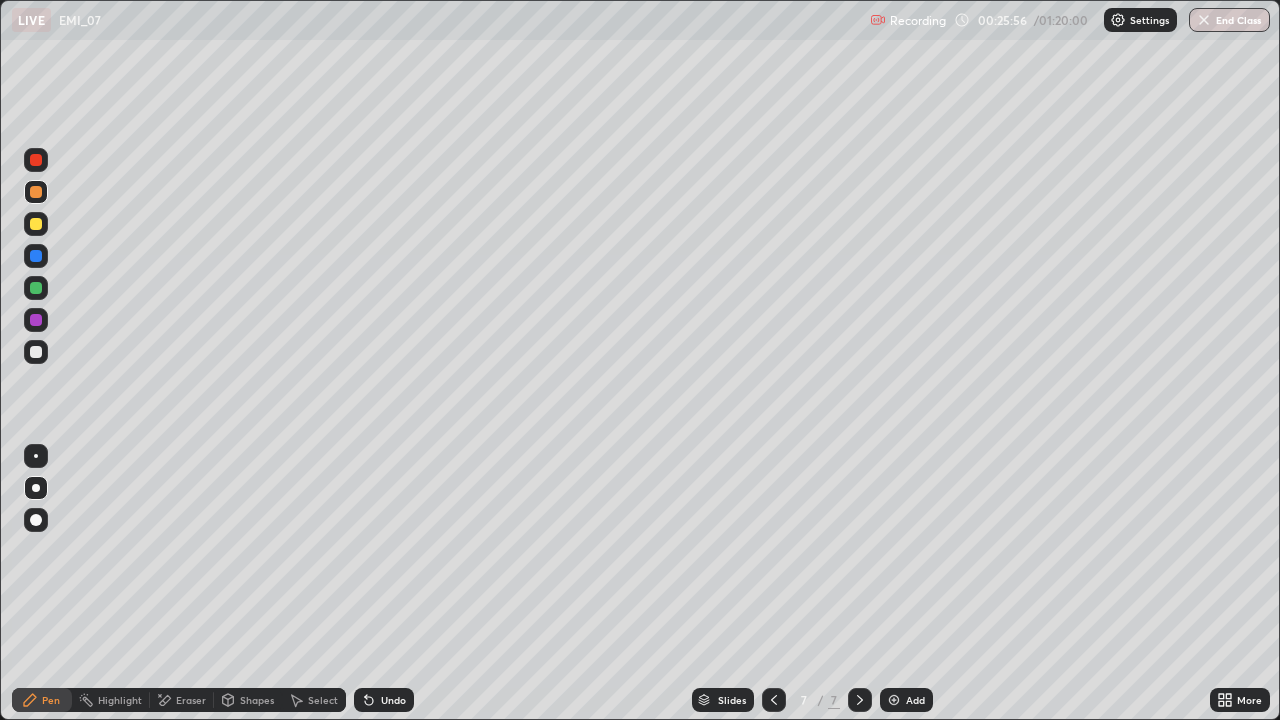 click at bounding box center (36, 352) 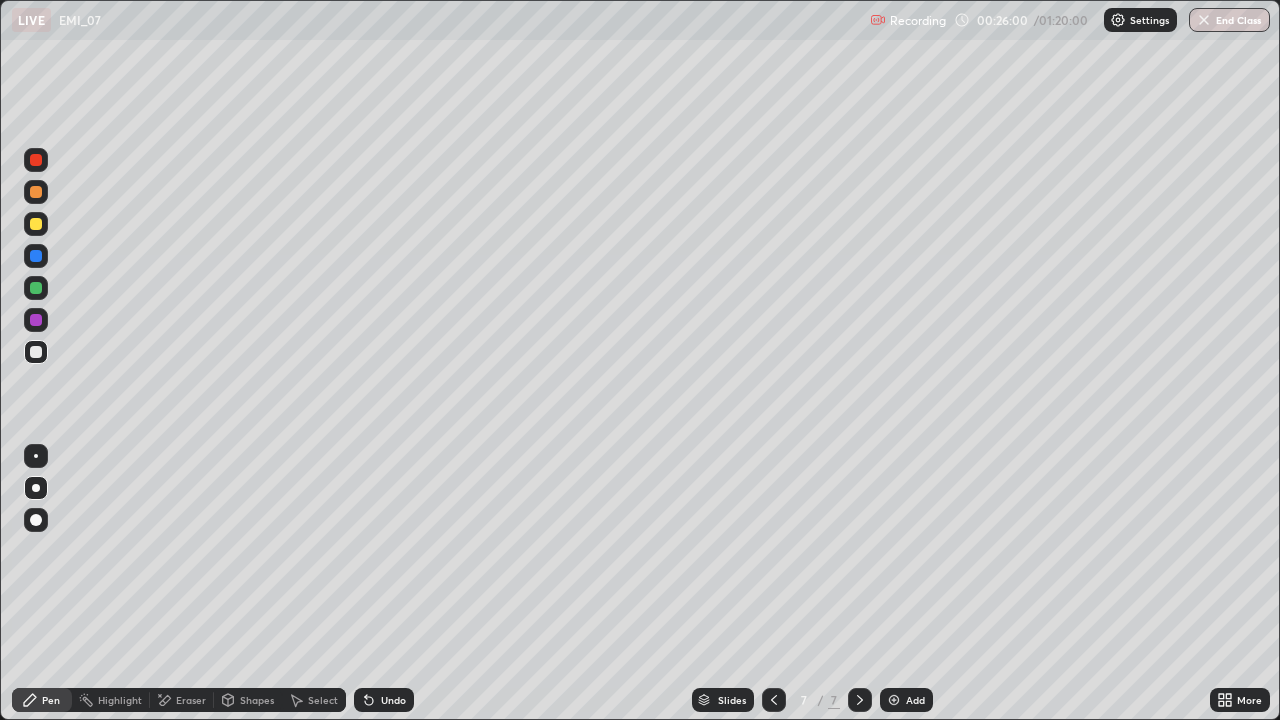 click on "Undo" at bounding box center [393, 700] 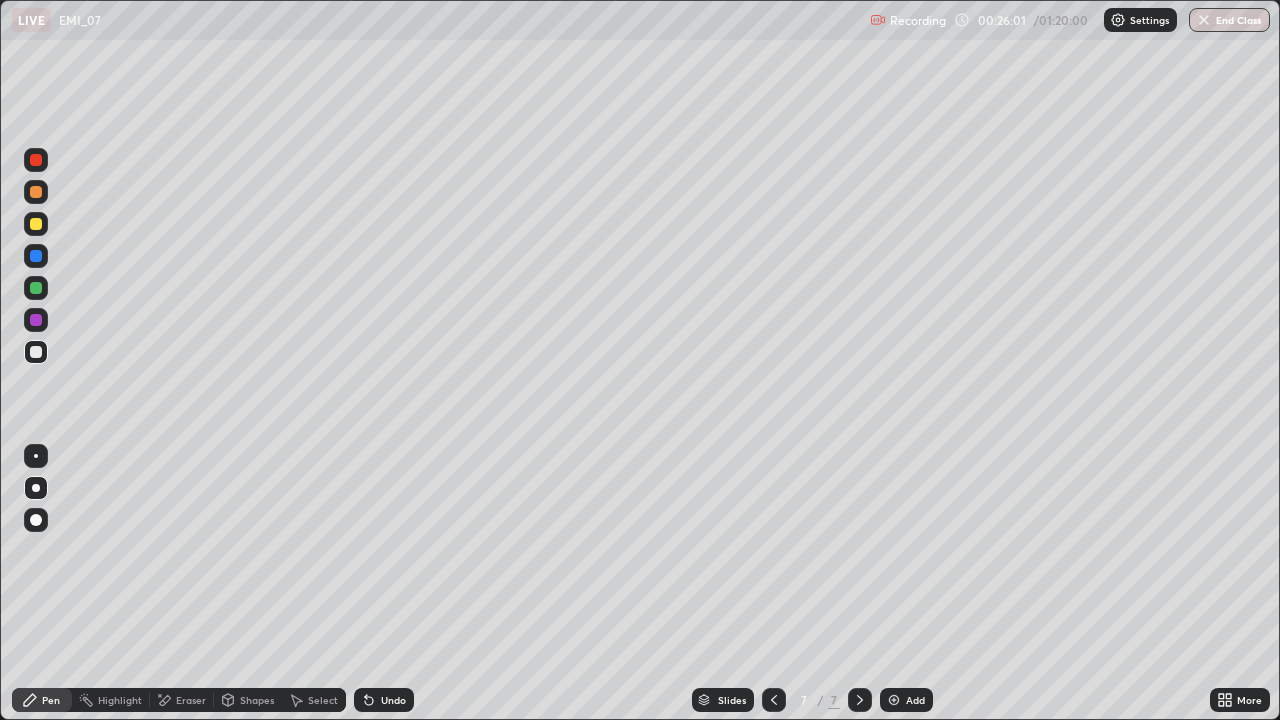 click on "Undo" at bounding box center [384, 700] 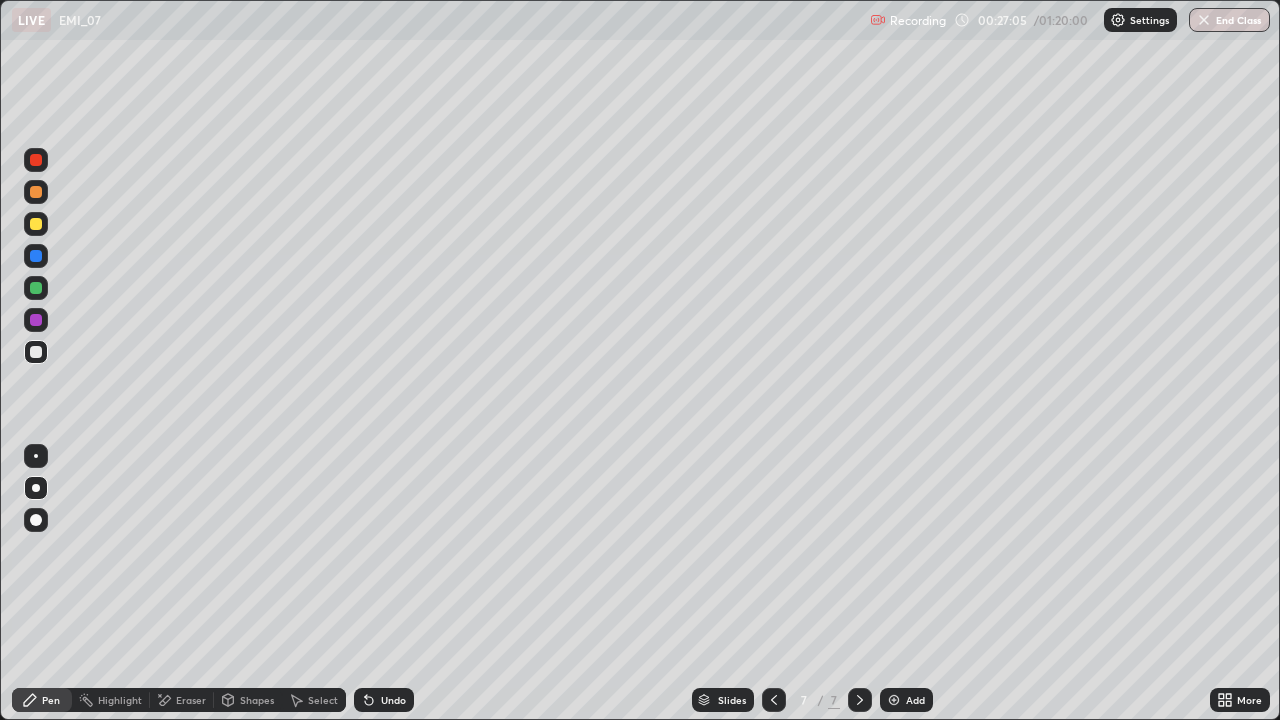 click at bounding box center [36, 224] 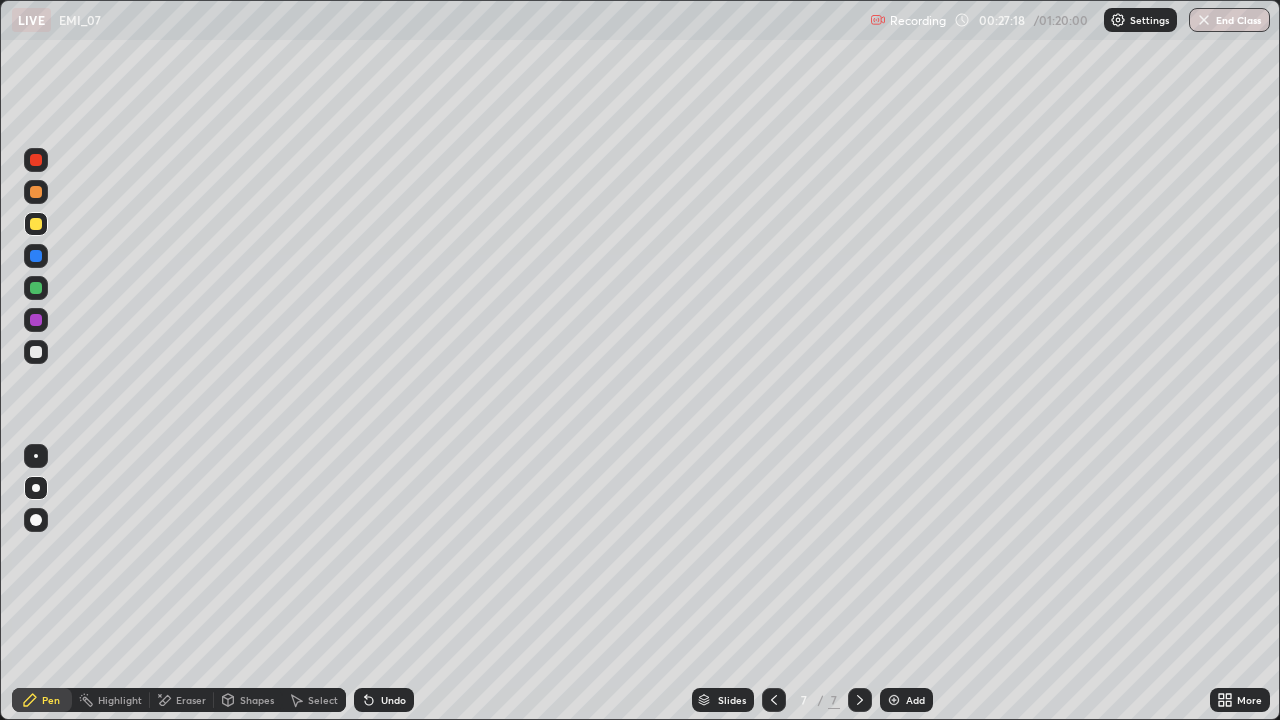 click on "Undo" at bounding box center (384, 700) 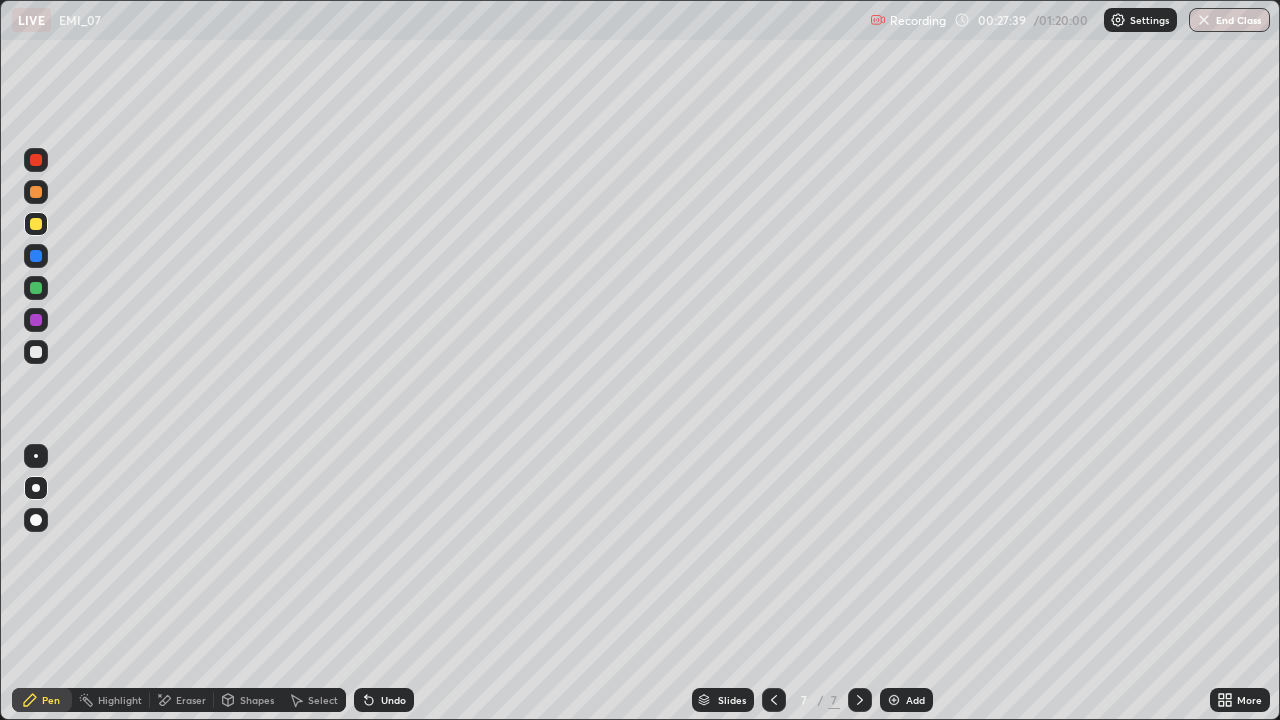 click 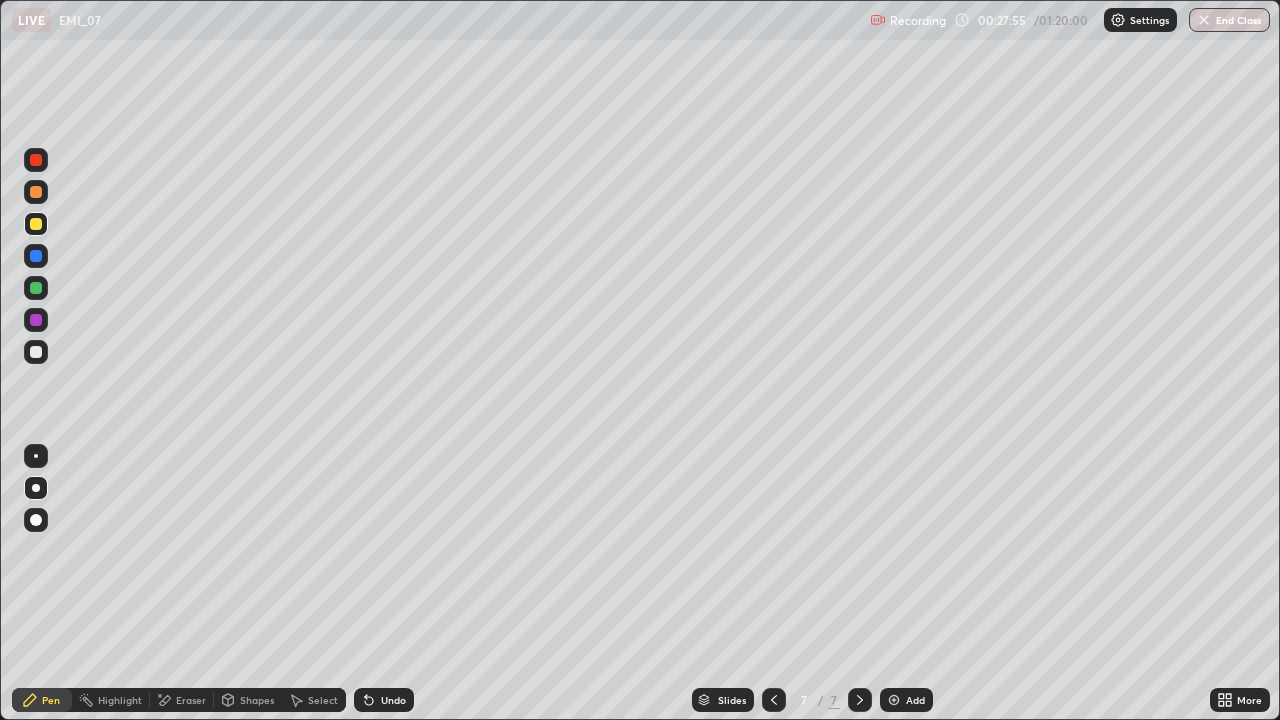 click on "Select" at bounding box center (323, 700) 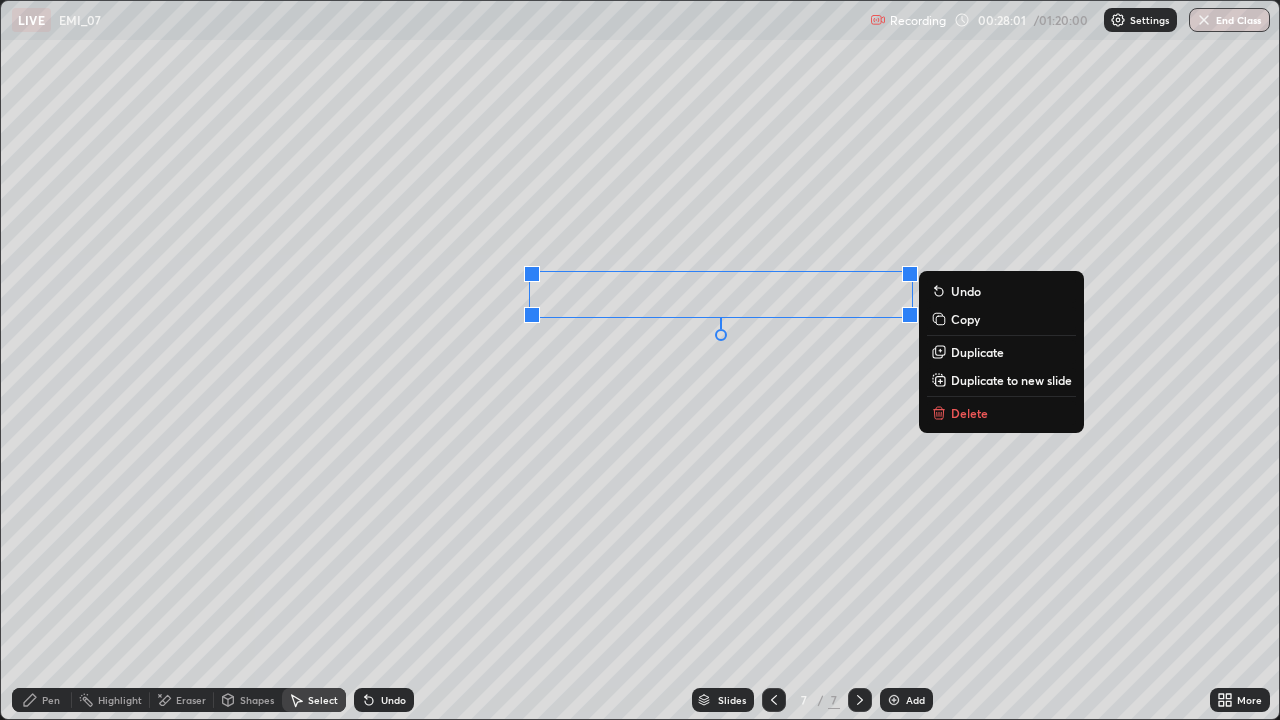 click on "Pen" at bounding box center (51, 700) 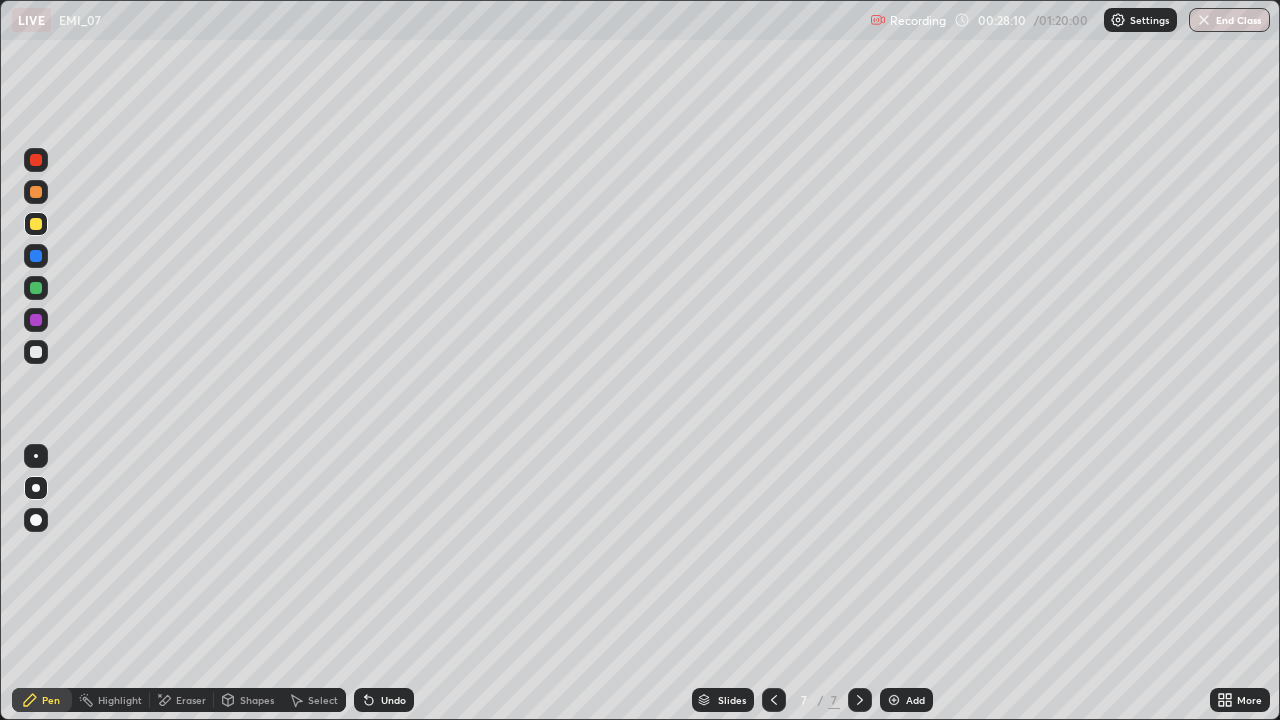 click 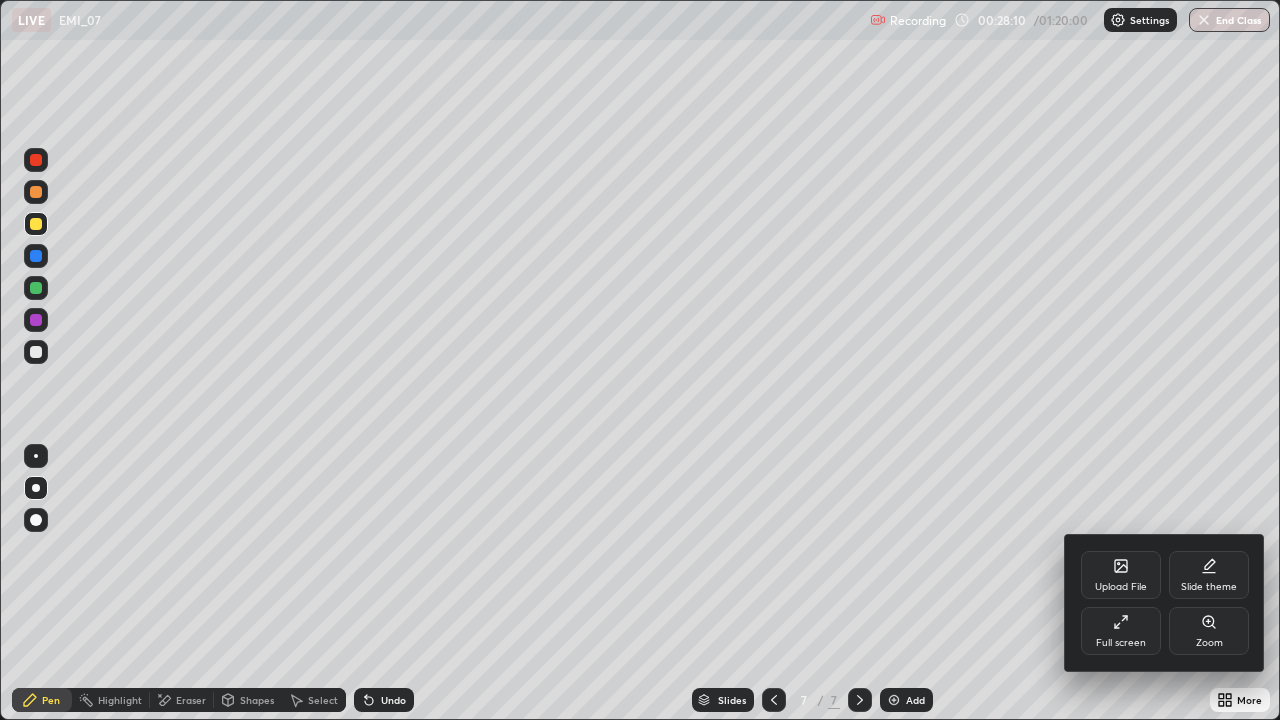 click on "Full screen" at bounding box center (1121, 631) 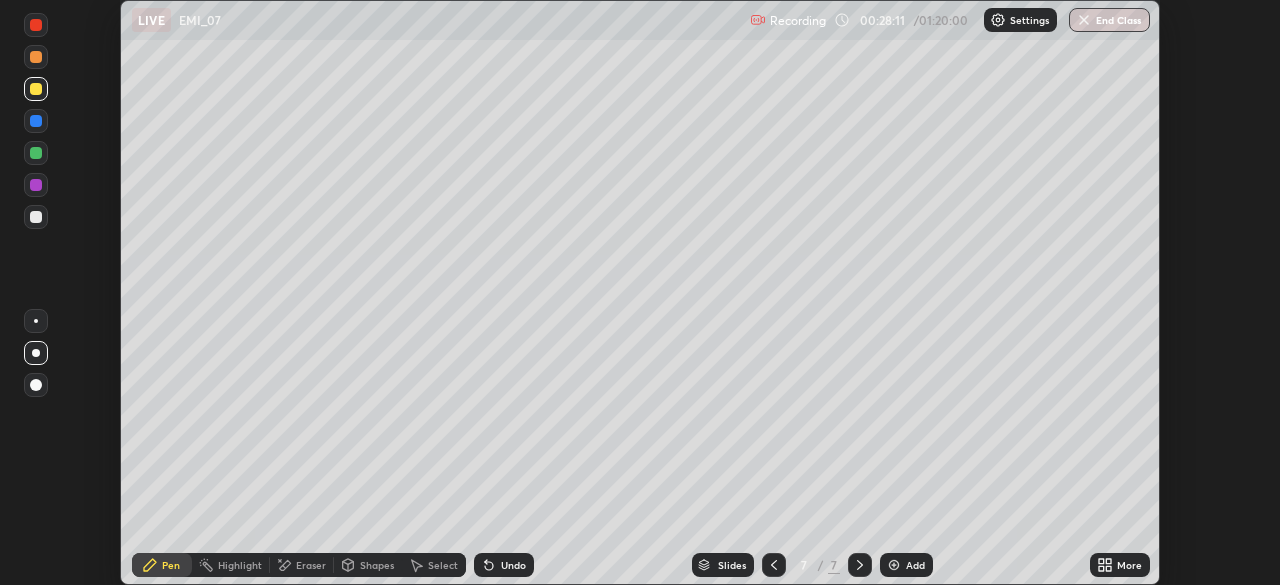 scroll, scrollTop: 585, scrollLeft: 1280, axis: both 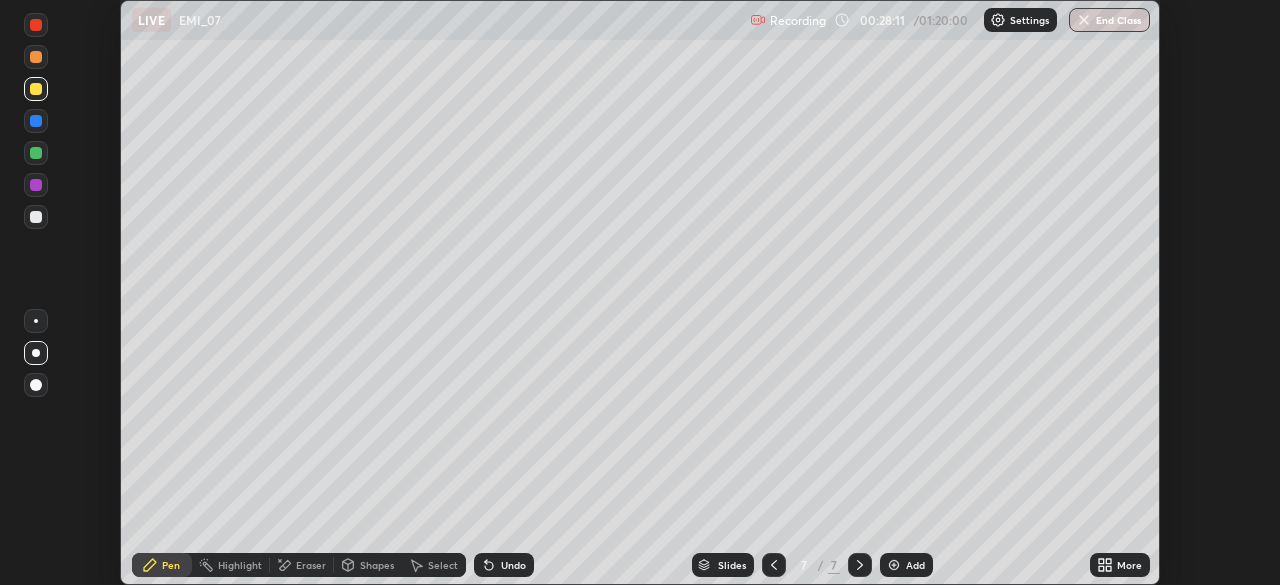 click on "More" at bounding box center [1120, 565] 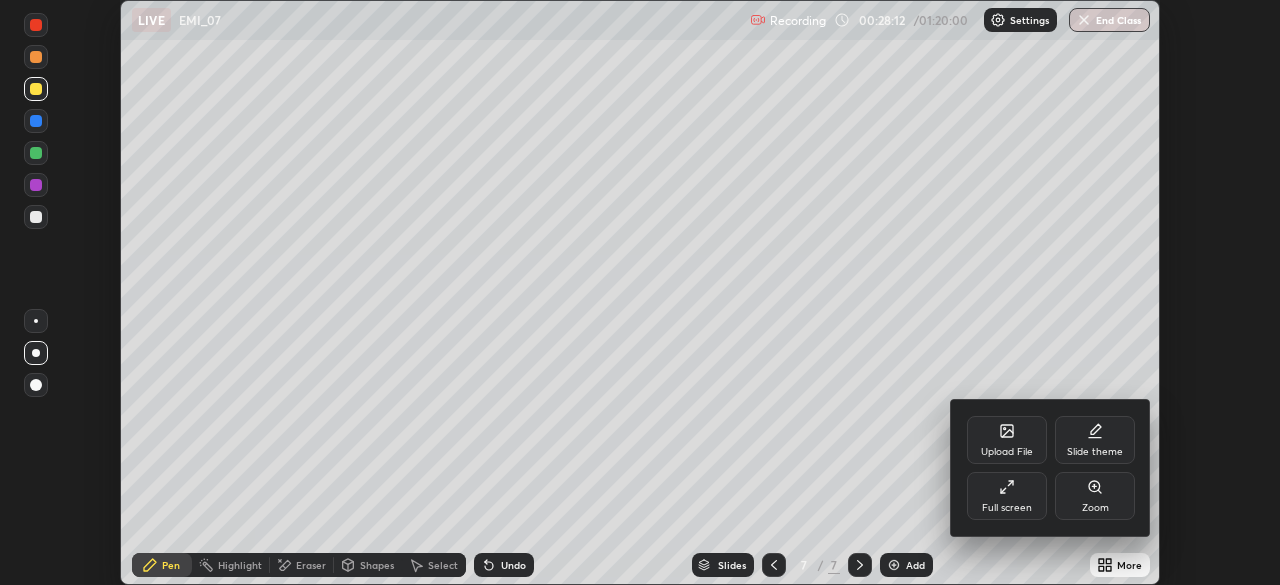 click on "Full screen" at bounding box center (1007, 496) 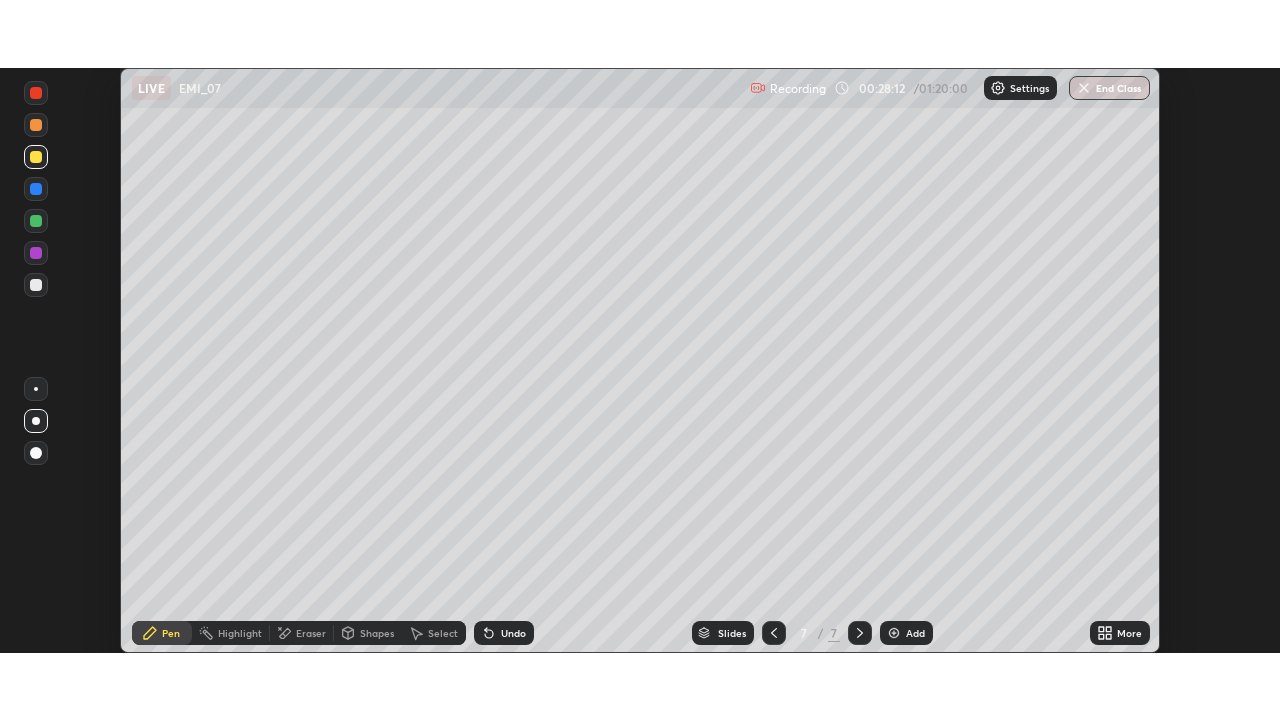 scroll, scrollTop: 99280, scrollLeft: 98720, axis: both 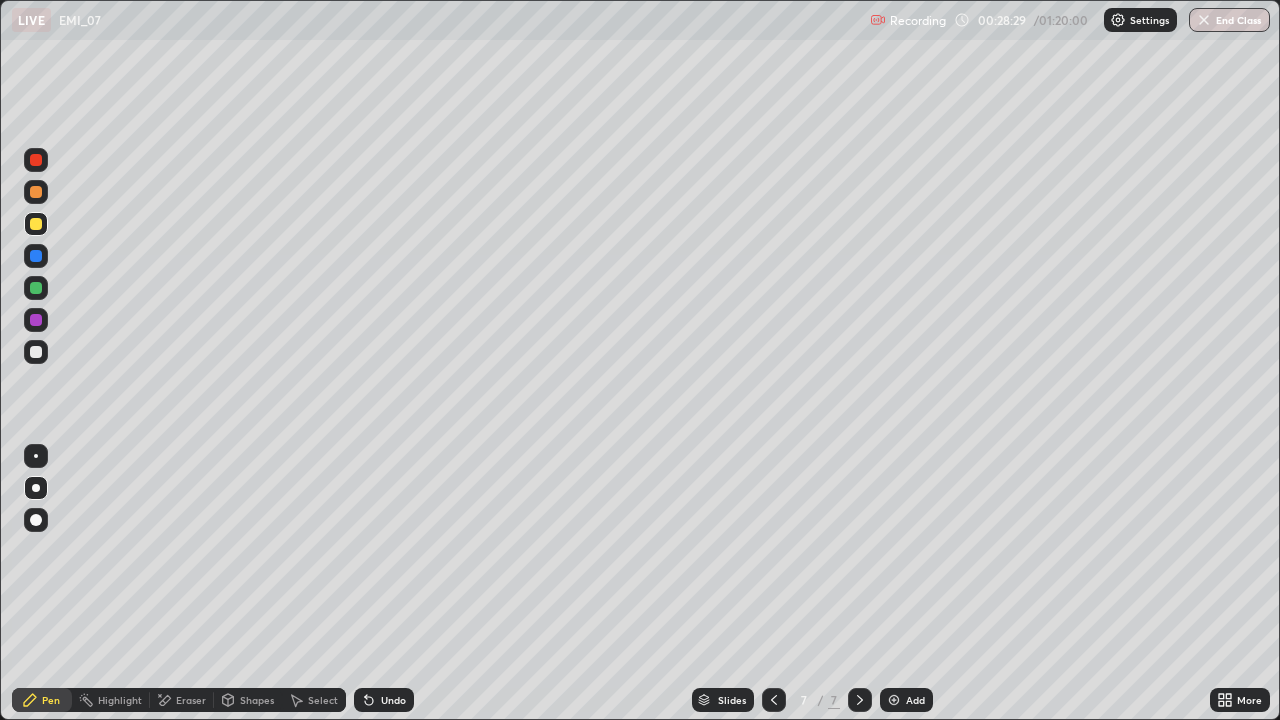 click on "Undo" at bounding box center (393, 700) 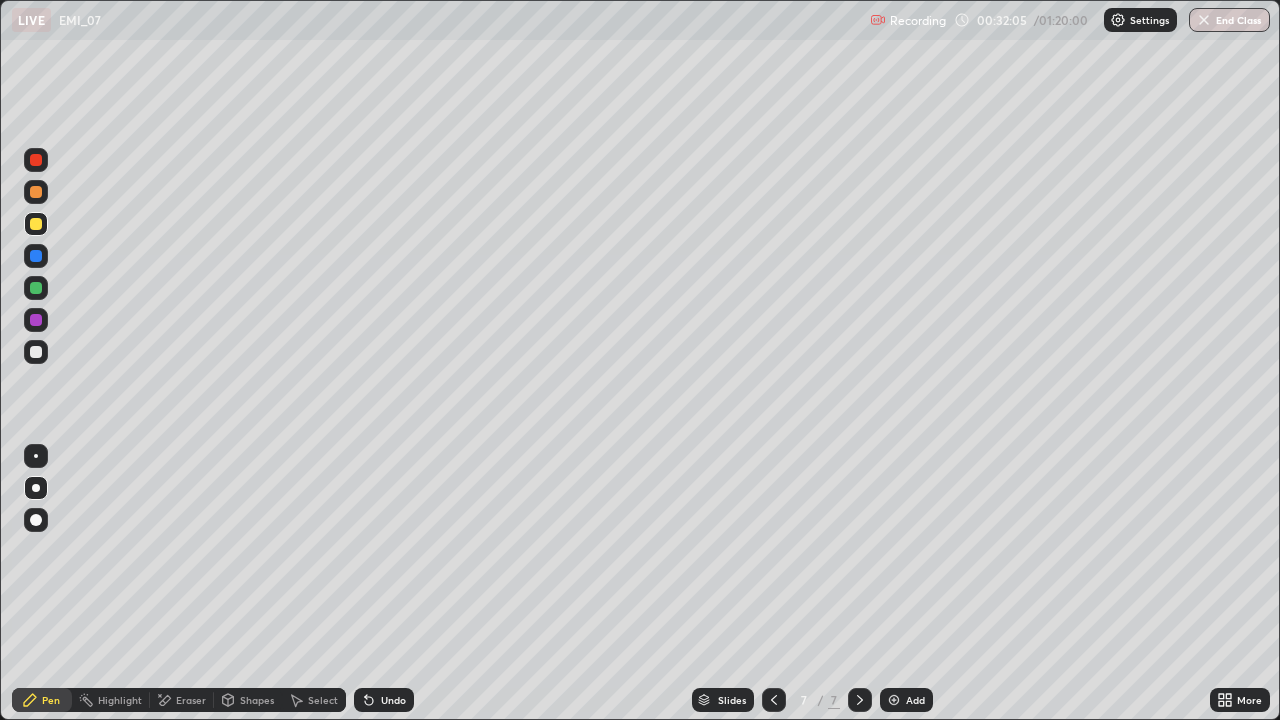 click 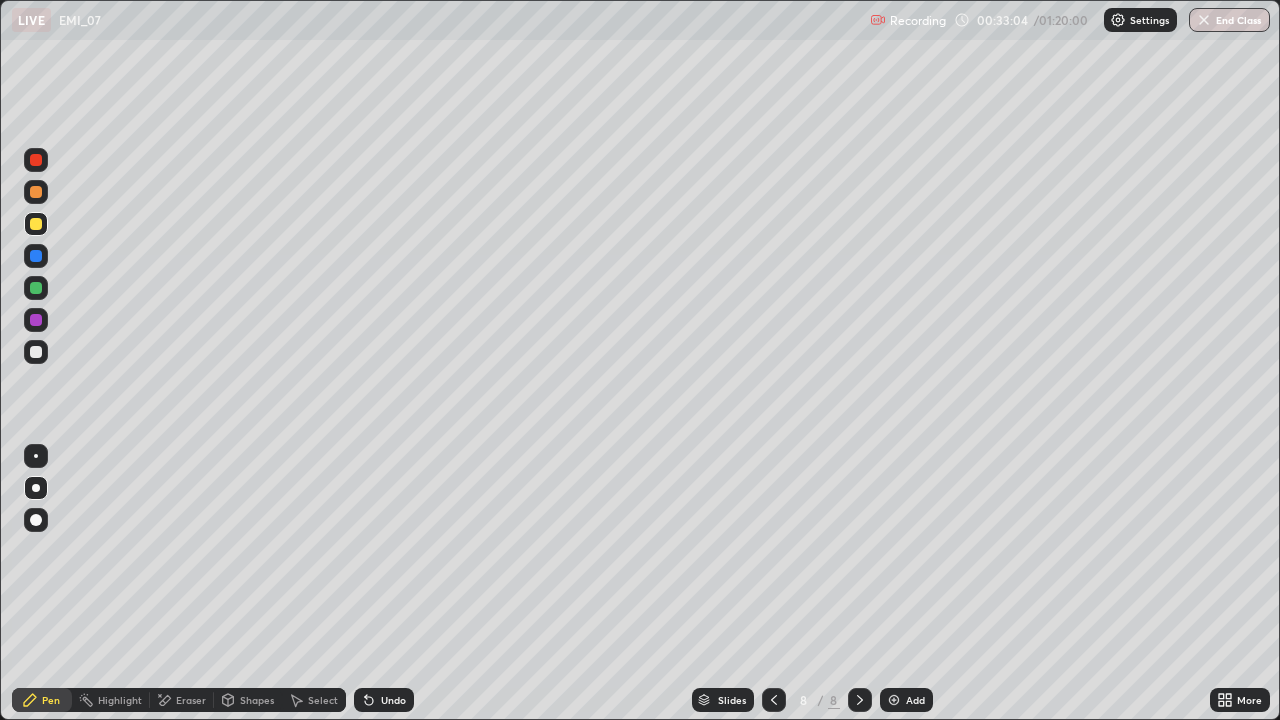 click on "Undo" at bounding box center (393, 700) 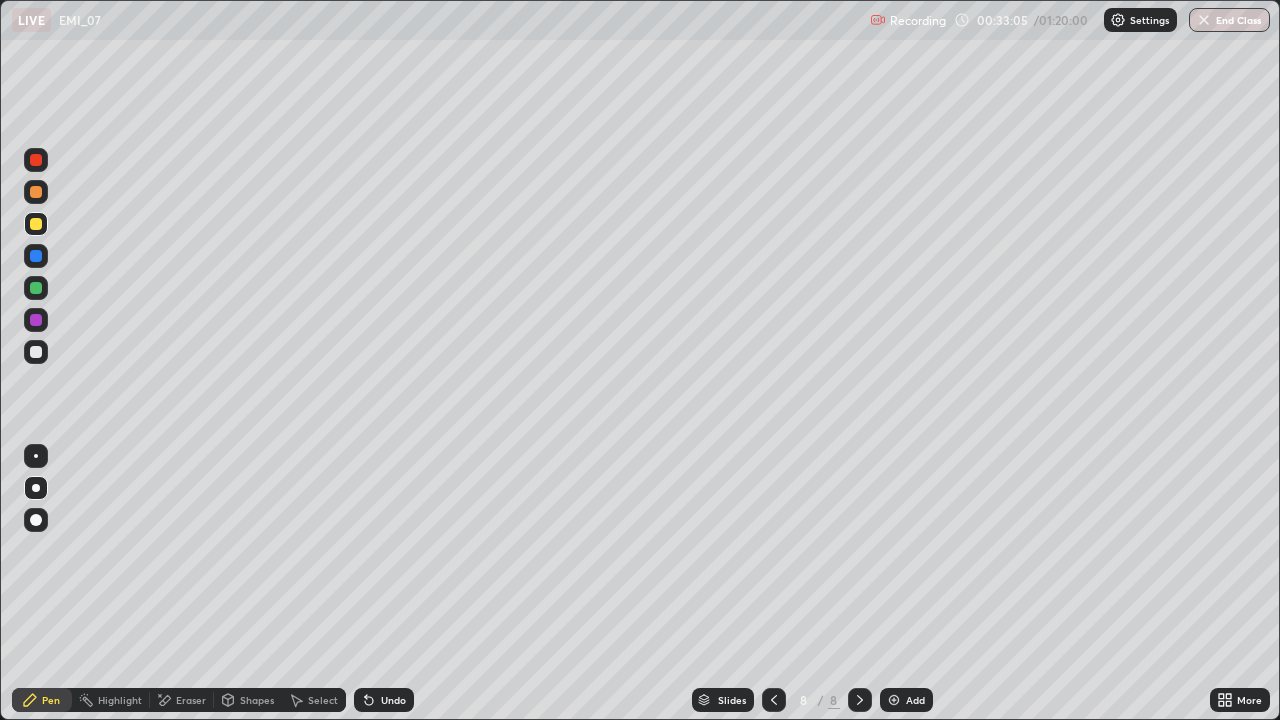 click on "Undo" at bounding box center [384, 700] 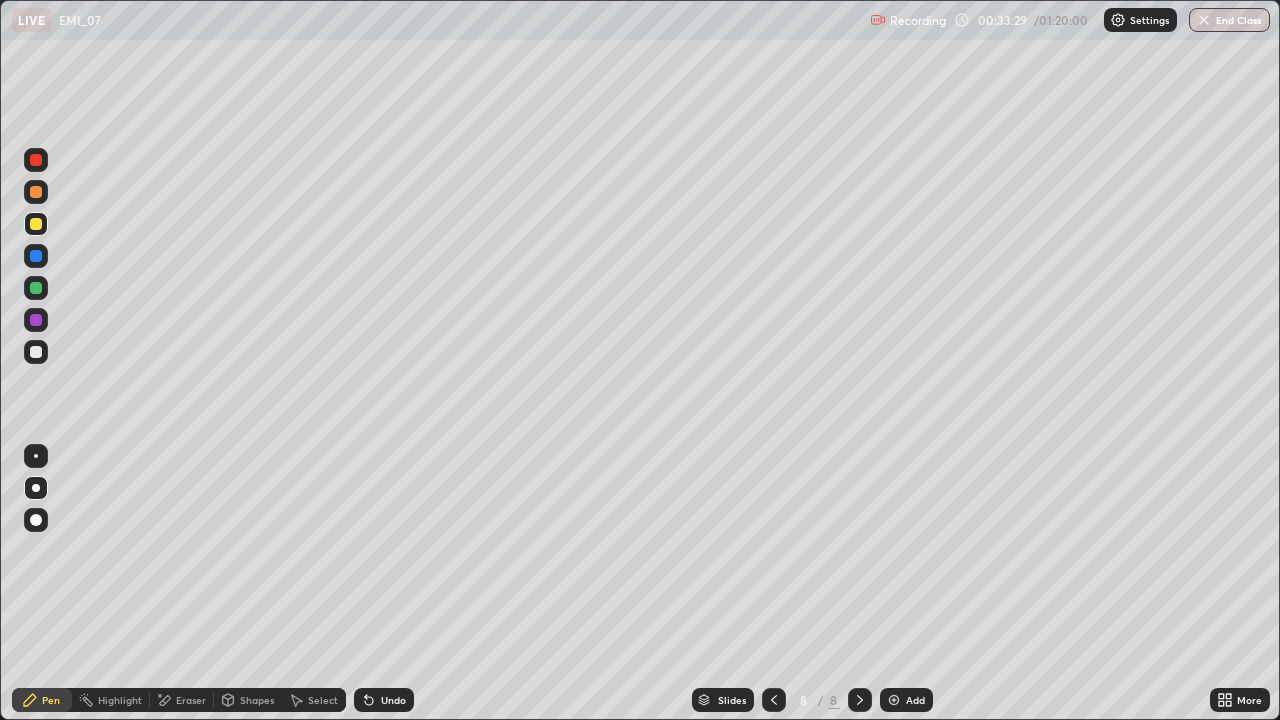 click on "Undo" at bounding box center [384, 700] 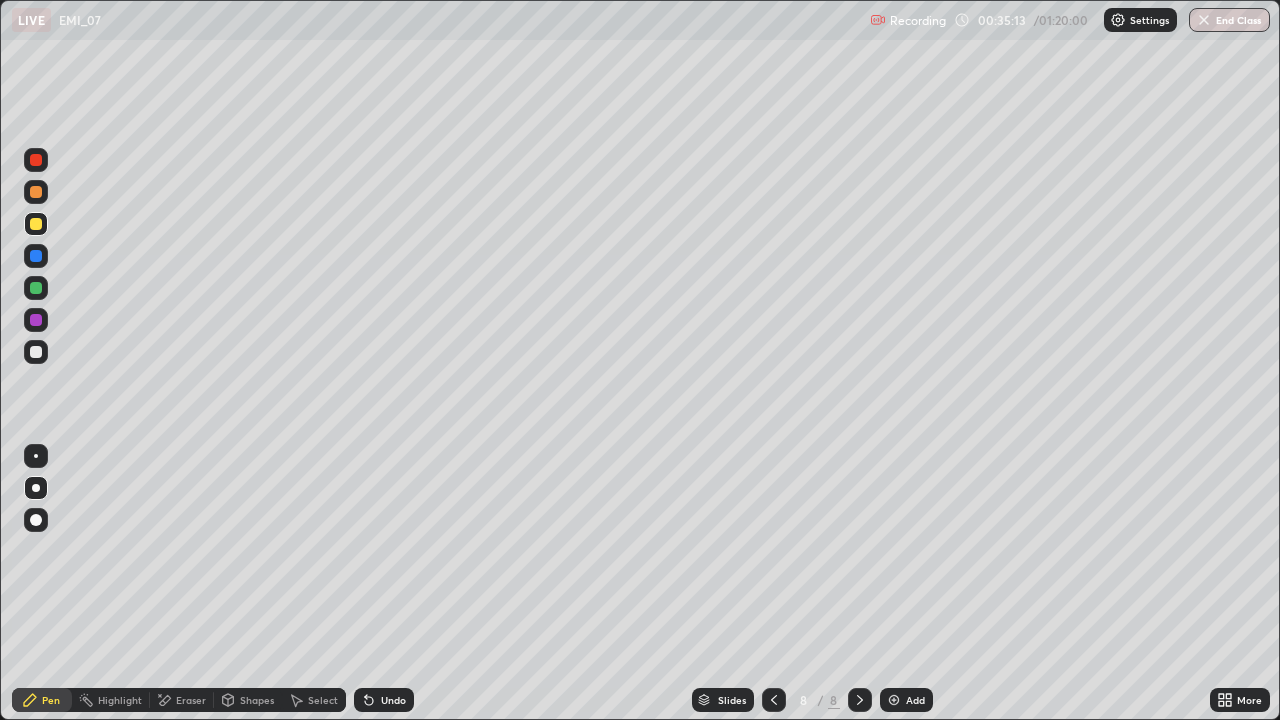 click 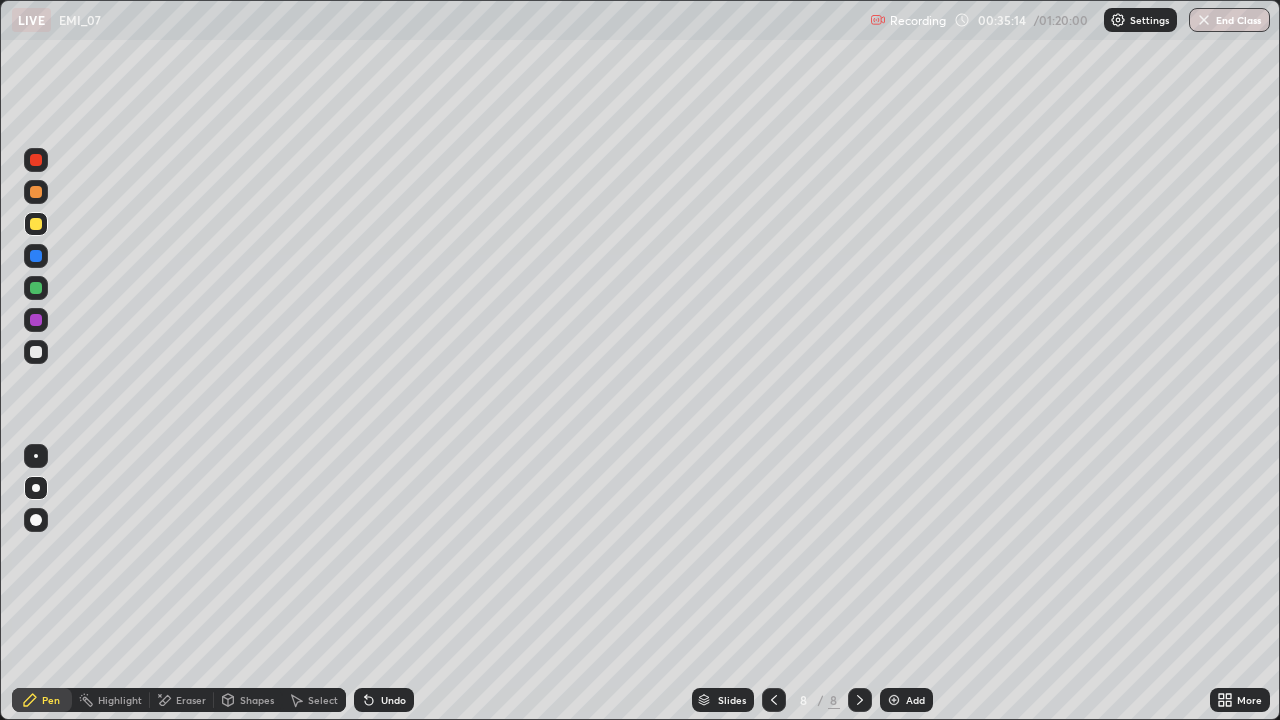 click on "Add" at bounding box center (915, 700) 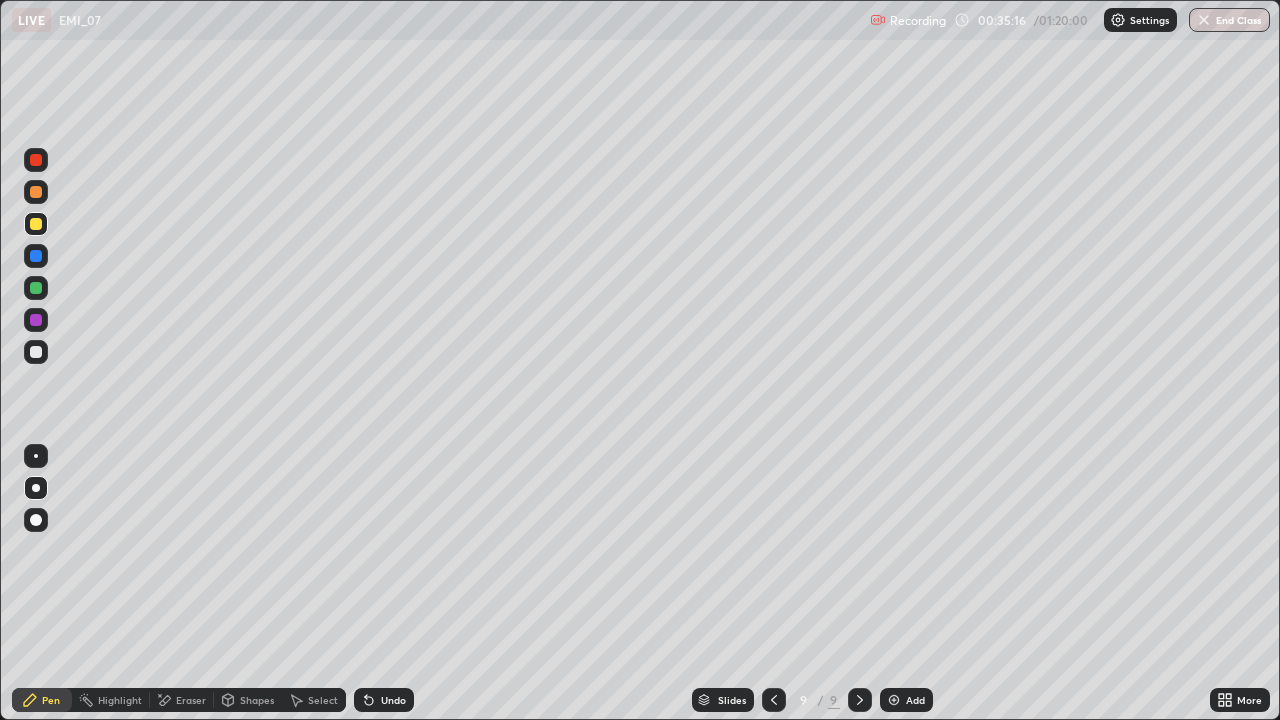 click at bounding box center (36, 352) 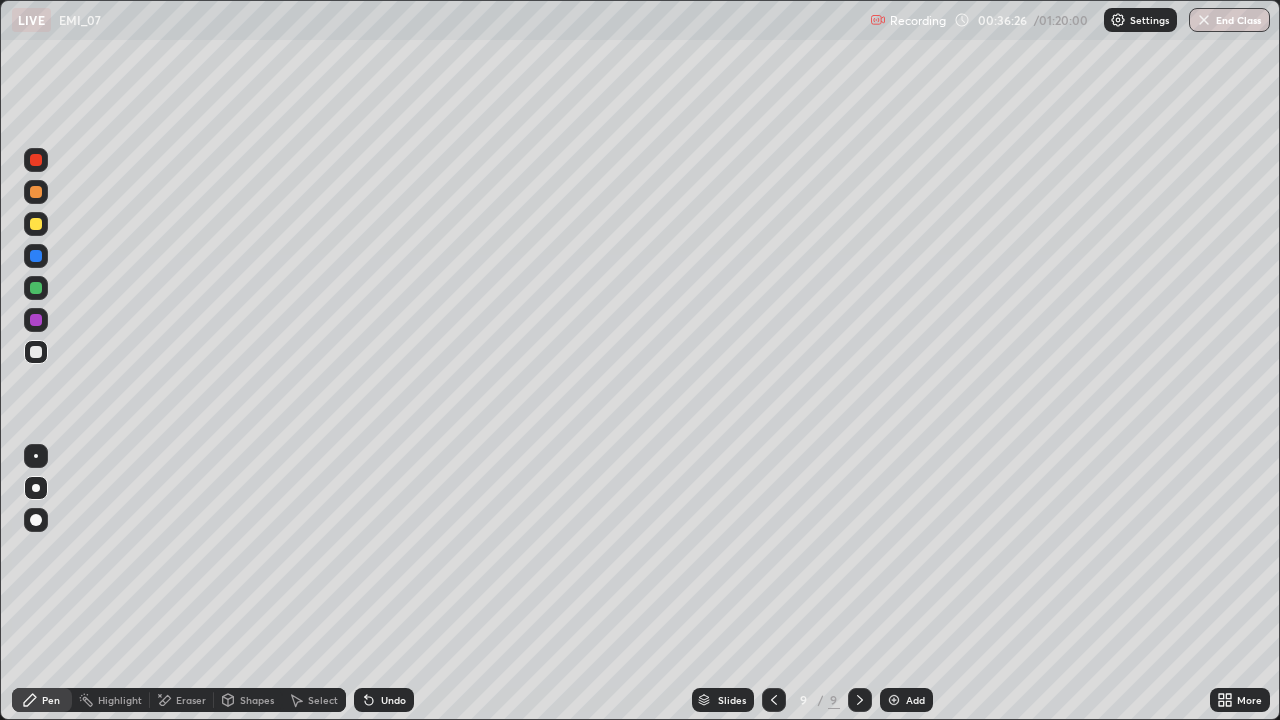 click at bounding box center (36, 224) 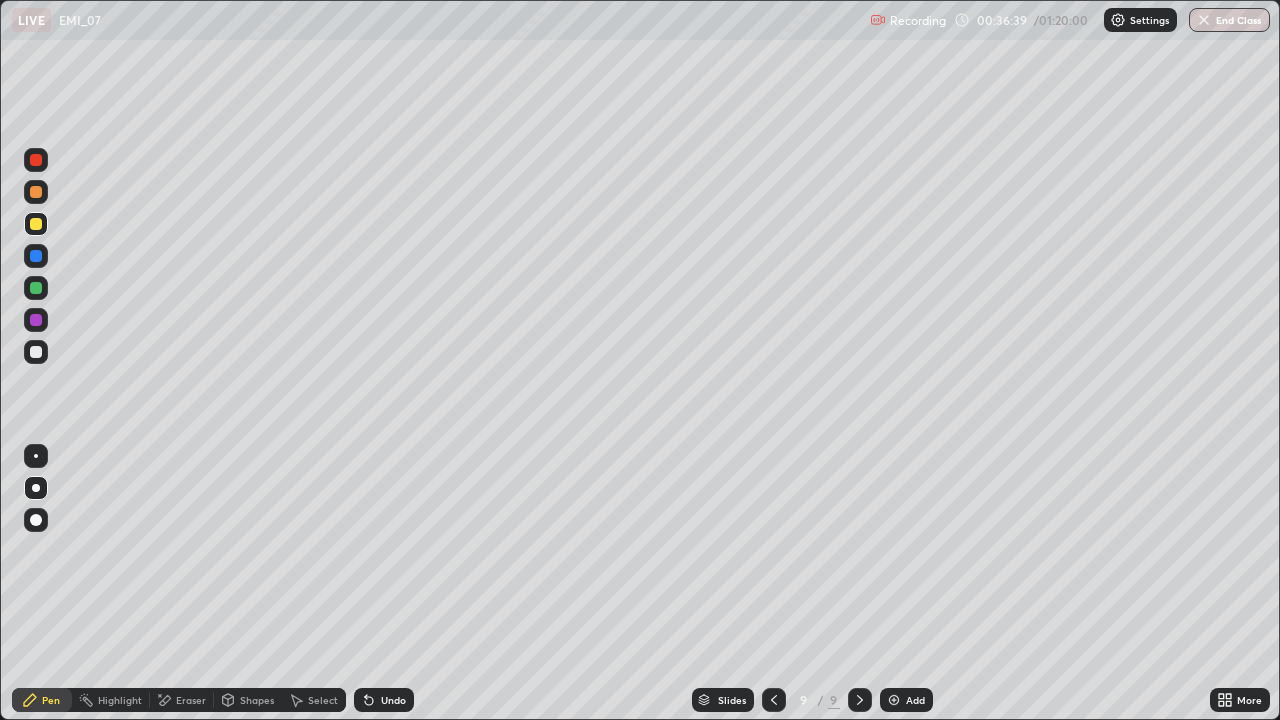 click on "Select" at bounding box center (323, 700) 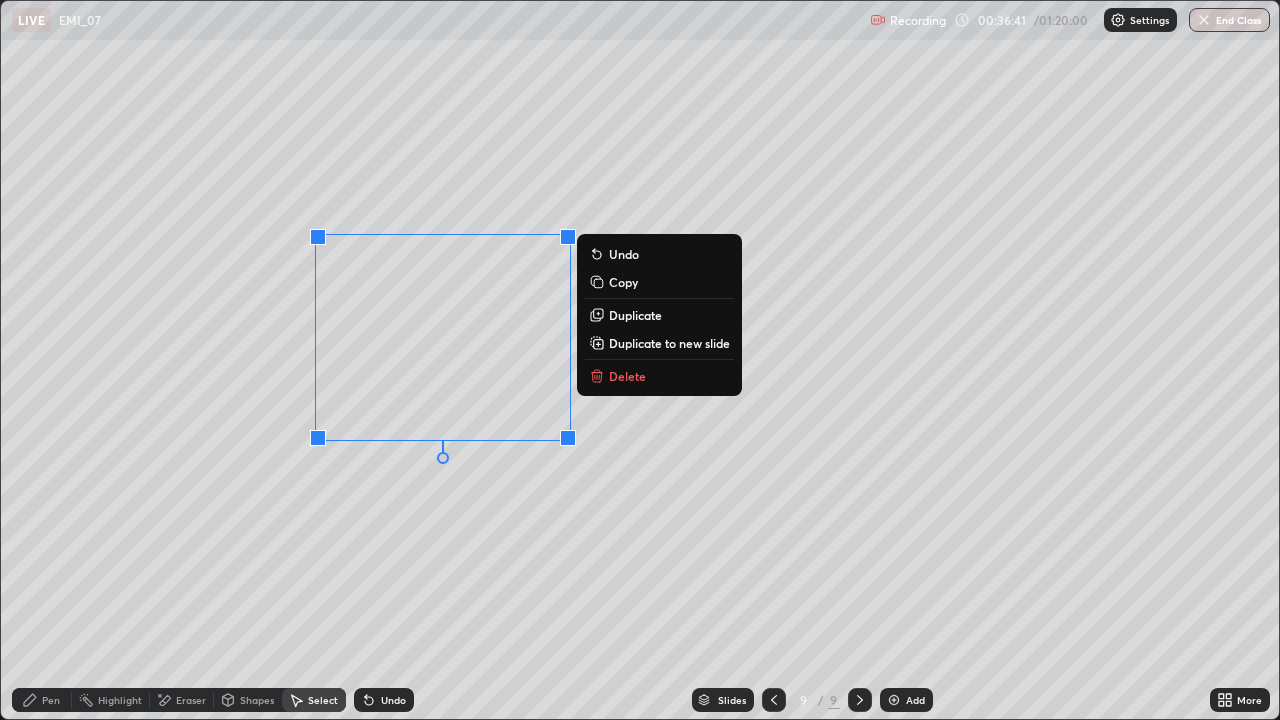 click on "Delete" at bounding box center (627, 376) 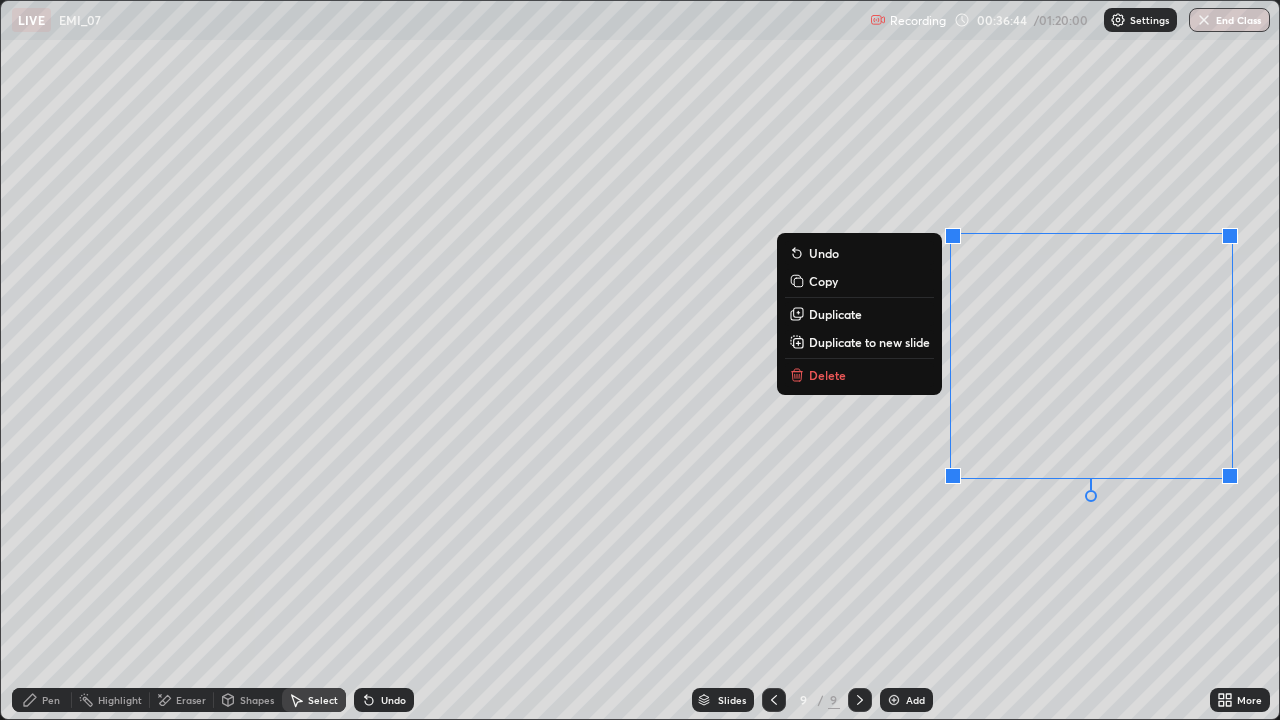 click on "Delete" at bounding box center (859, 375) 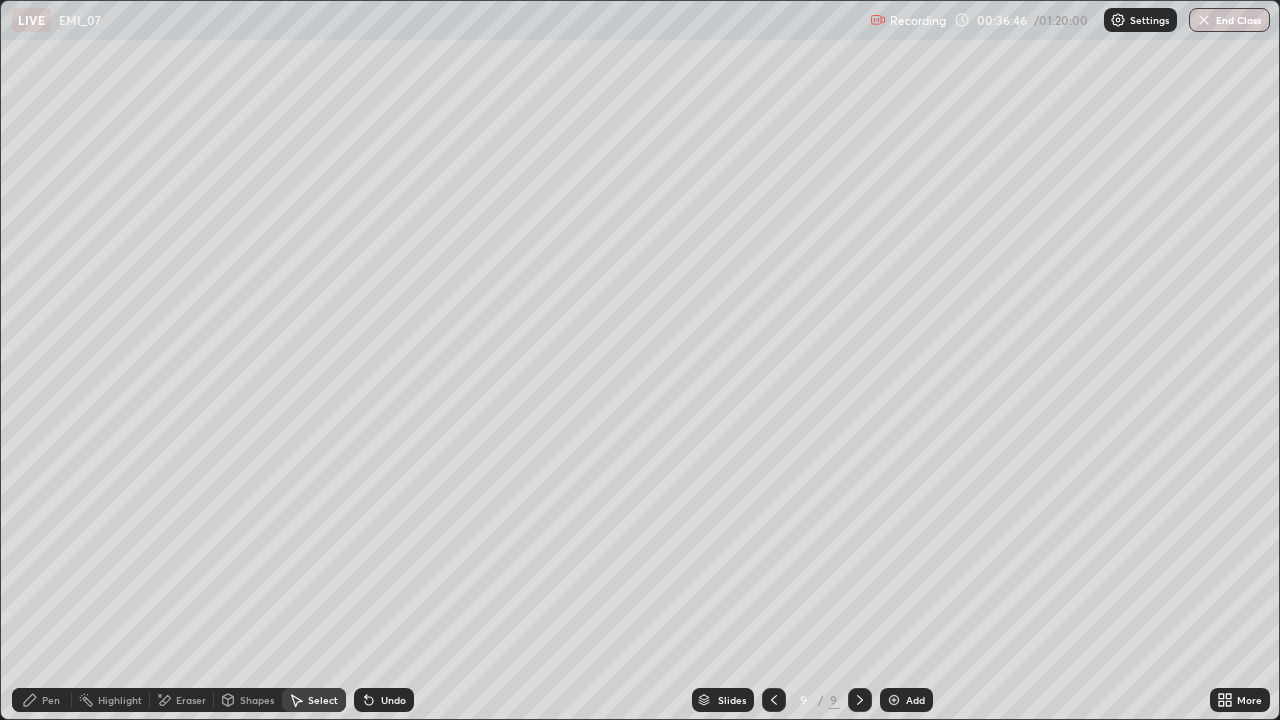 click on "Pen" at bounding box center [42, 700] 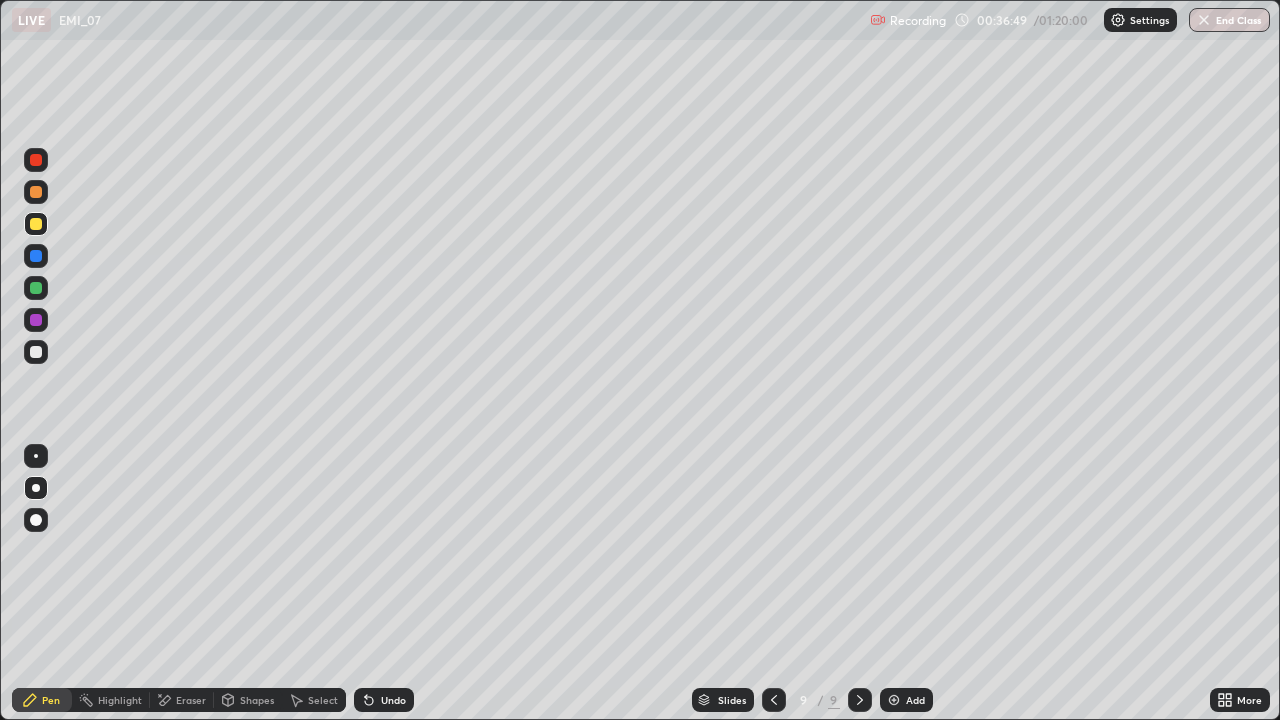 click at bounding box center [36, 224] 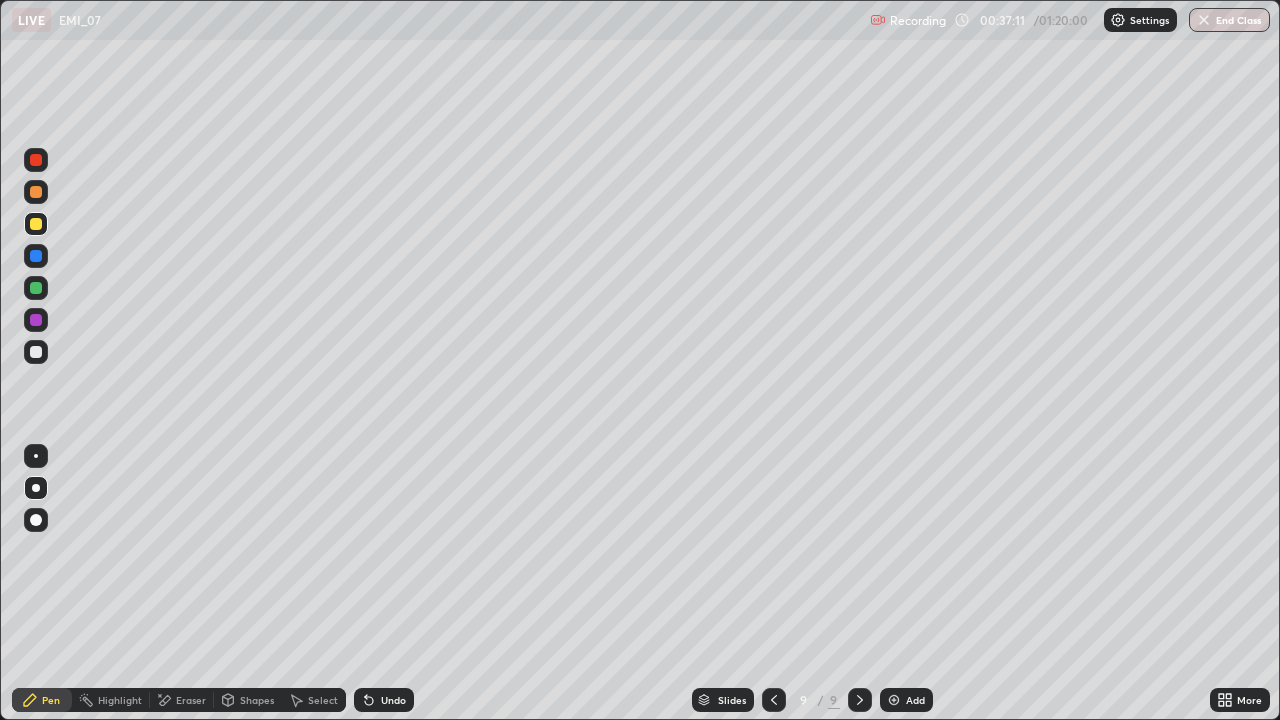 click on "Eraser" at bounding box center [191, 700] 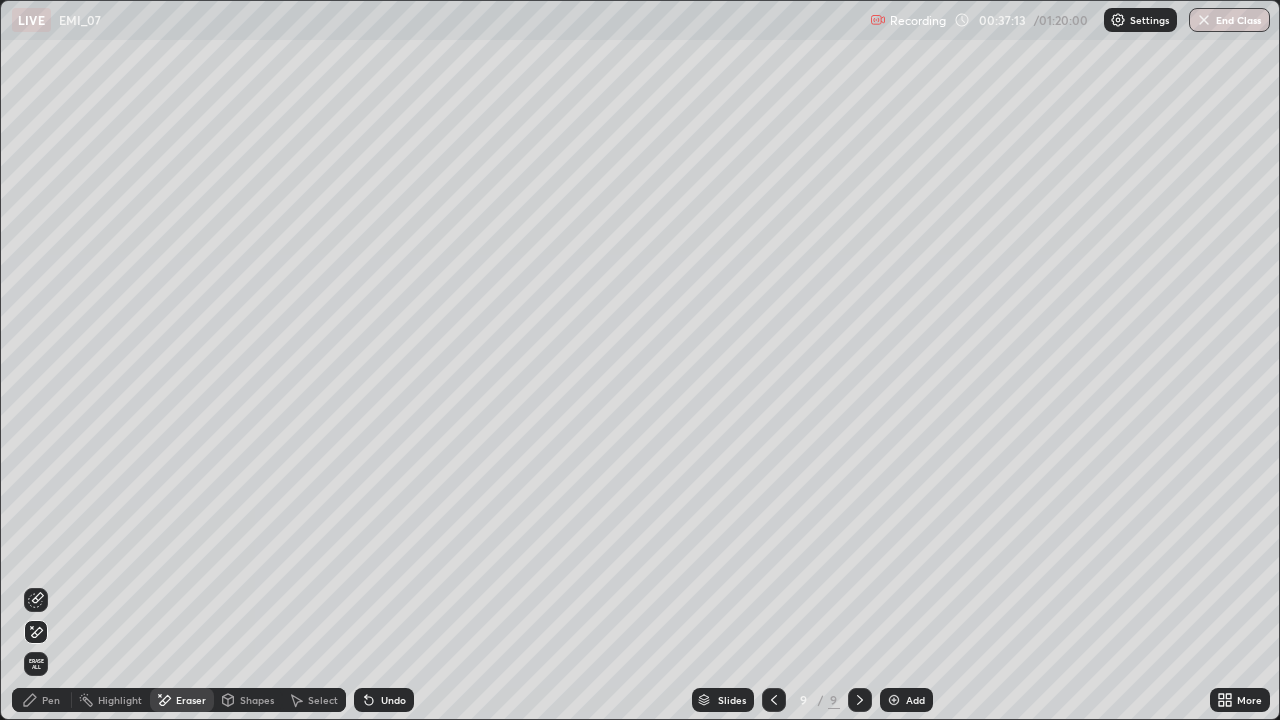 click on "Pen" at bounding box center [42, 700] 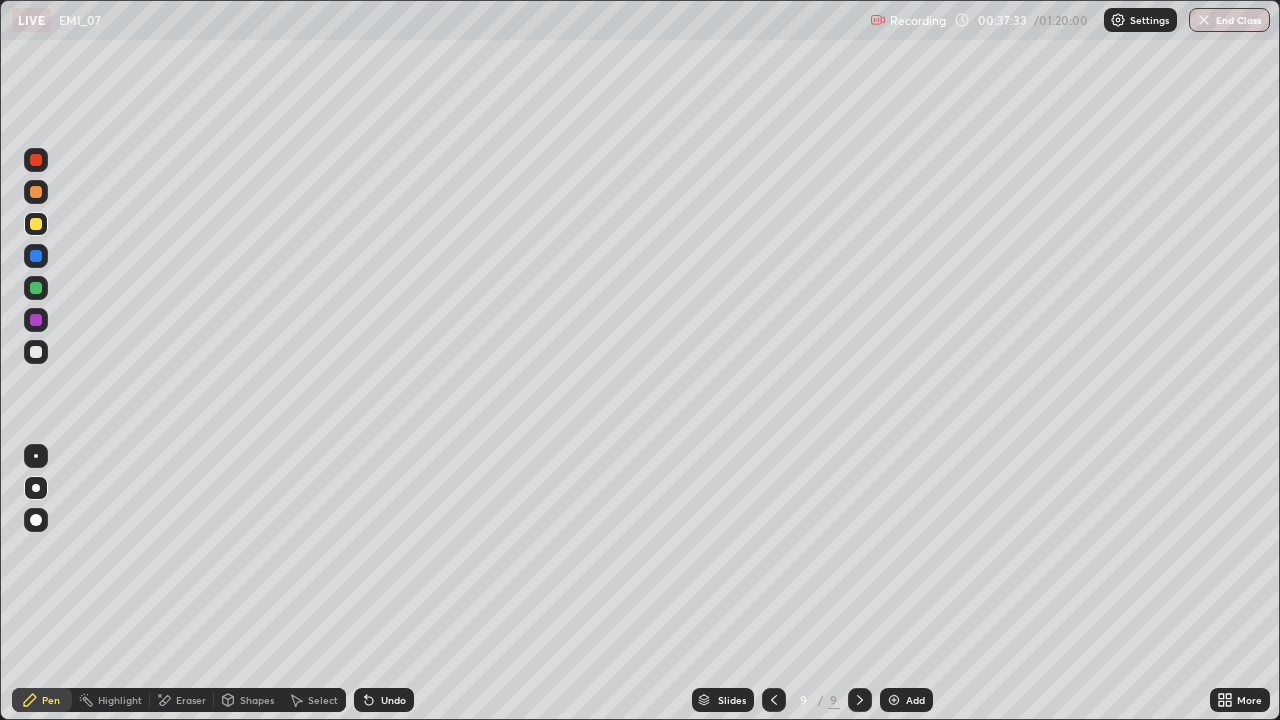 click on "Select" at bounding box center [323, 700] 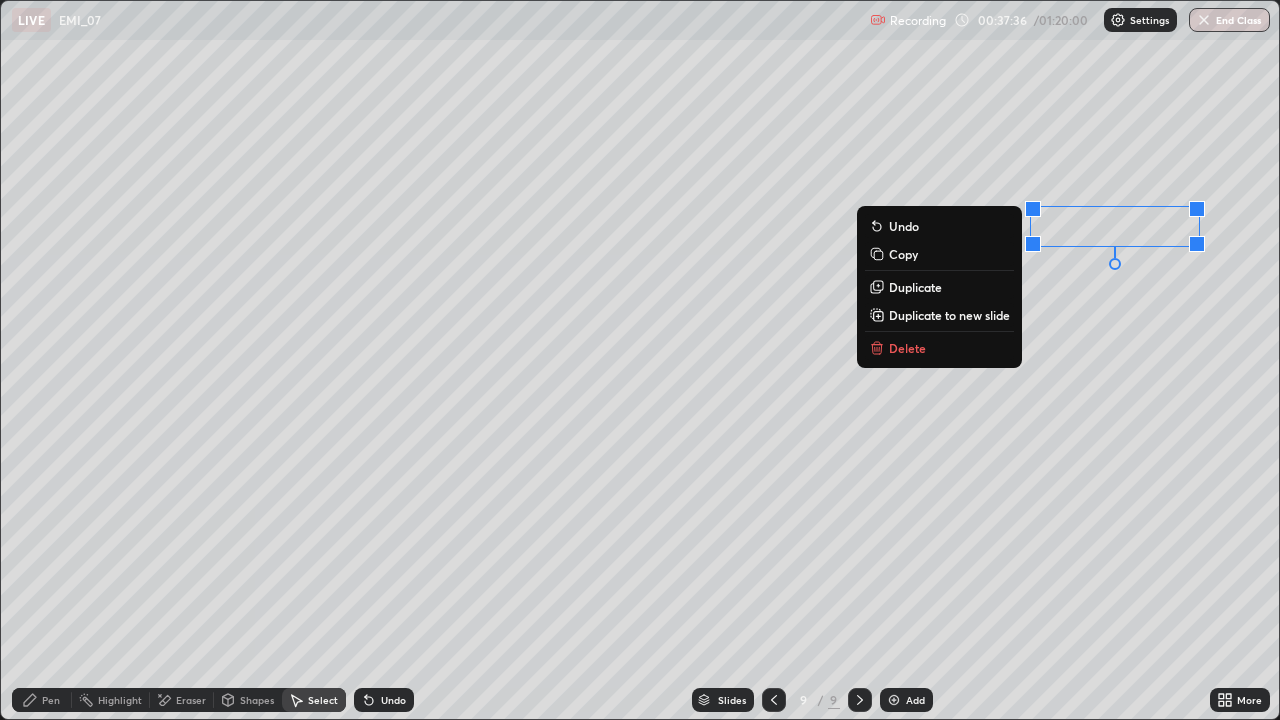 click on "Delete" at bounding box center [939, 348] 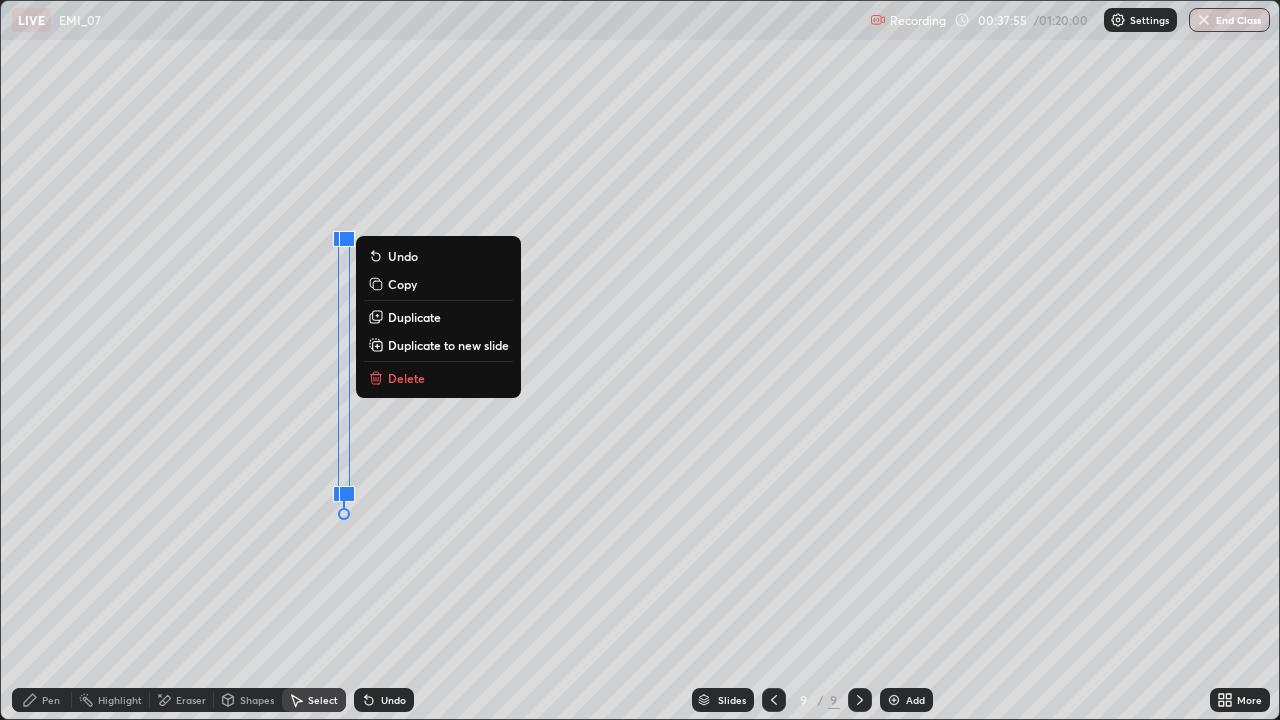 click on "Pen" at bounding box center [51, 700] 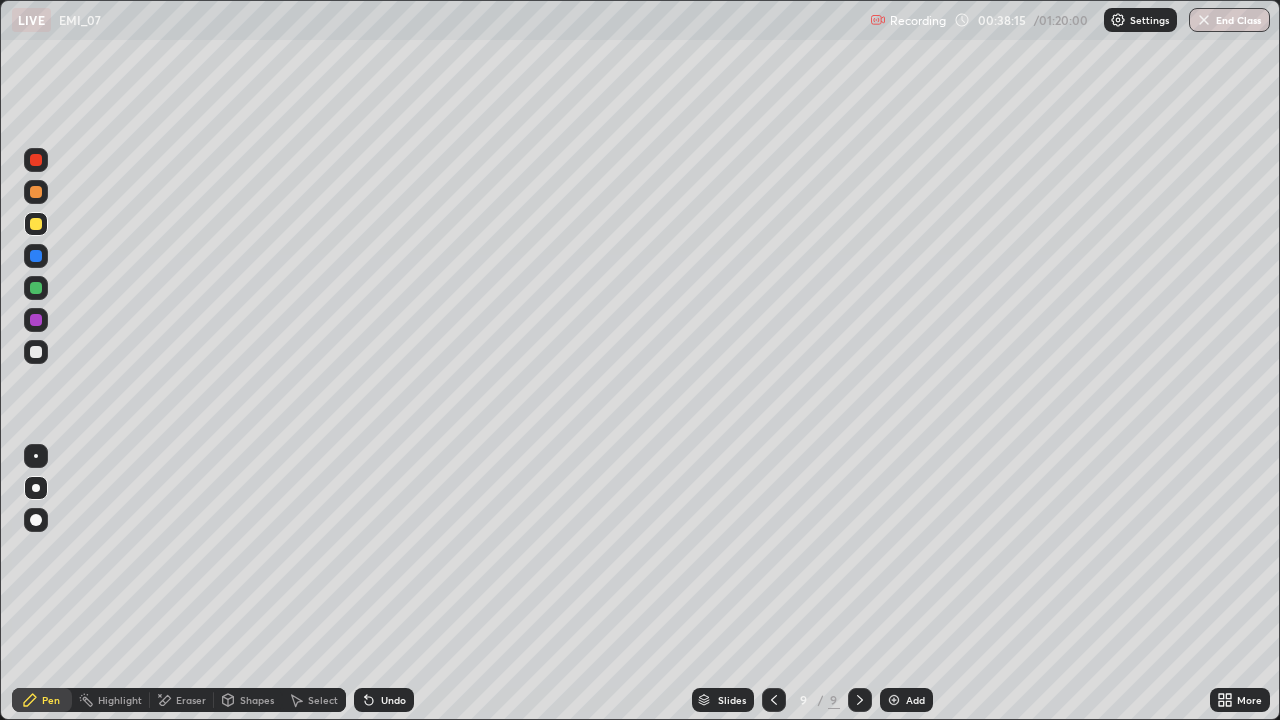 click on "Select" at bounding box center (323, 700) 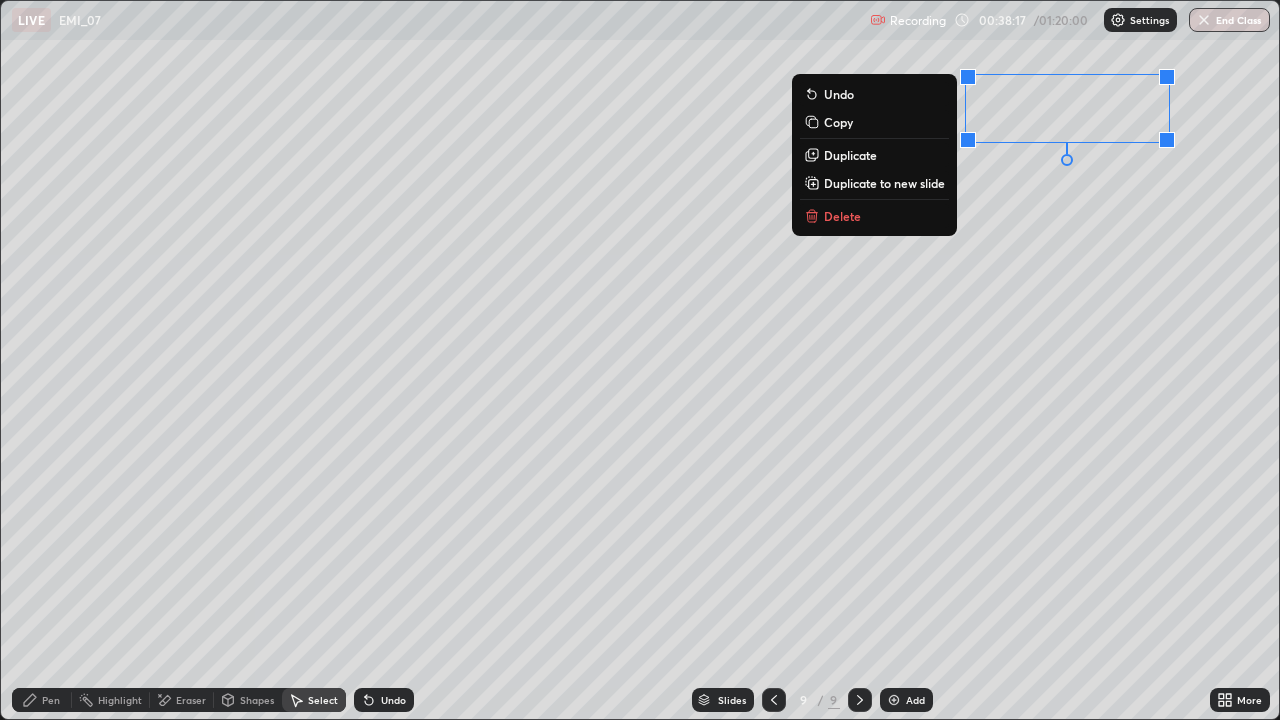 click on "Delete" at bounding box center [874, 216] 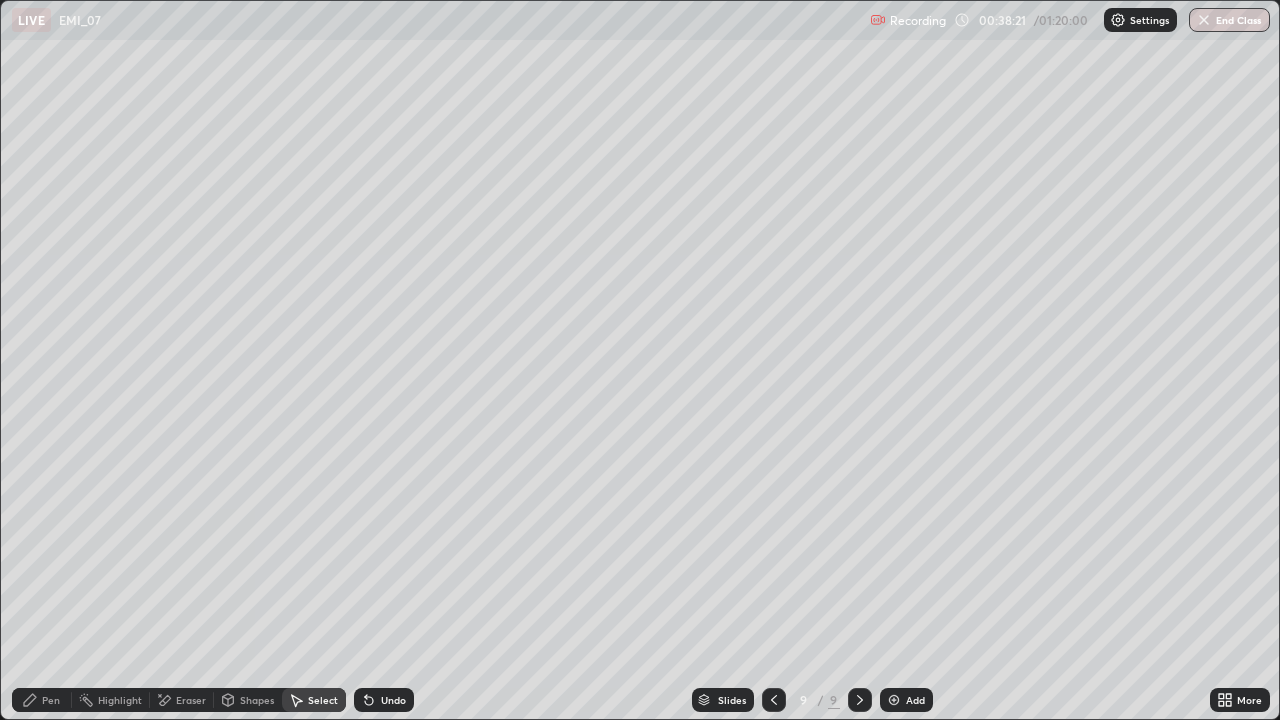 click on "Pen" at bounding box center [51, 700] 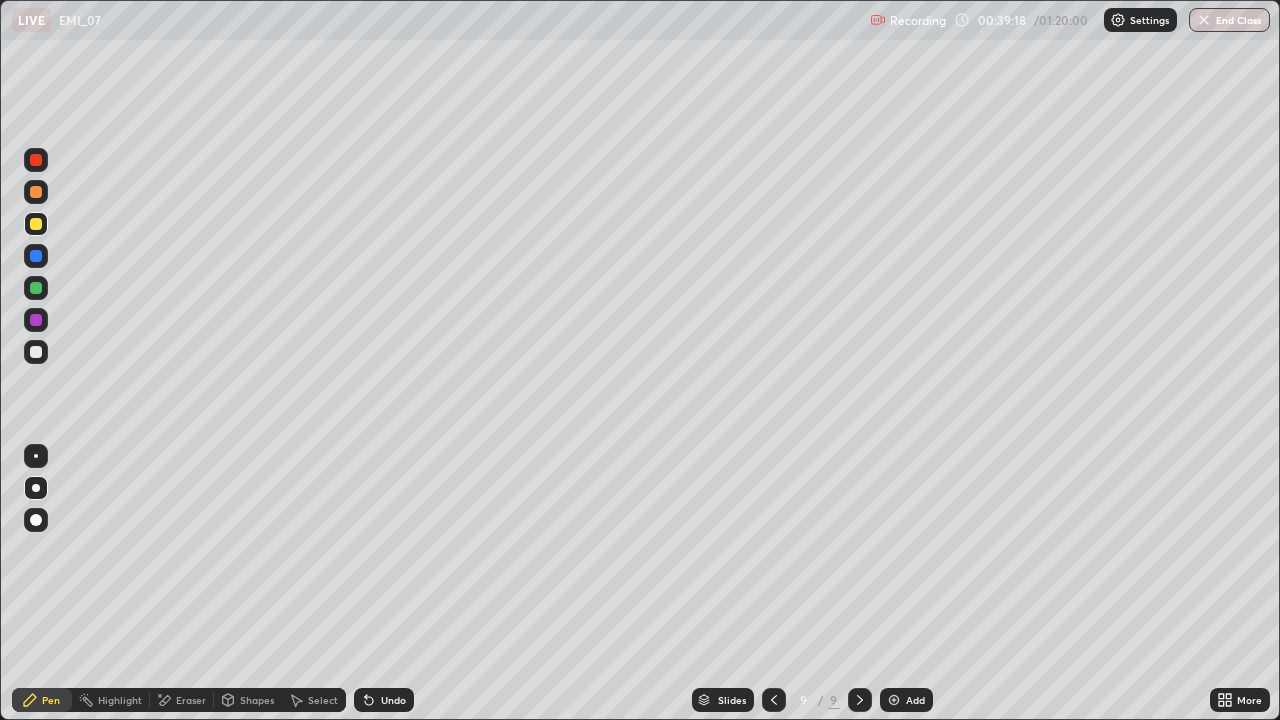 click on "Select" at bounding box center (323, 700) 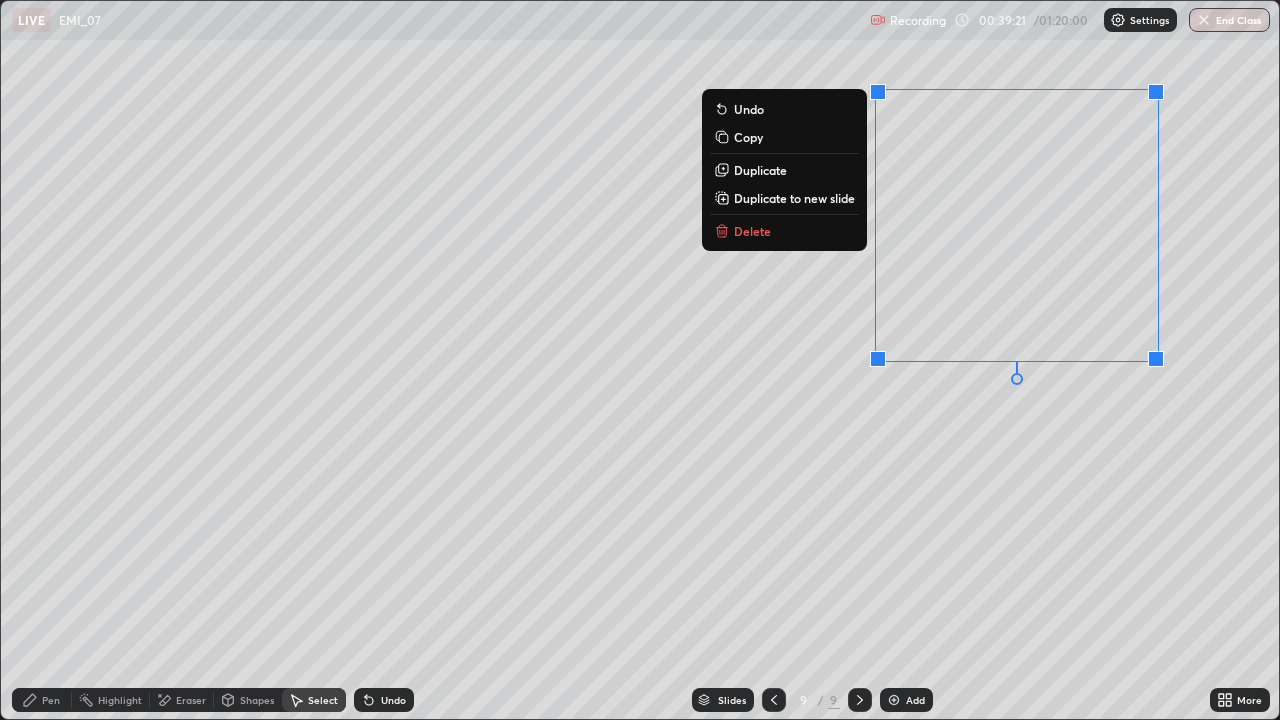 click on "Delete" at bounding box center (784, 231) 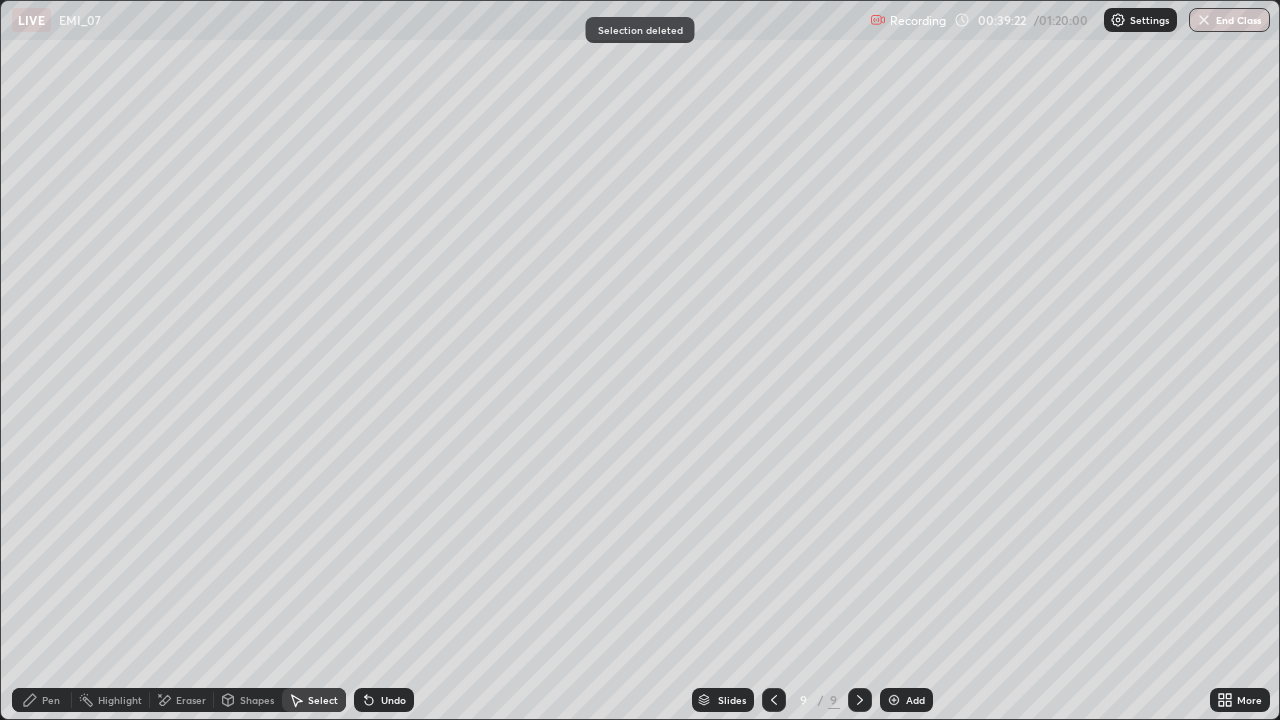 click on "Pen" at bounding box center (51, 700) 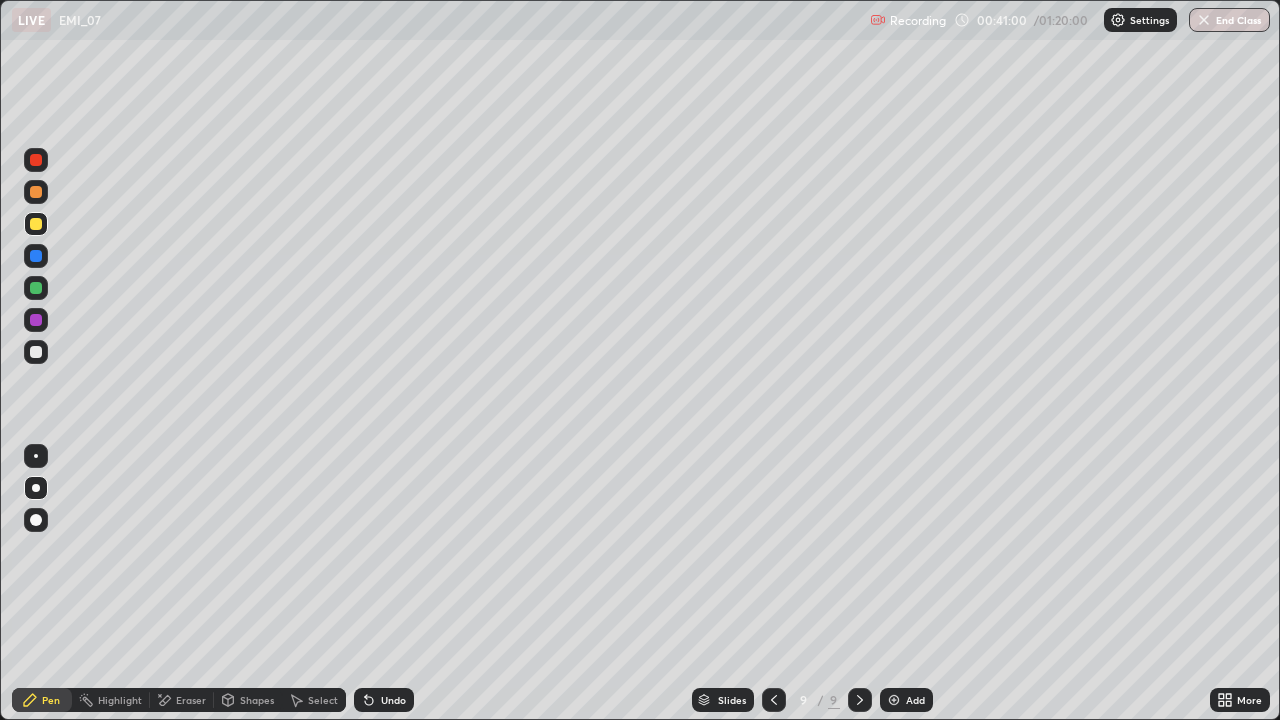 click at bounding box center [36, 288] 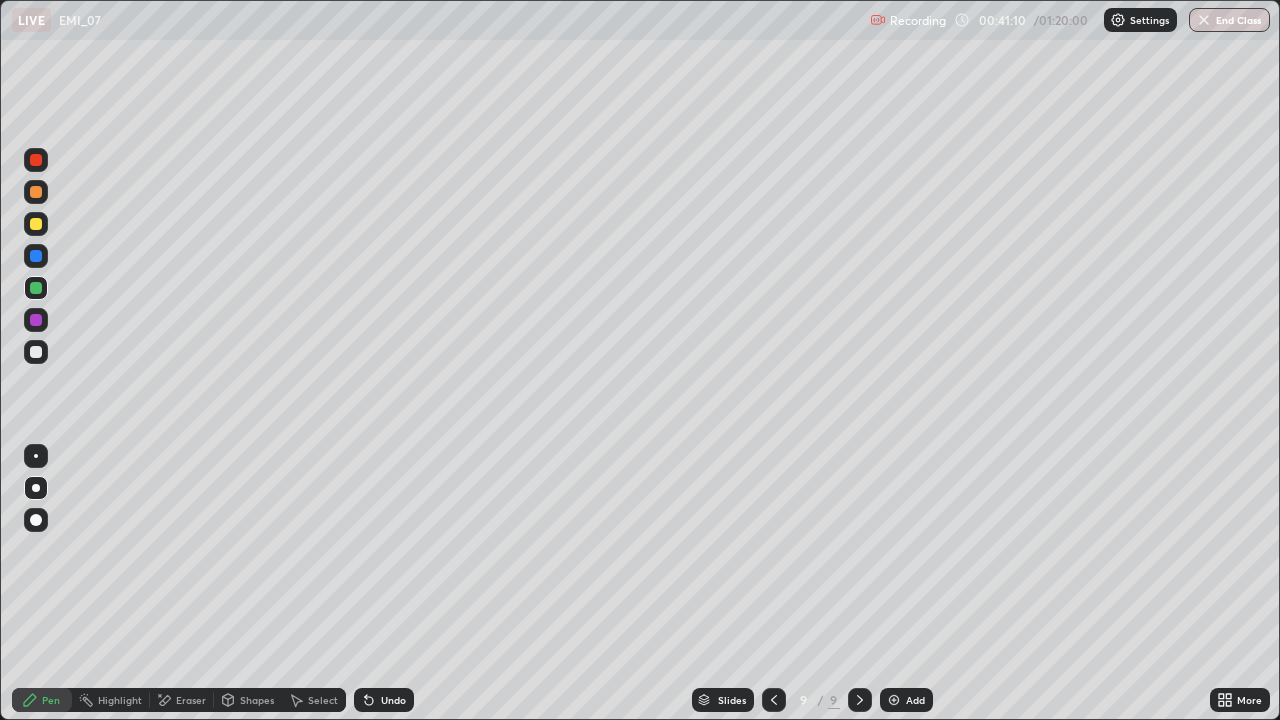 click on "Undo" at bounding box center [393, 700] 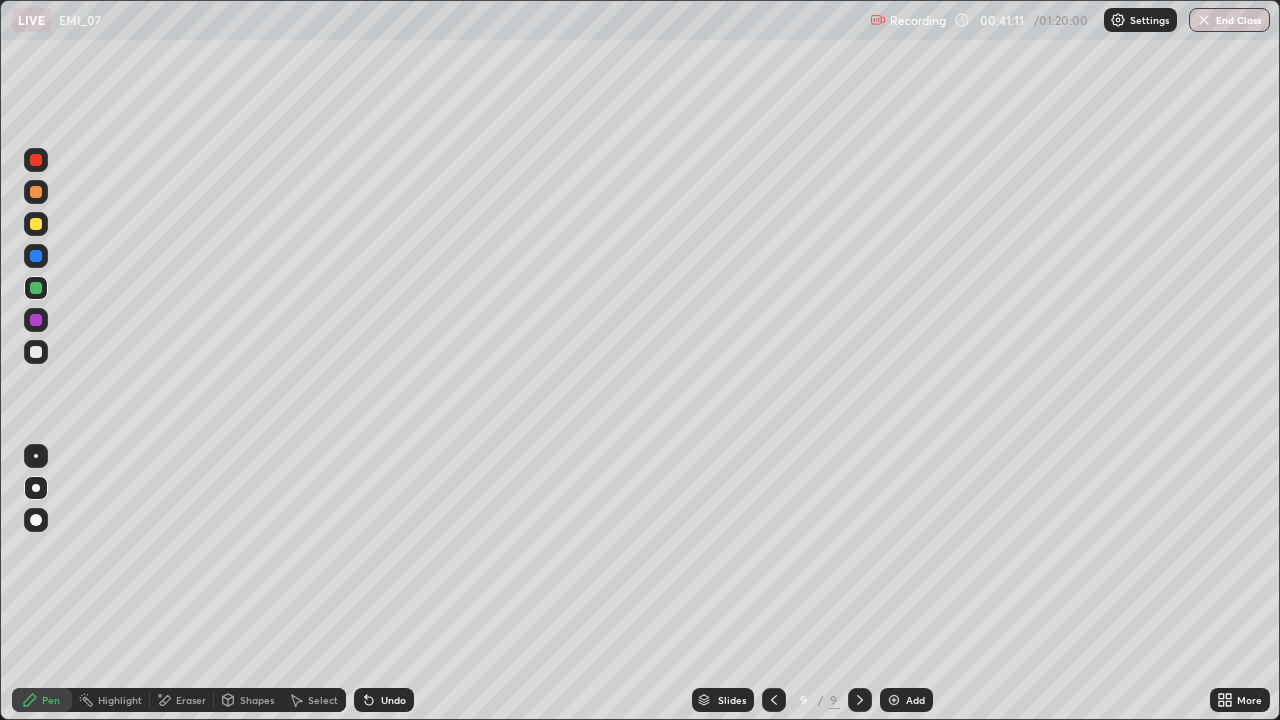 click on "Undo" at bounding box center [393, 700] 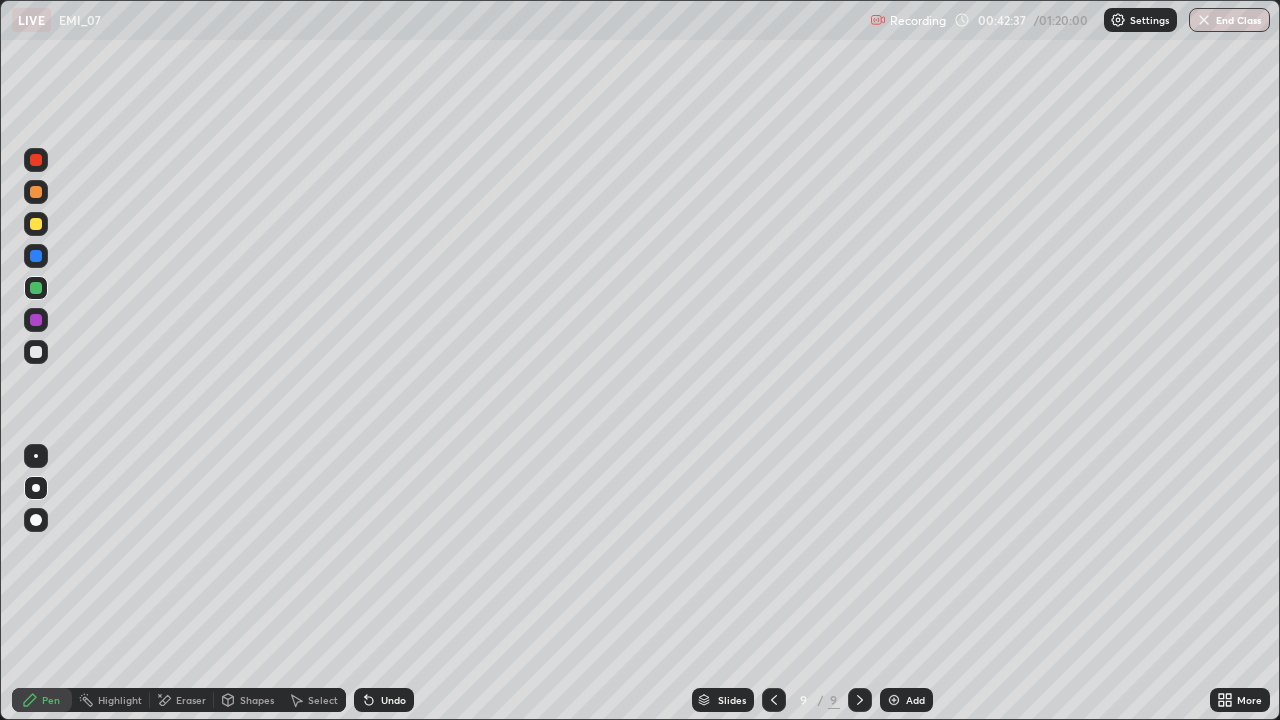 click on "Undo" at bounding box center [393, 700] 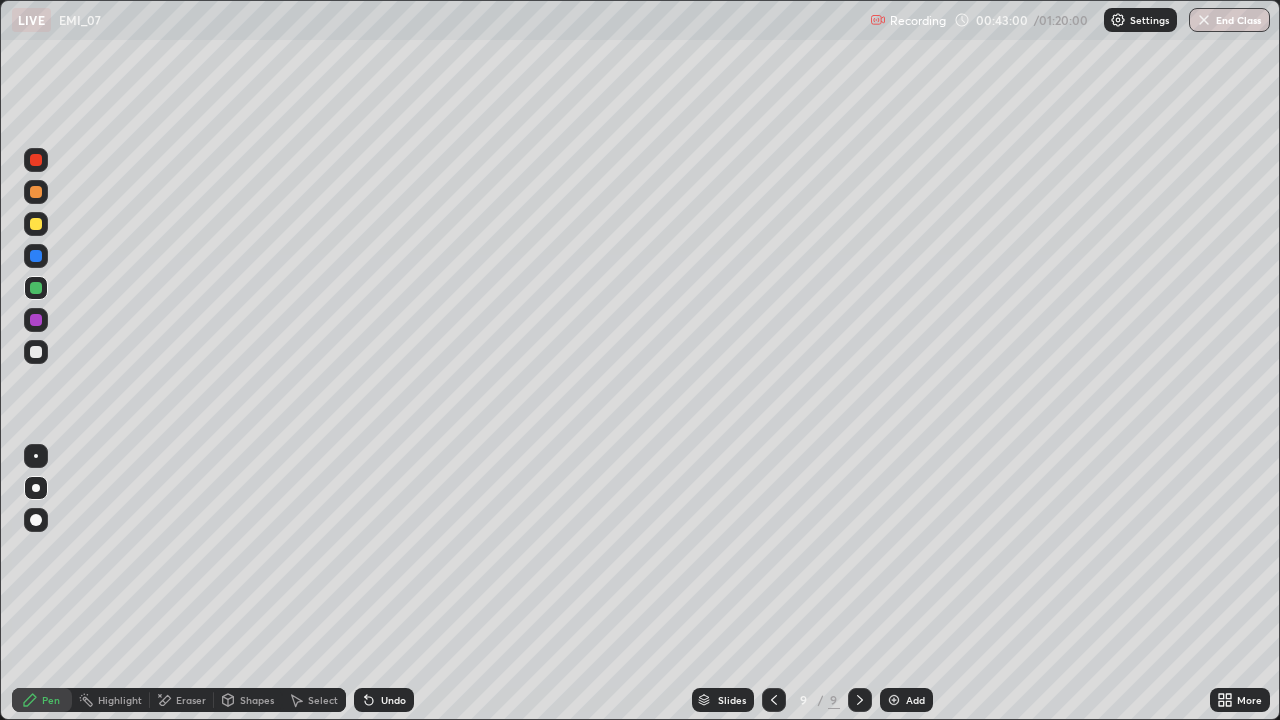 click 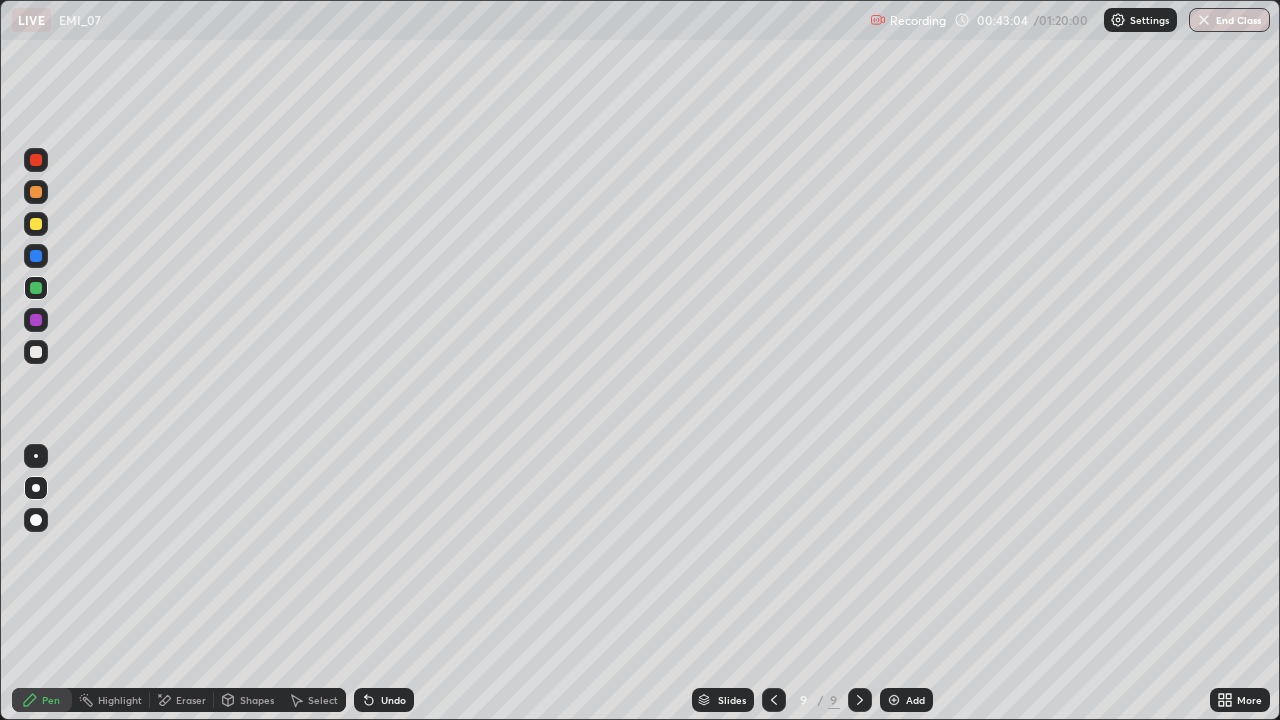 click 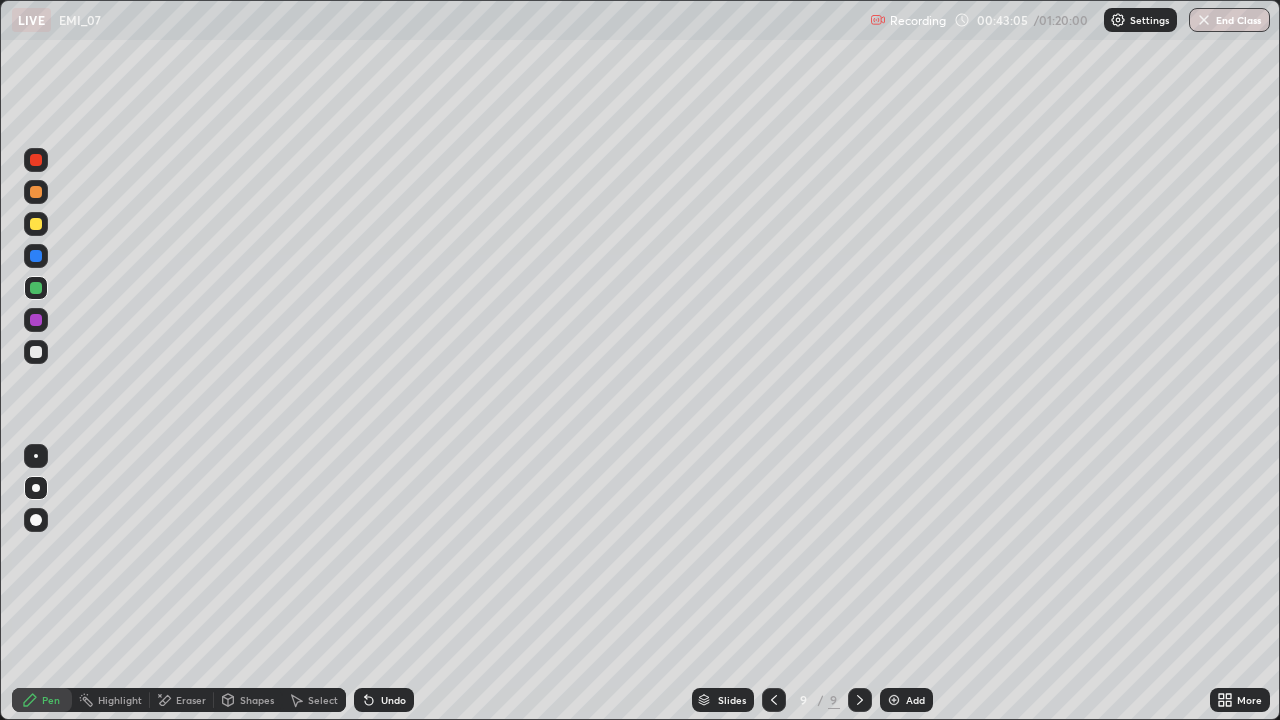 click at bounding box center [894, 700] 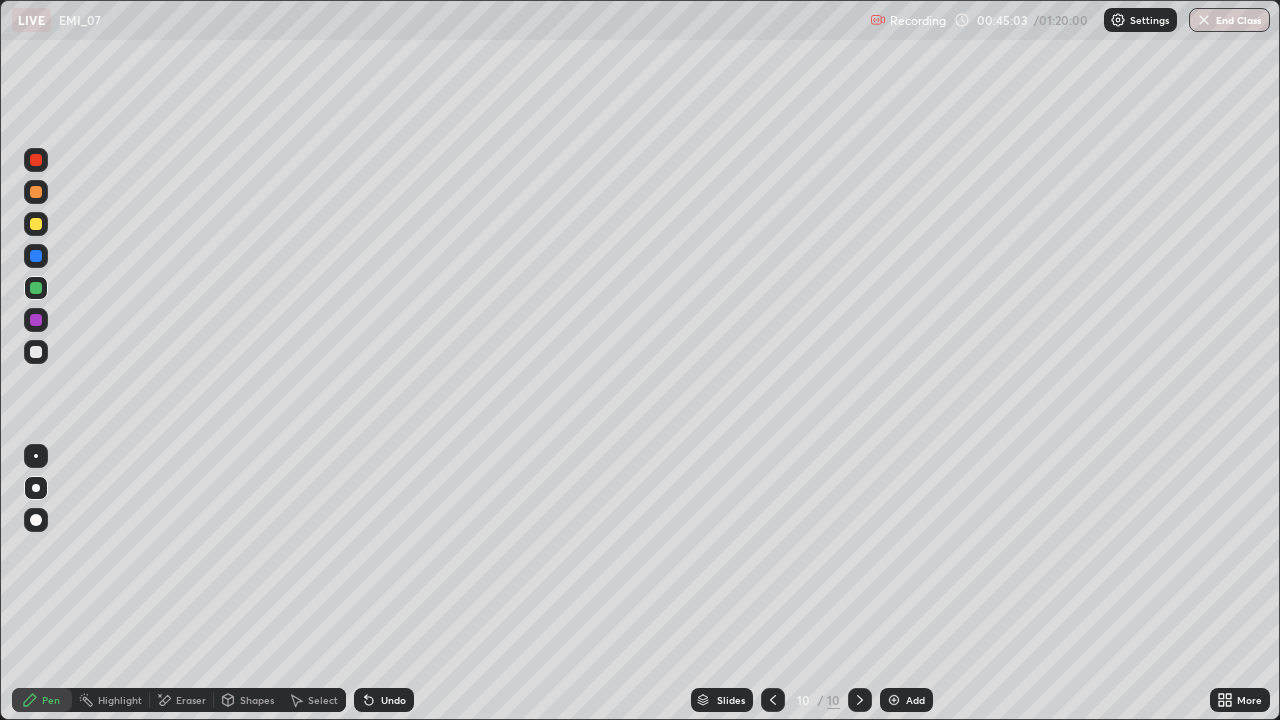 click at bounding box center (36, 224) 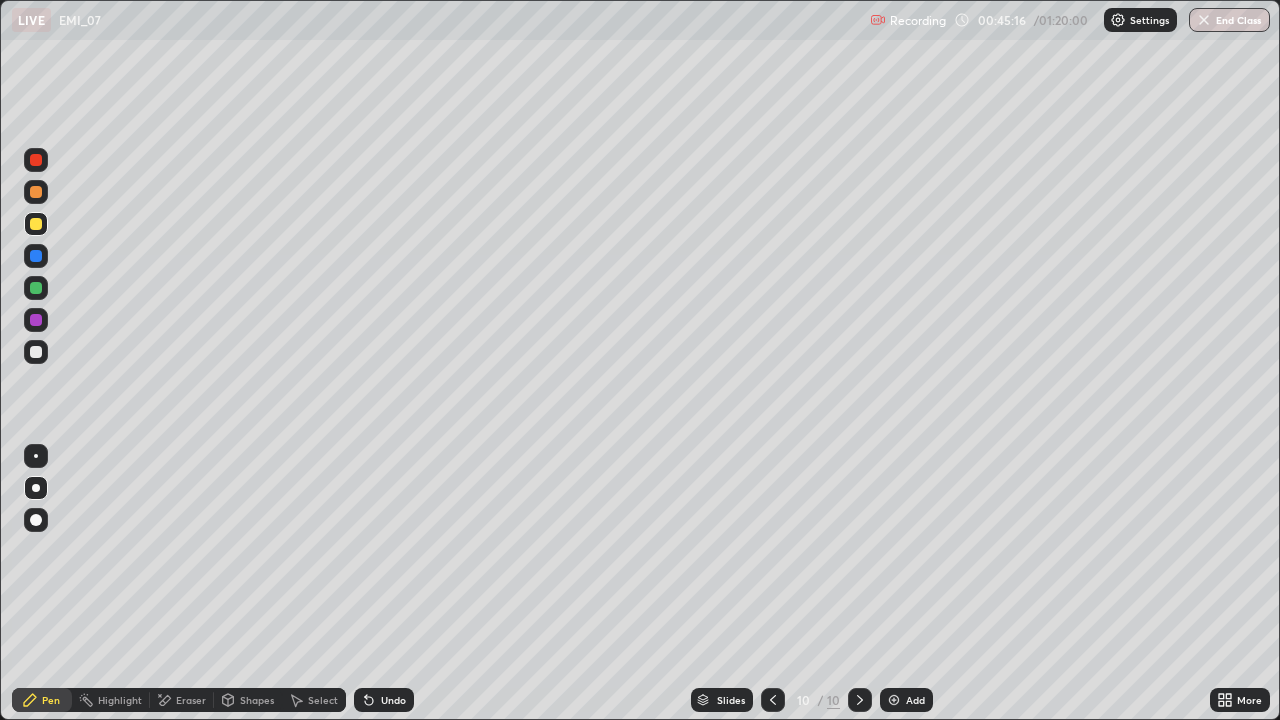 click on "Undo" at bounding box center (393, 700) 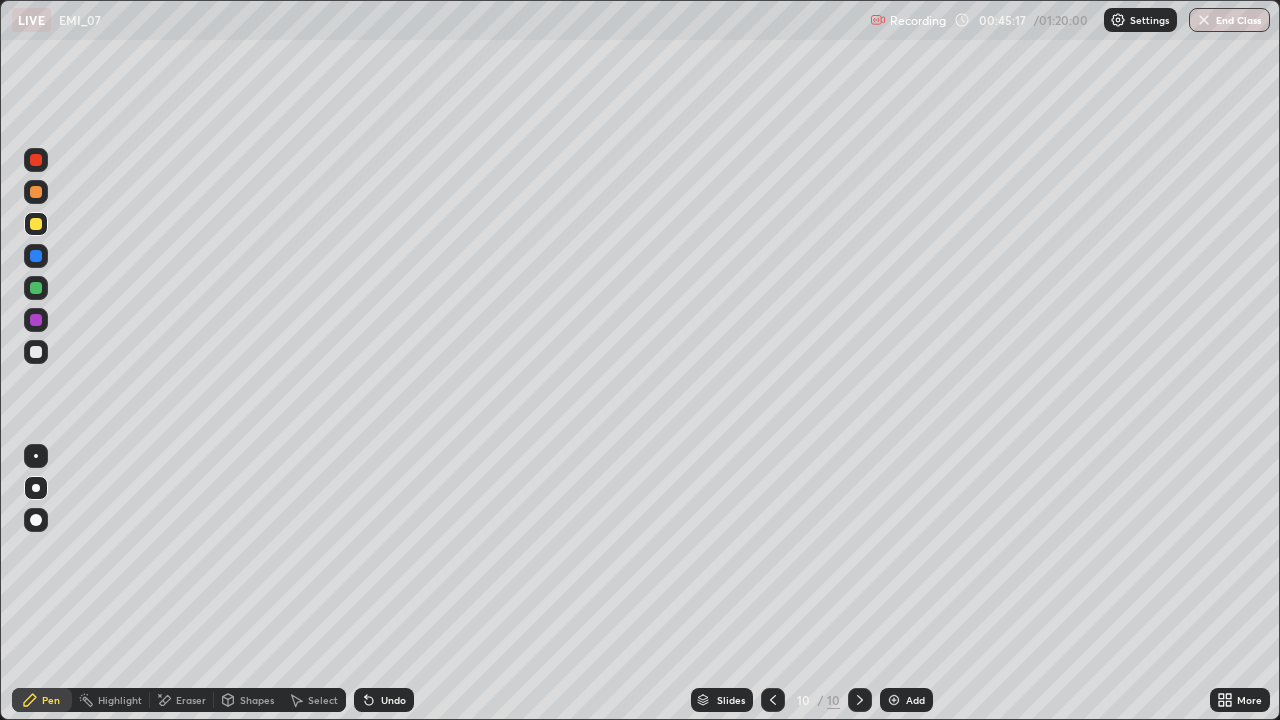 click on "Undo" at bounding box center (384, 700) 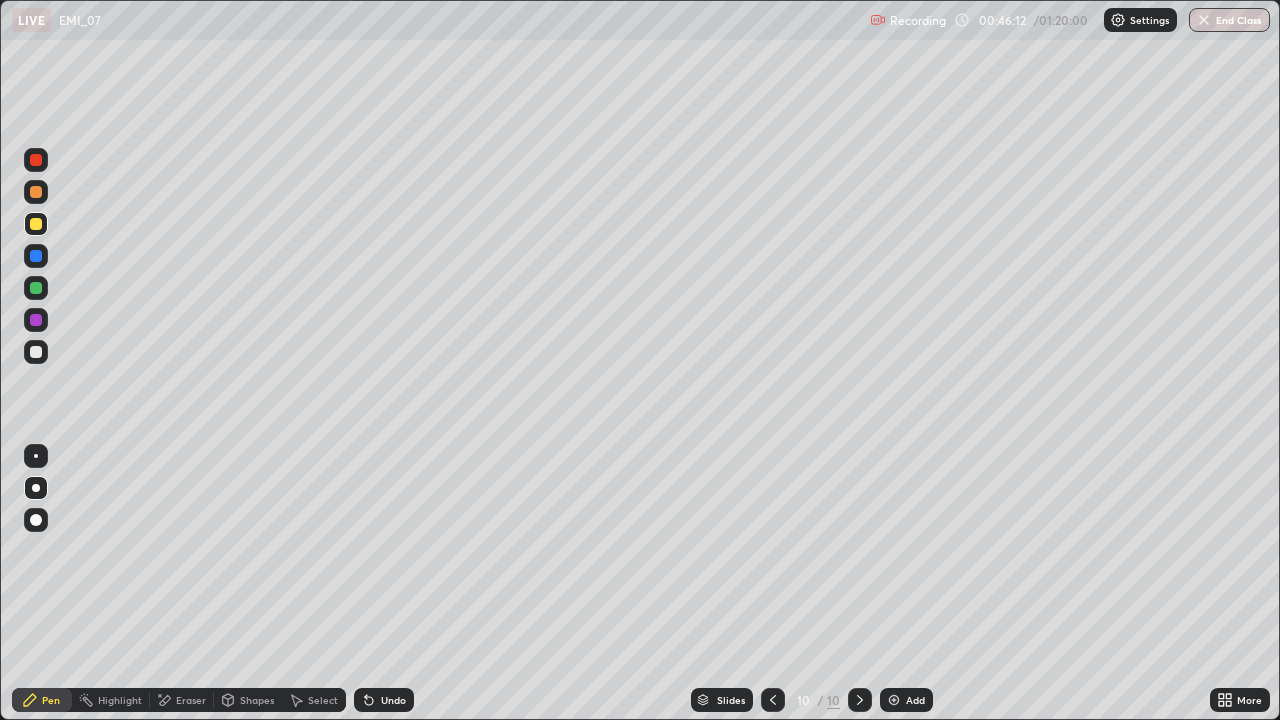 click on "Select" at bounding box center [323, 700] 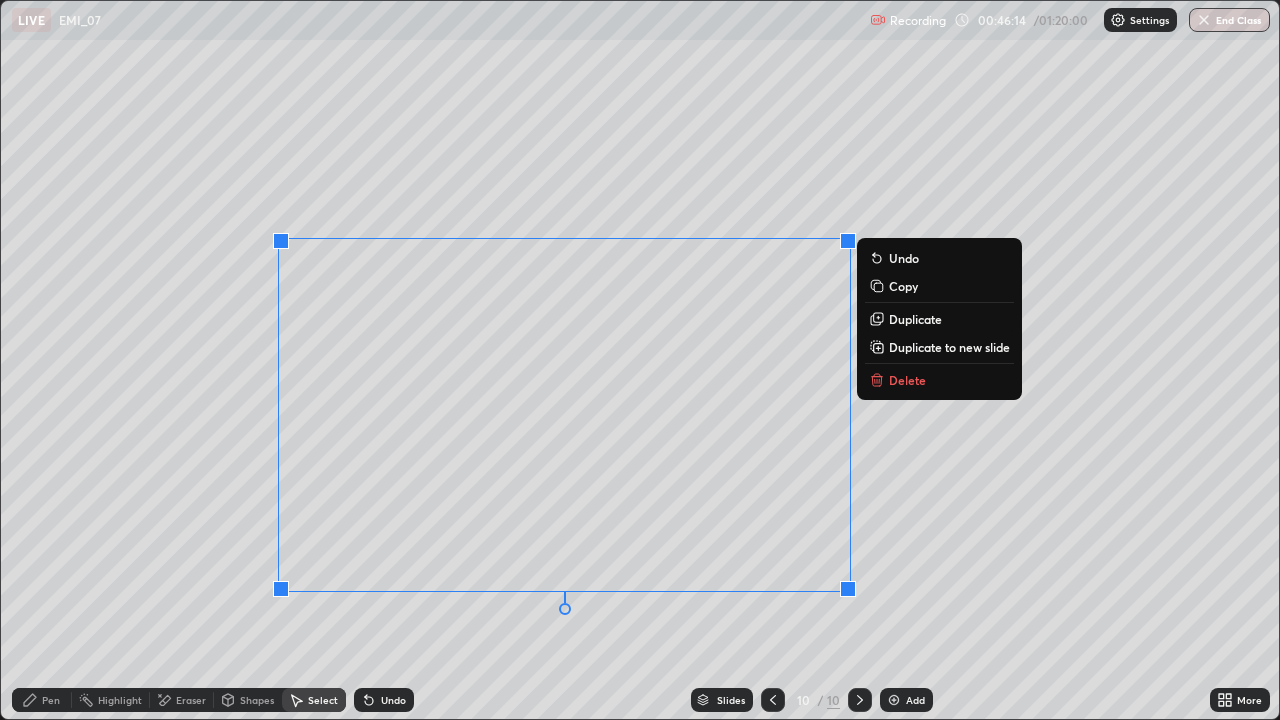 click on "Delete" at bounding box center [907, 380] 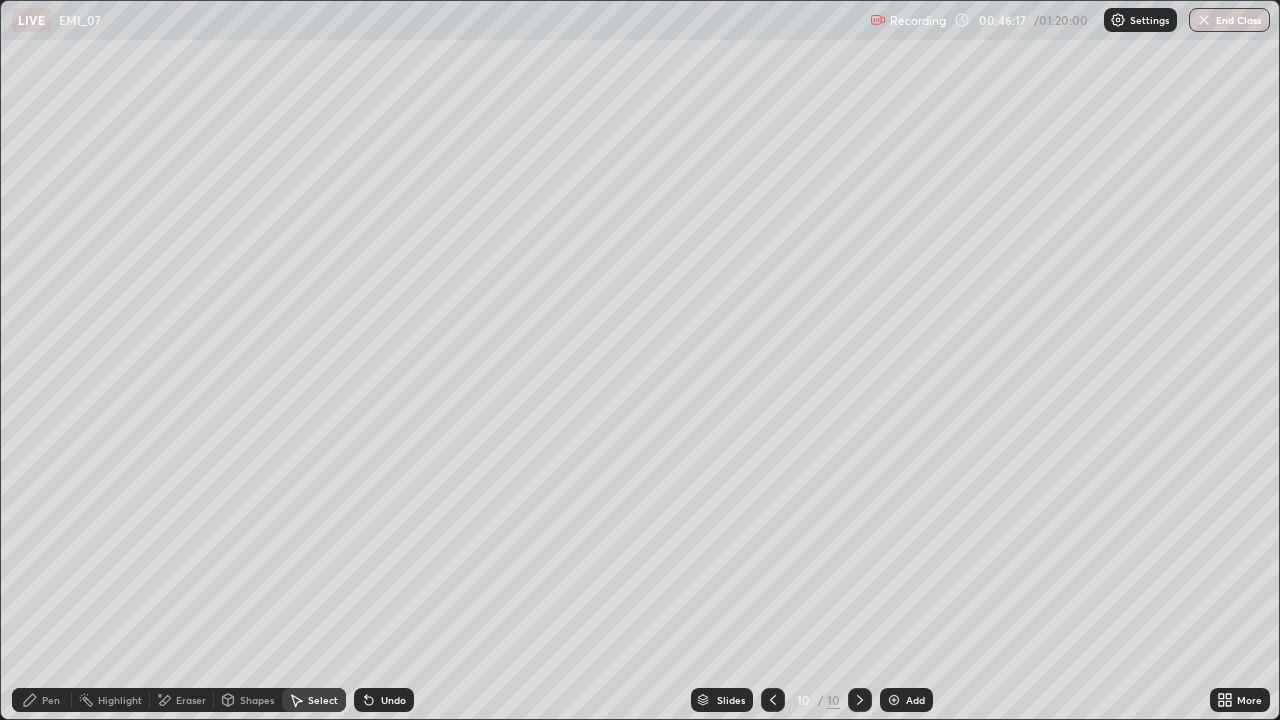 click 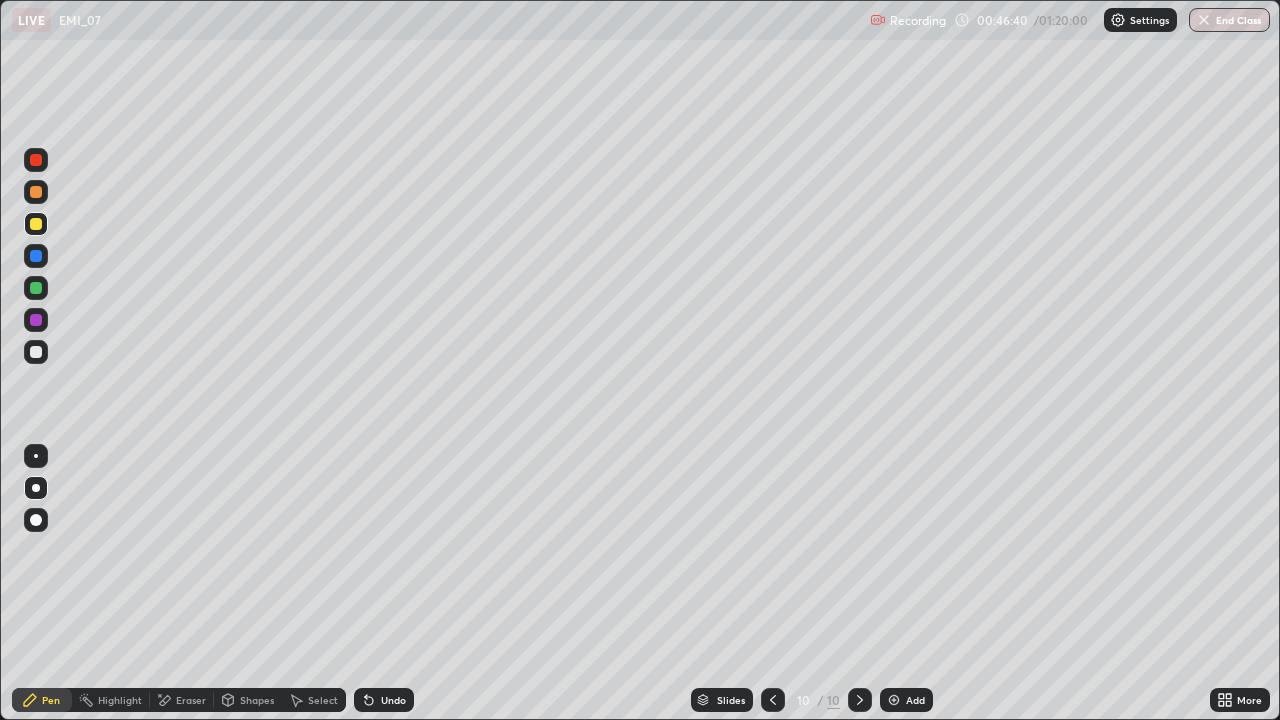 click 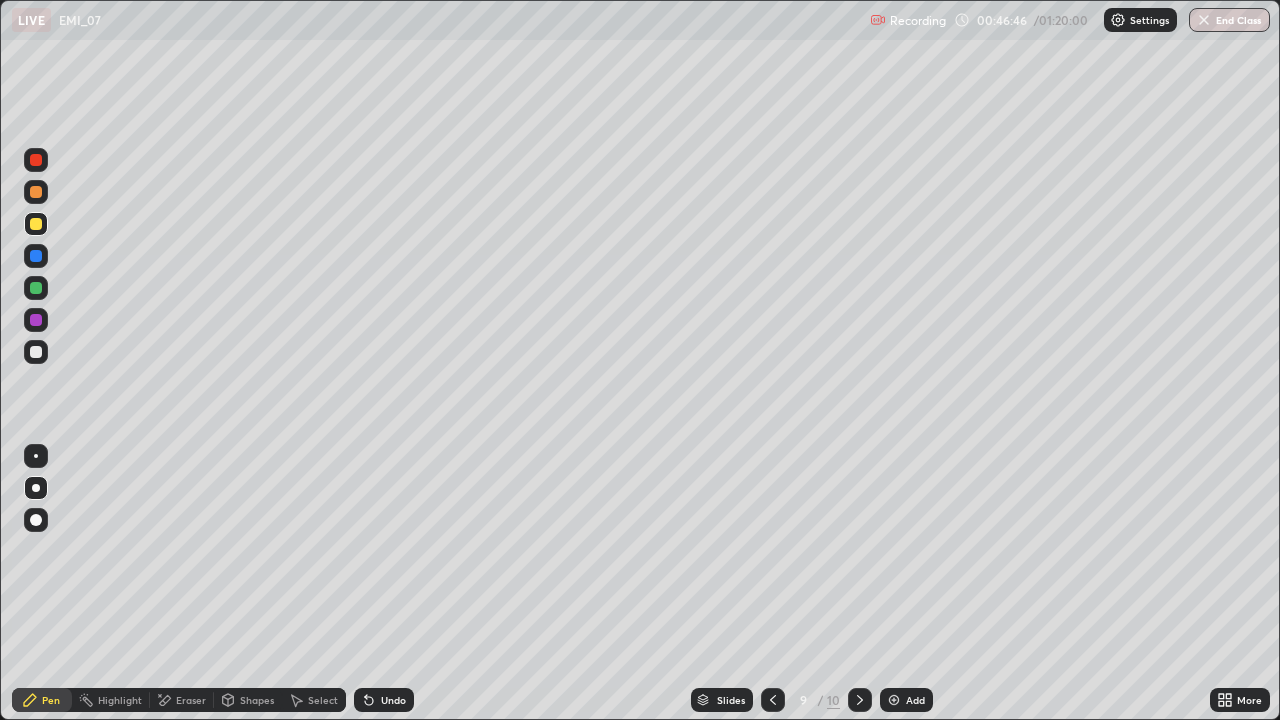 click 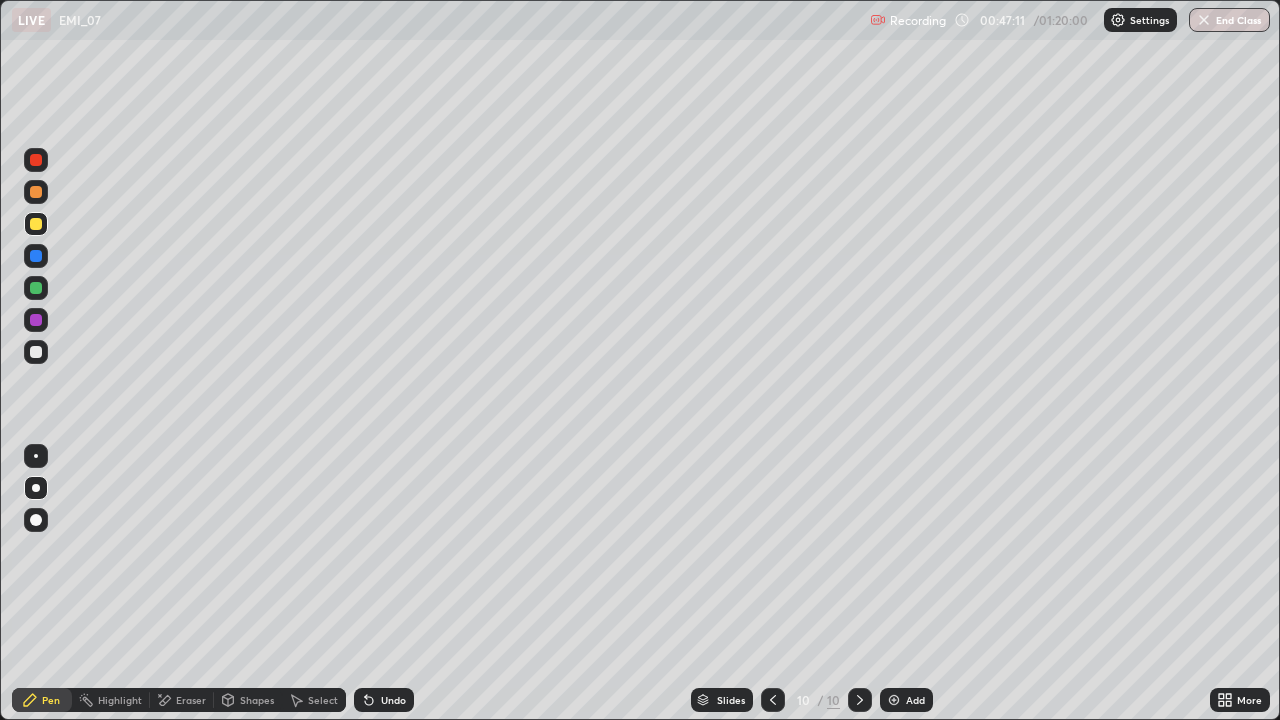 click on "Shapes" at bounding box center [248, 700] 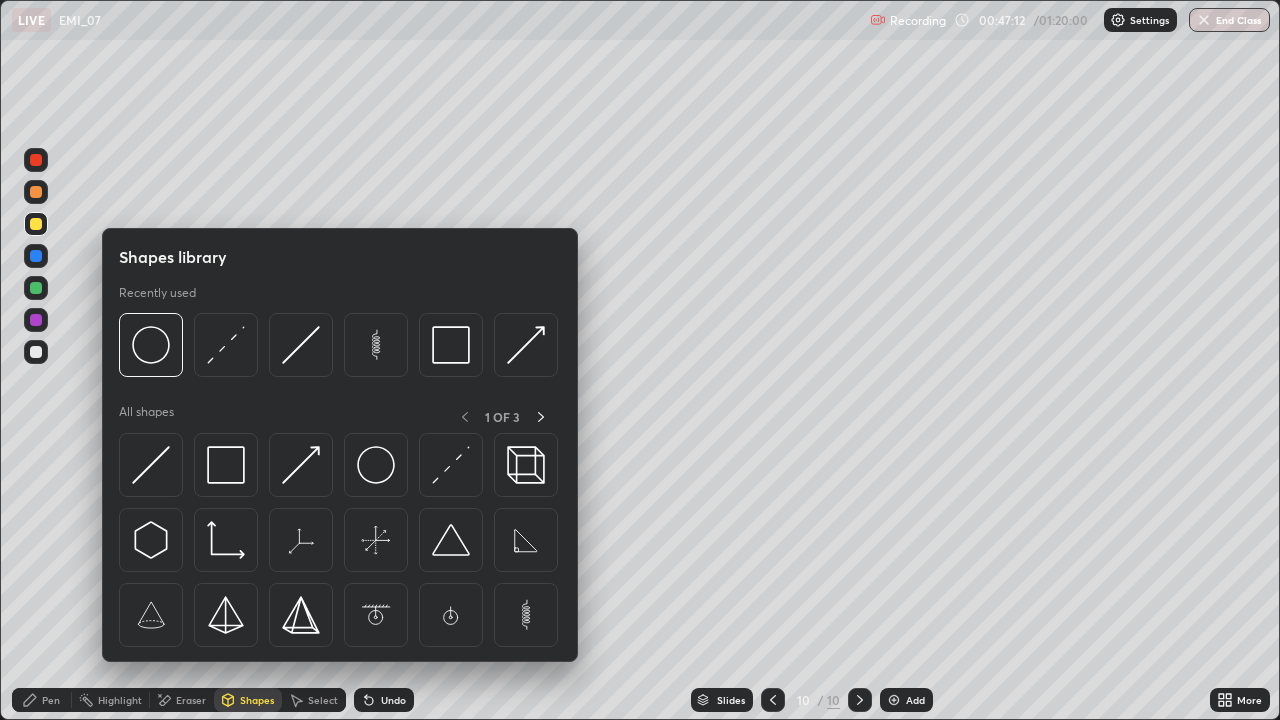 click on "Select" at bounding box center [323, 700] 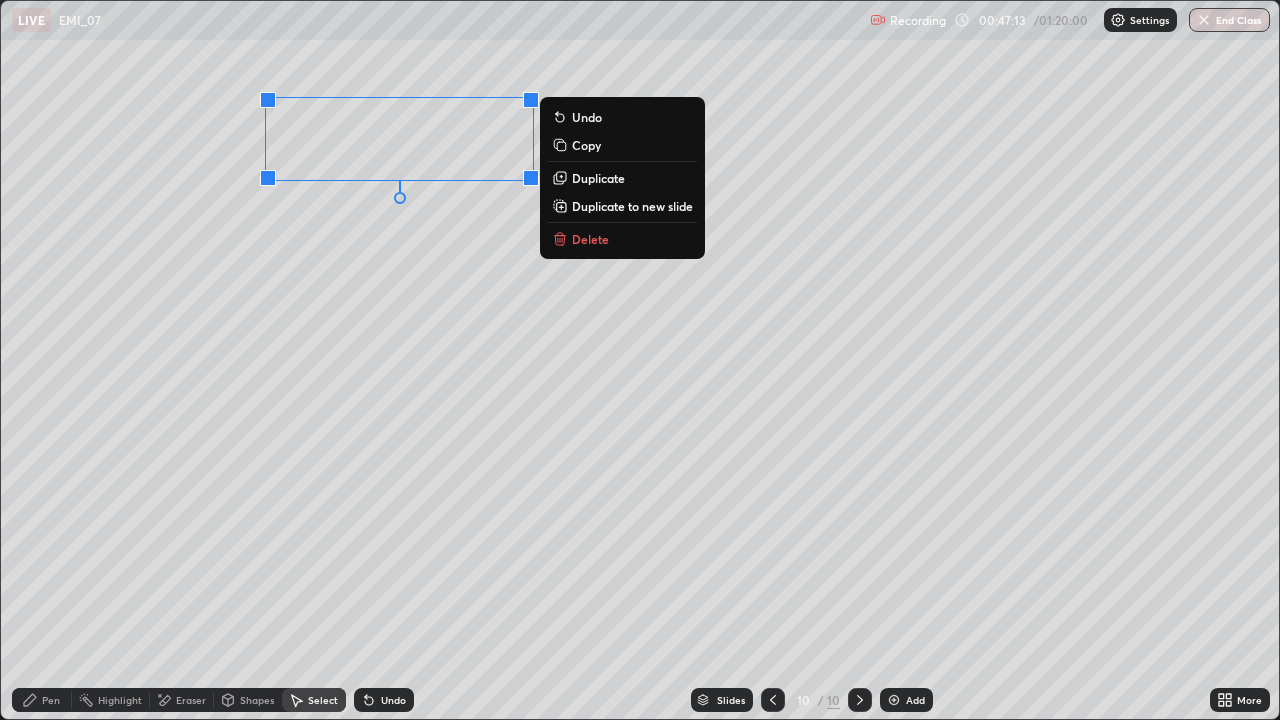 click on "Delete" at bounding box center (590, 239) 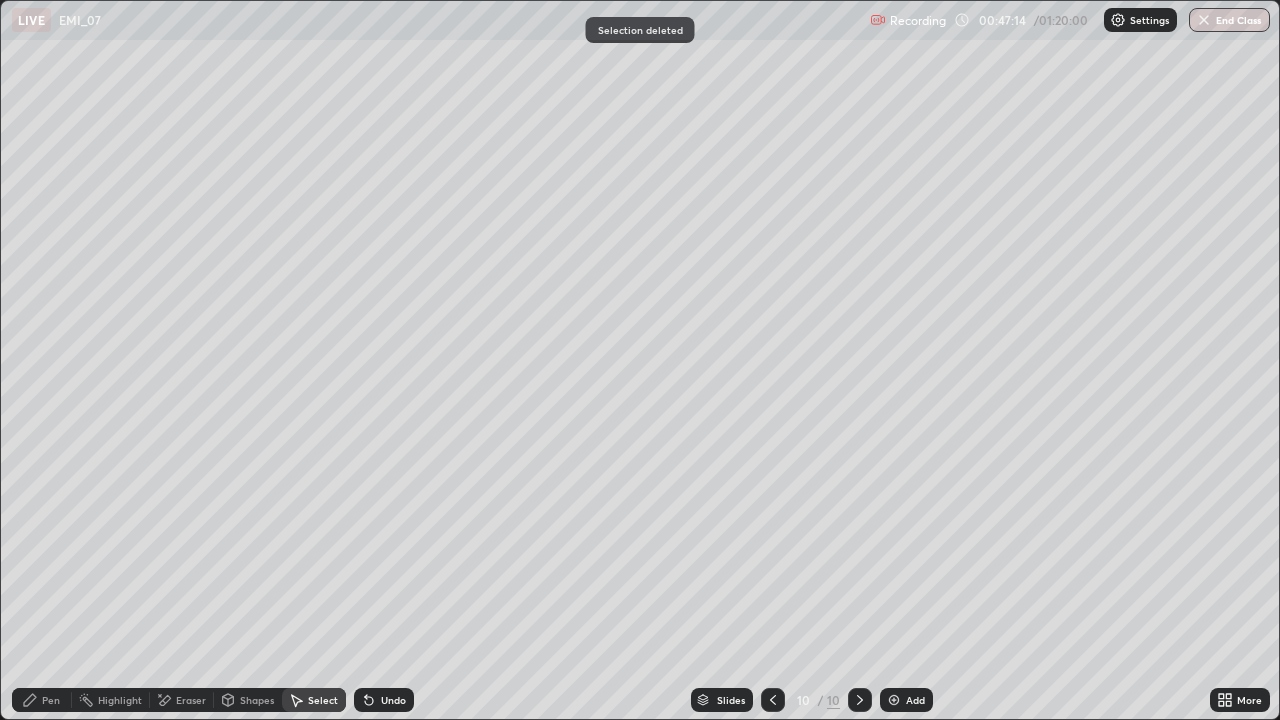 click on "Pen" at bounding box center [51, 700] 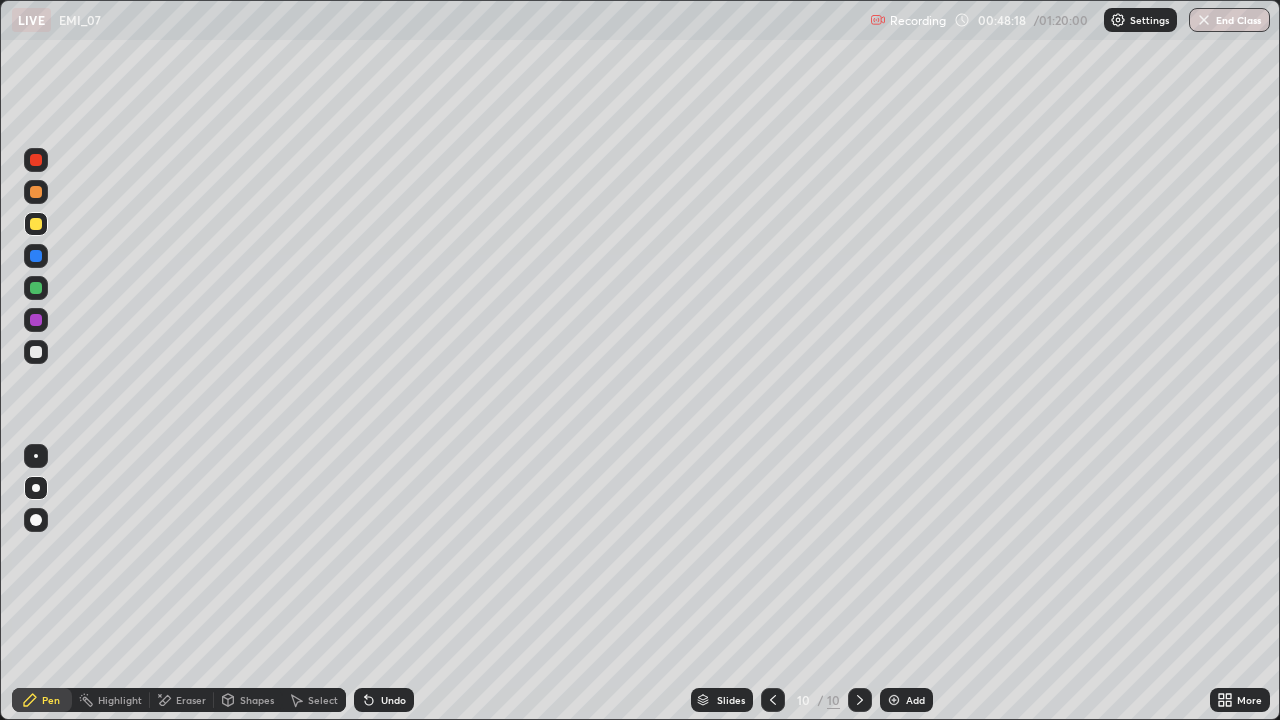 click at bounding box center (36, 288) 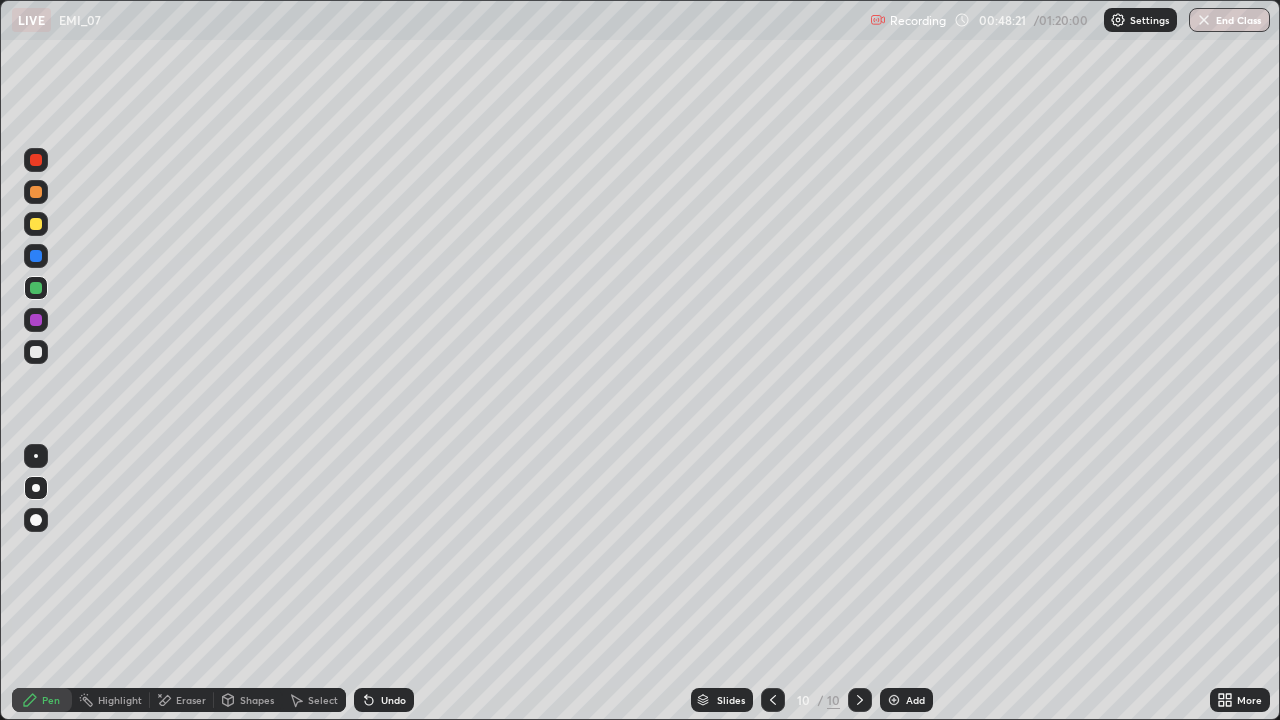 click on "Undo" at bounding box center [393, 700] 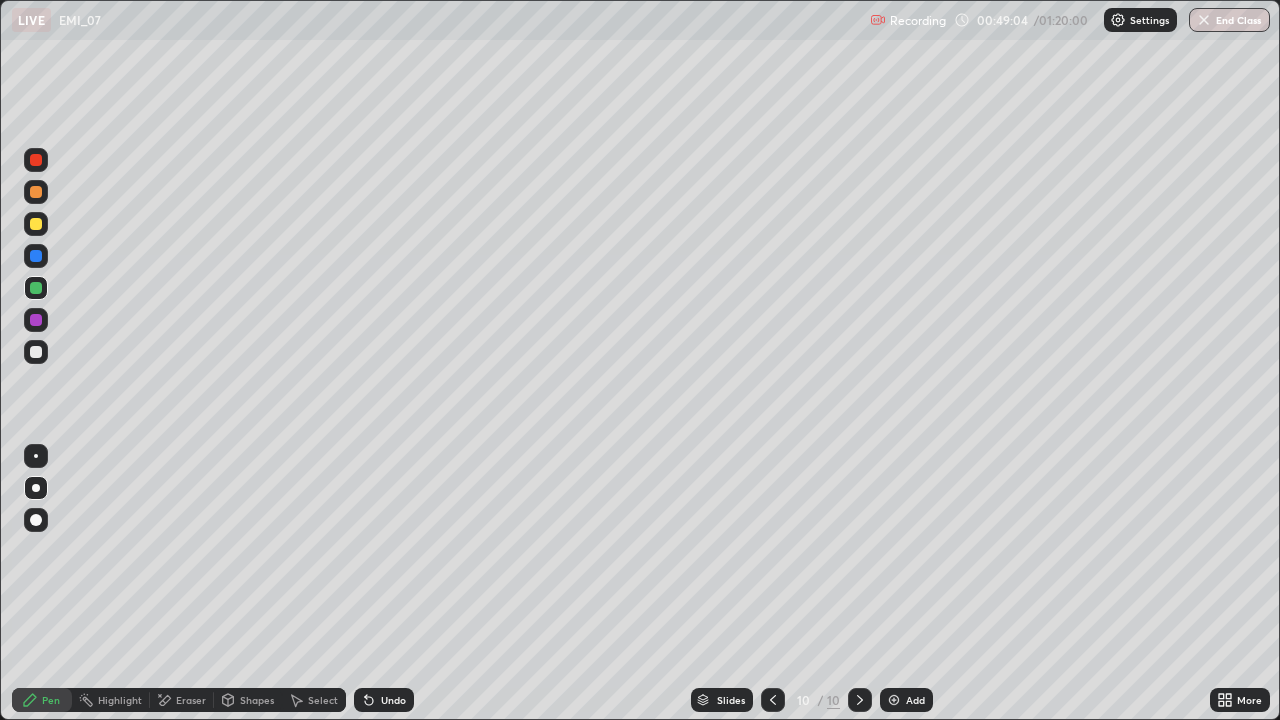 click on "Eraser" at bounding box center [191, 700] 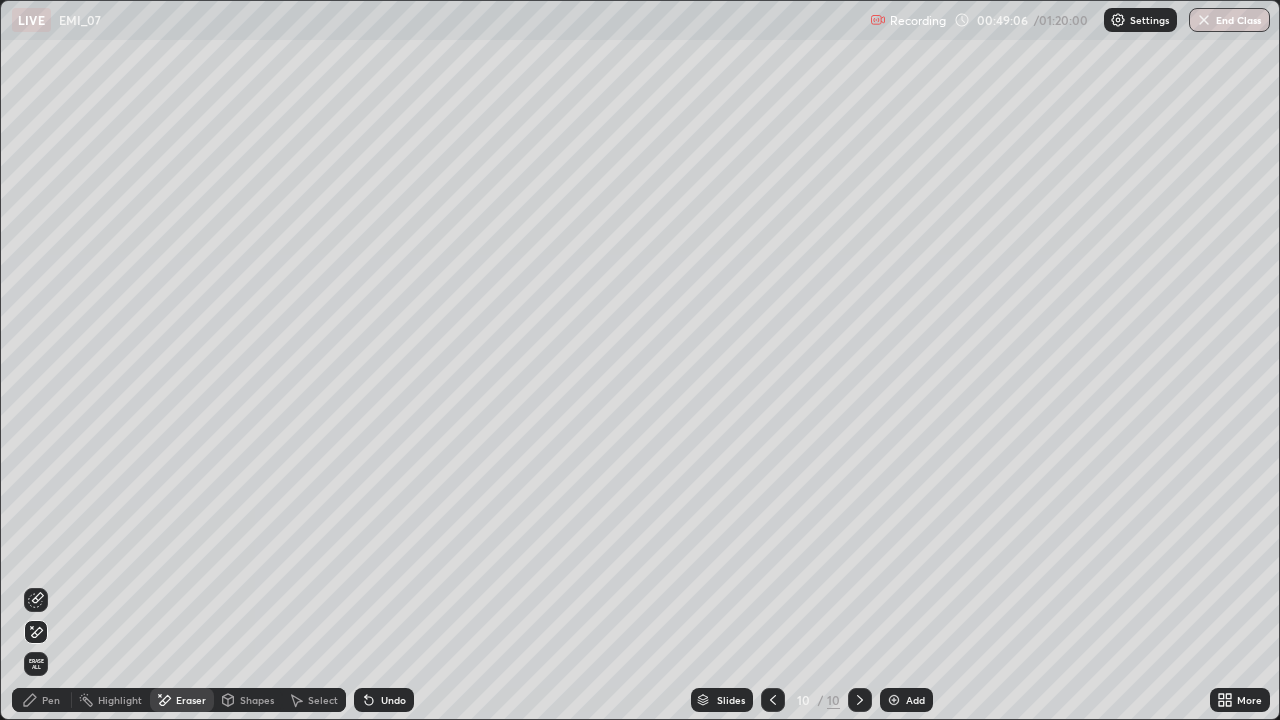 click on "Pen" at bounding box center [42, 700] 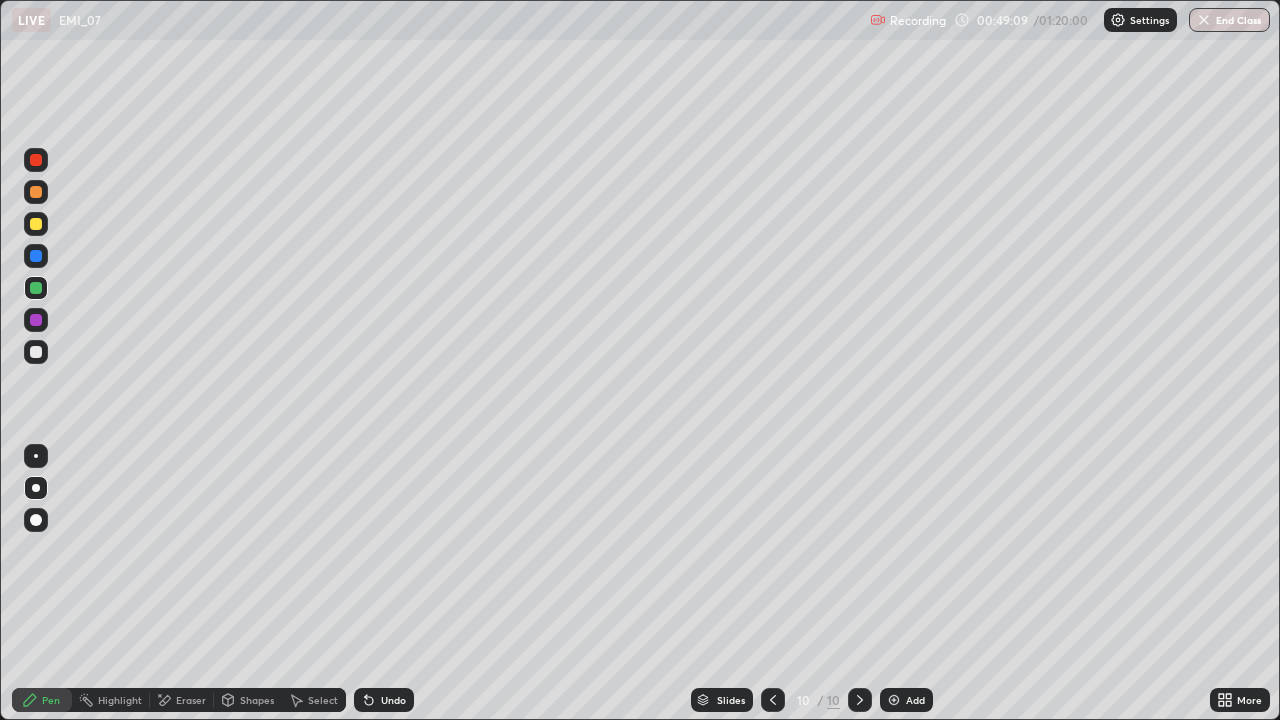 click on "Eraser" at bounding box center [191, 700] 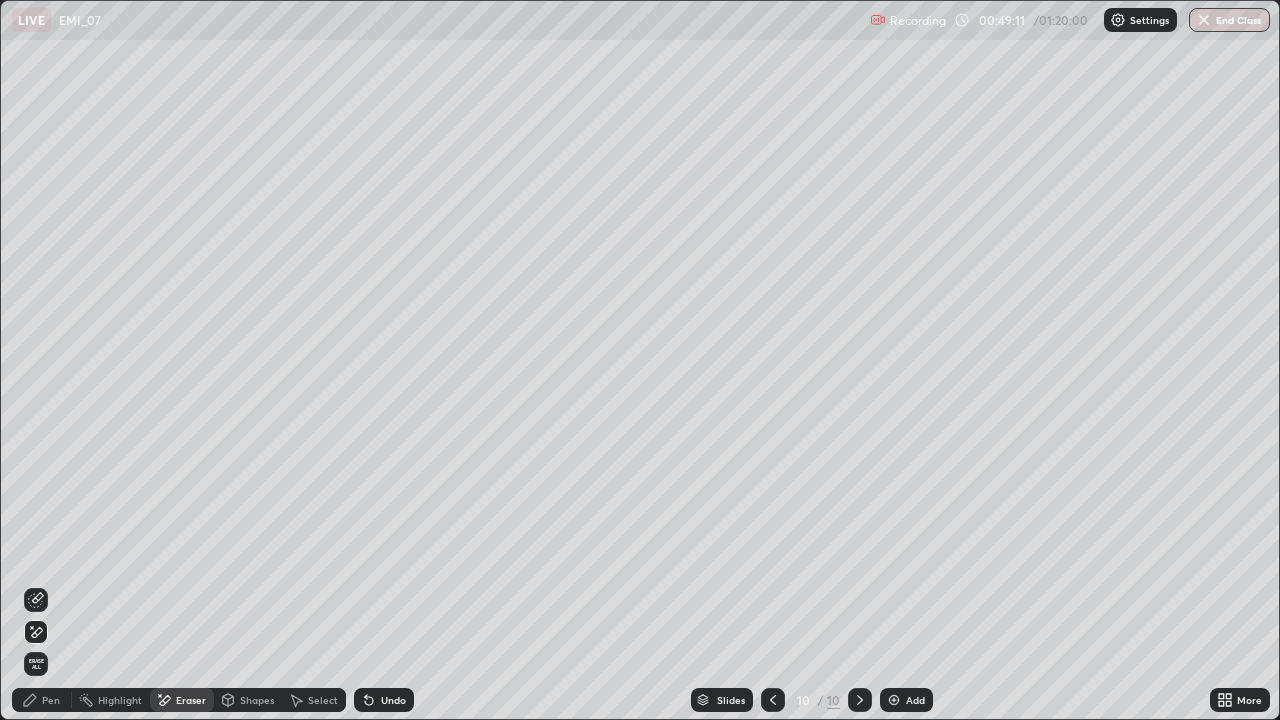 click on "Pen" at bounding box center (51, 700) 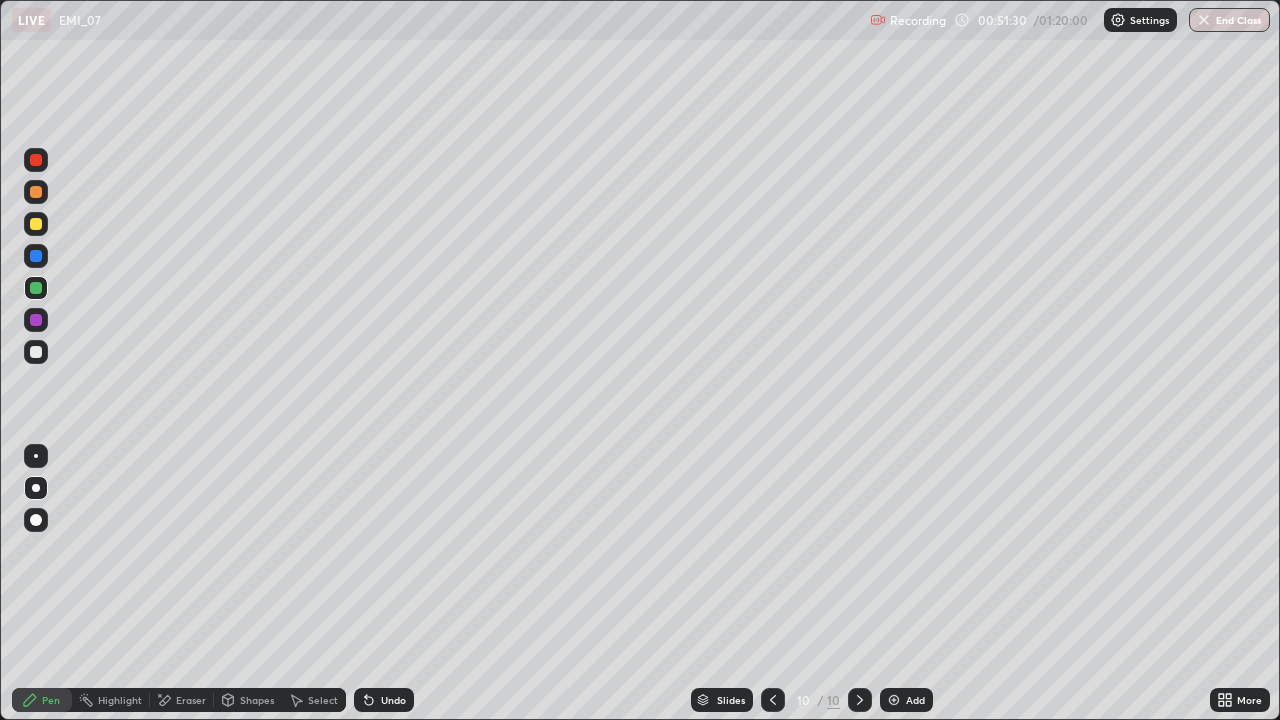 click 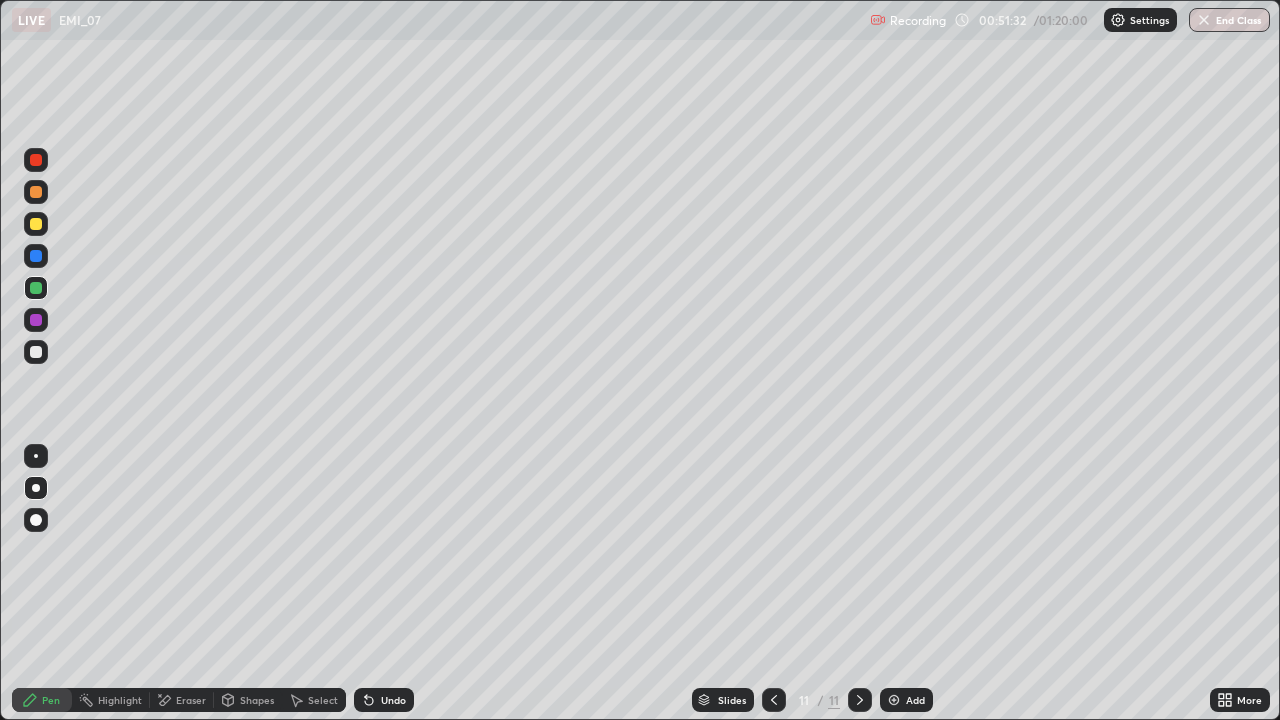 click at bounding box center [36, 352] 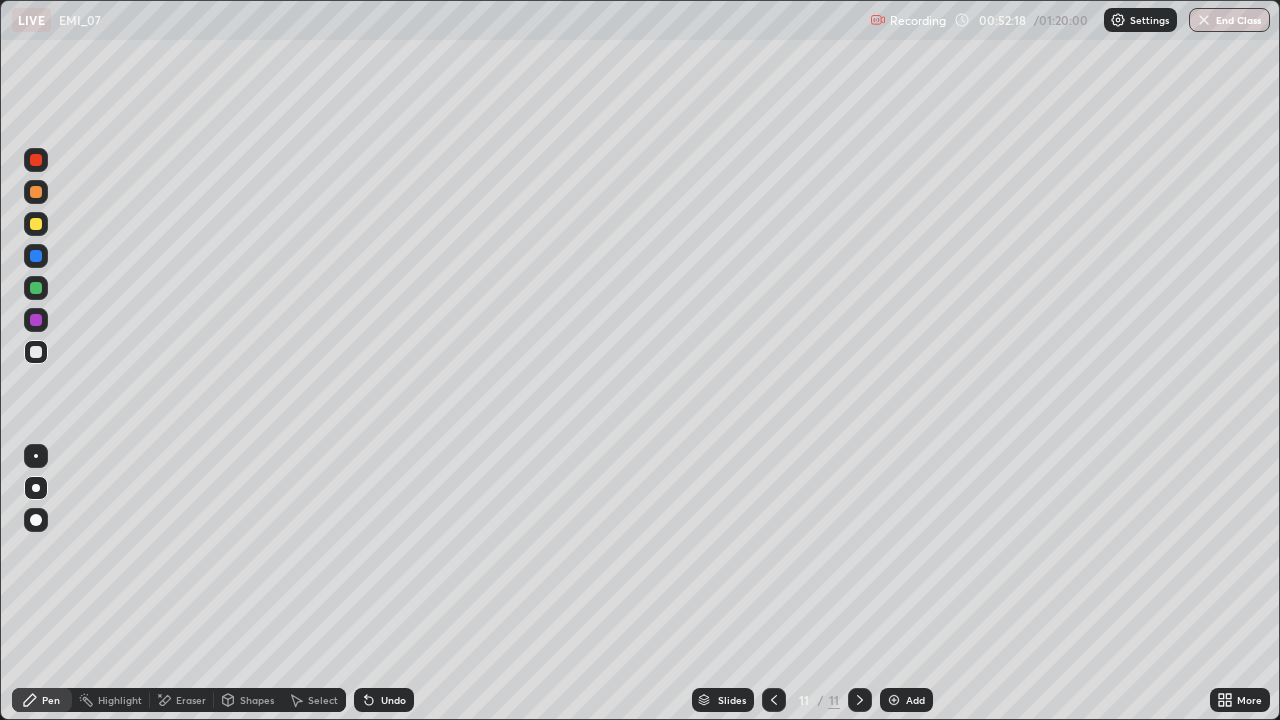 click on "Undo" at bounding box center (393, 700) 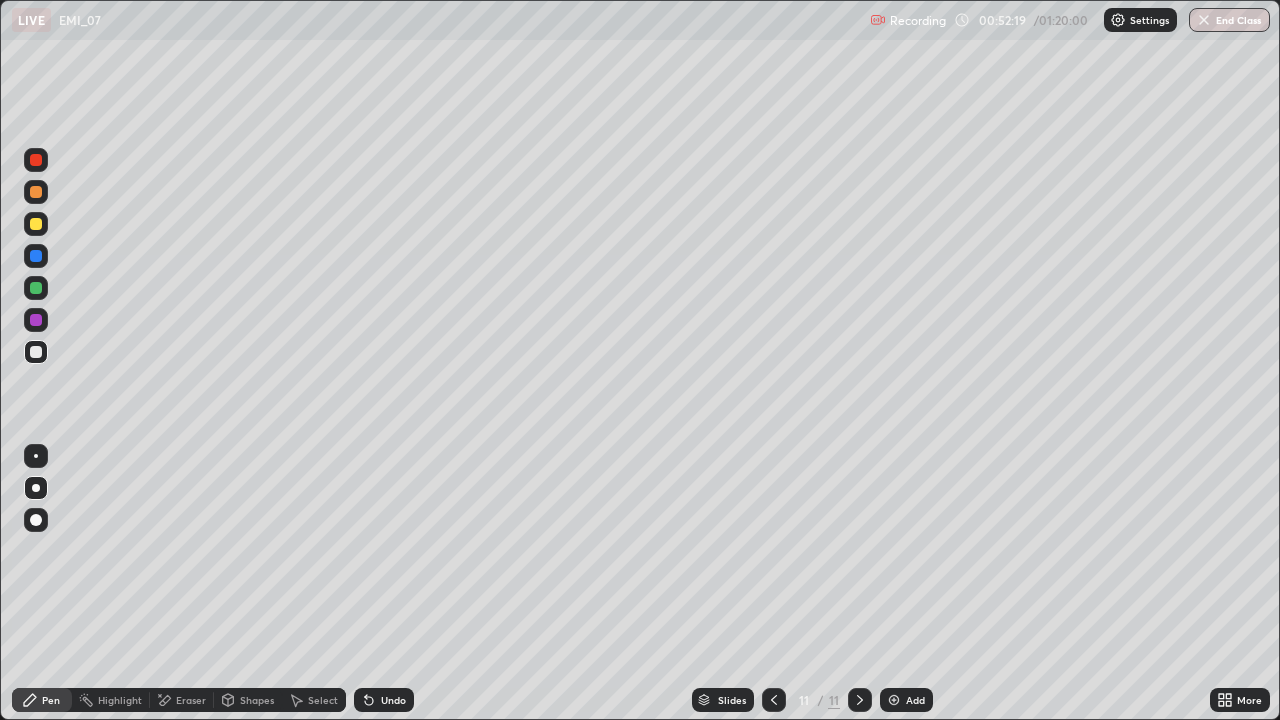 click 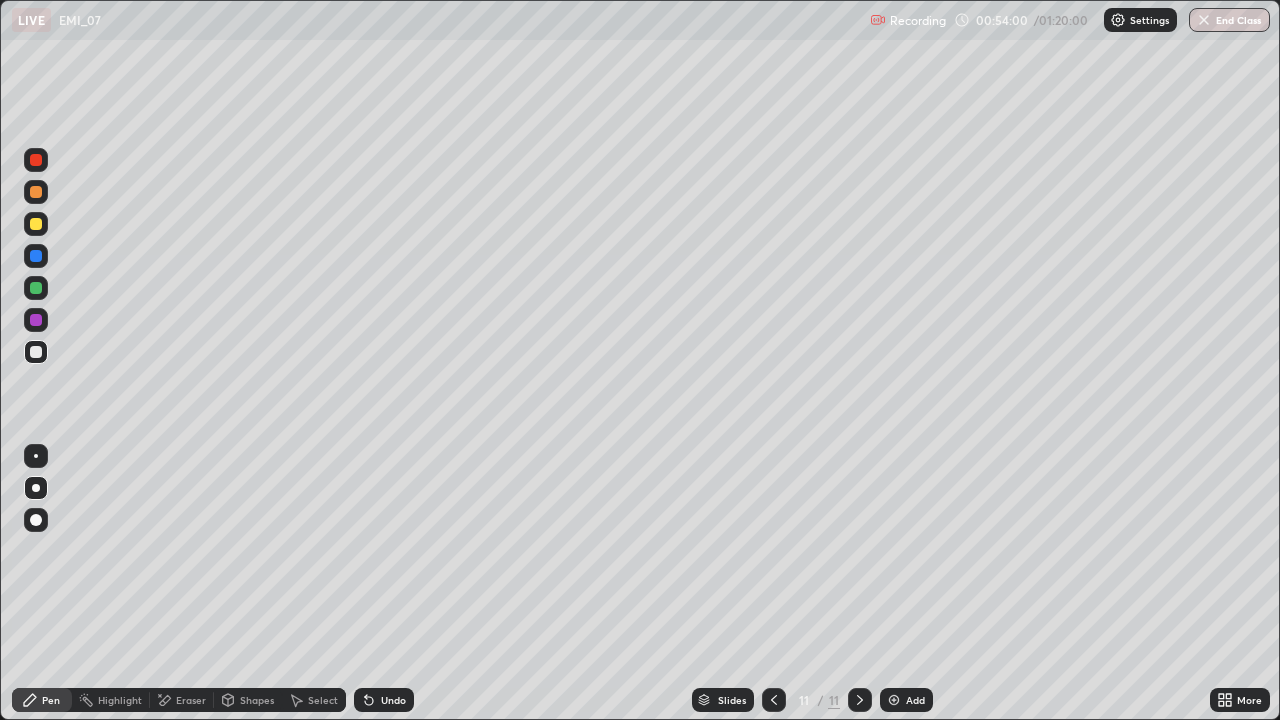 click at bounding box center [36, 288] 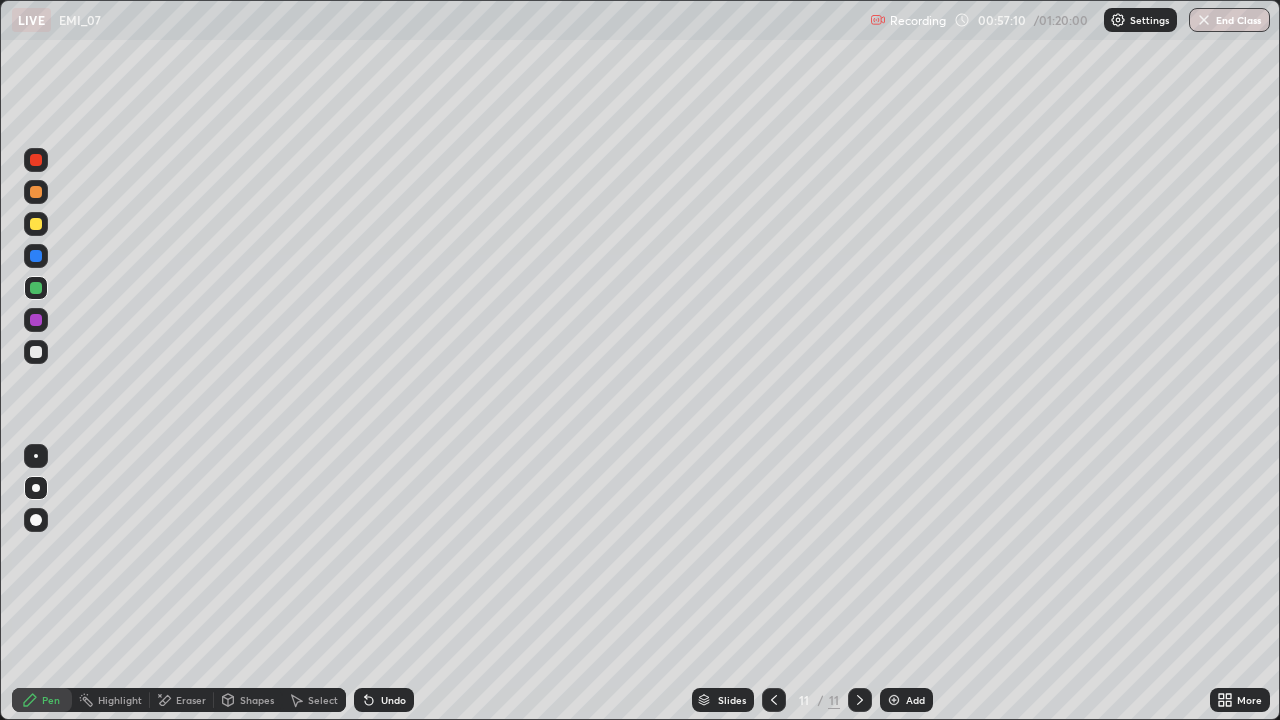 click on "Undo" at bounding box center [393, 700] 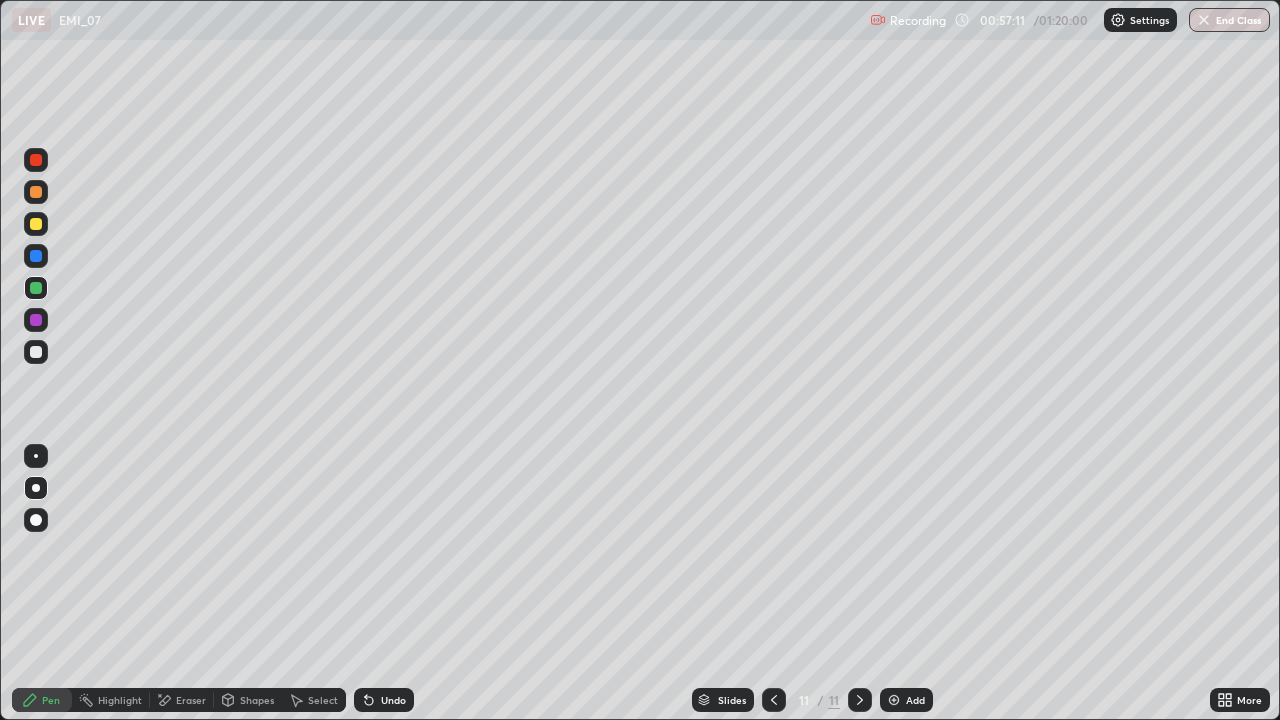 click on "Undo" at bounding box center [393, 700] 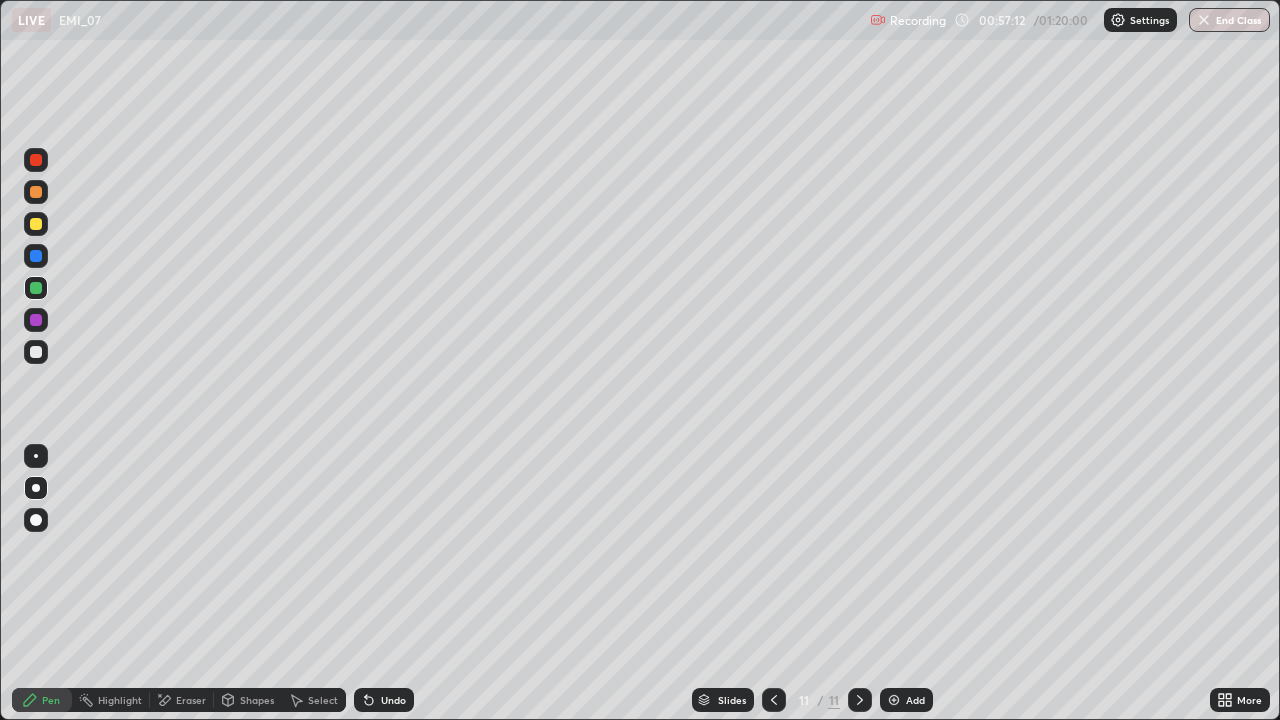 click on "Undo" at bounding box center (384, 700) 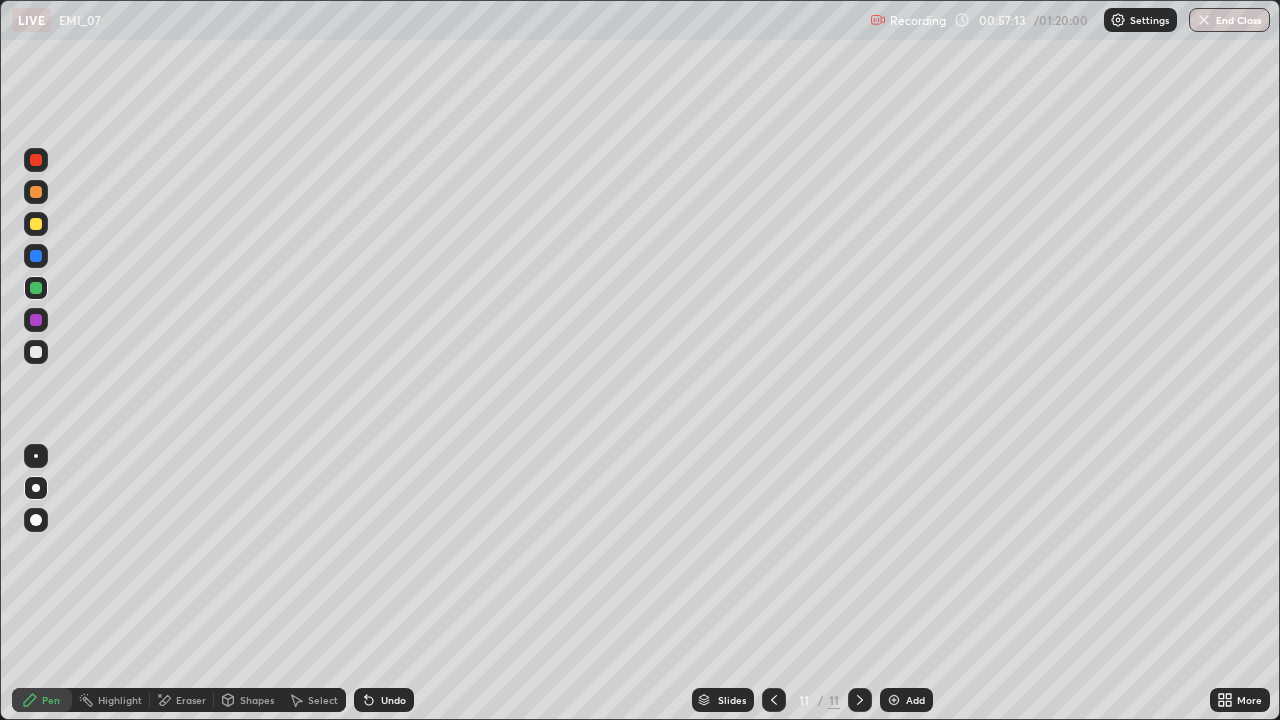 click on "Undo" at bounding box center [393, 700] 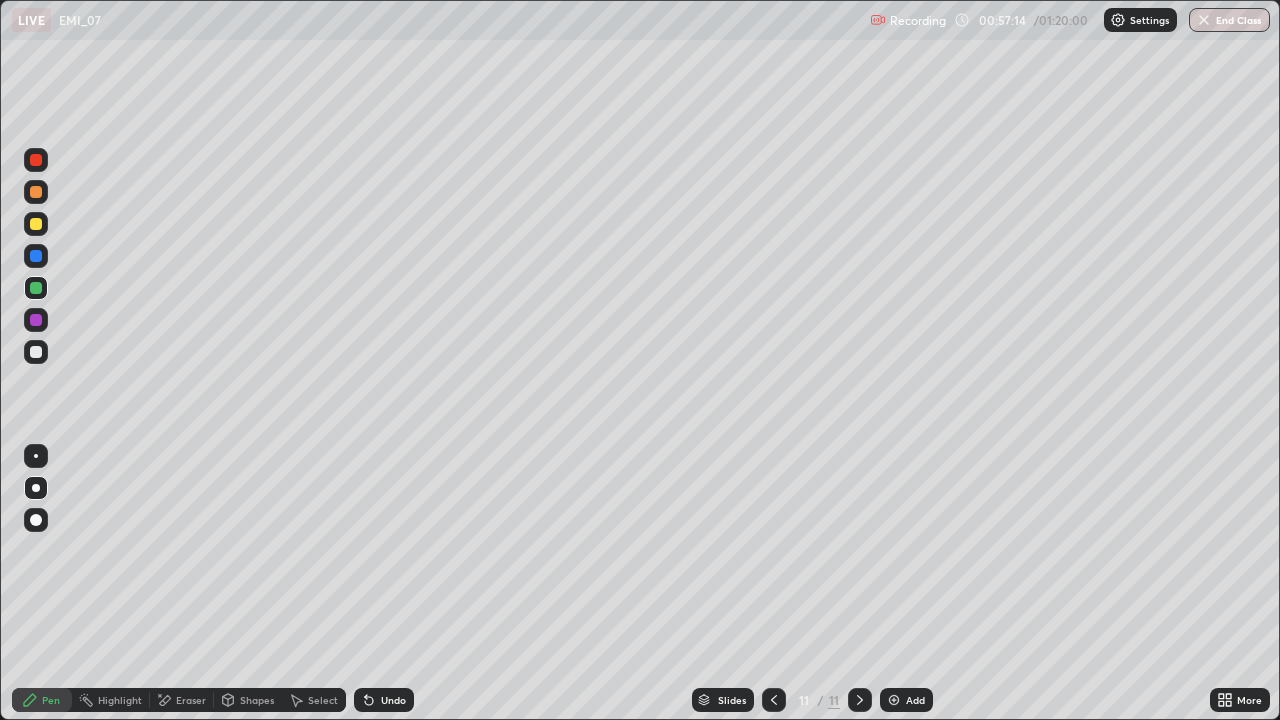 click on "Undo" at bounding box center (384, 700) 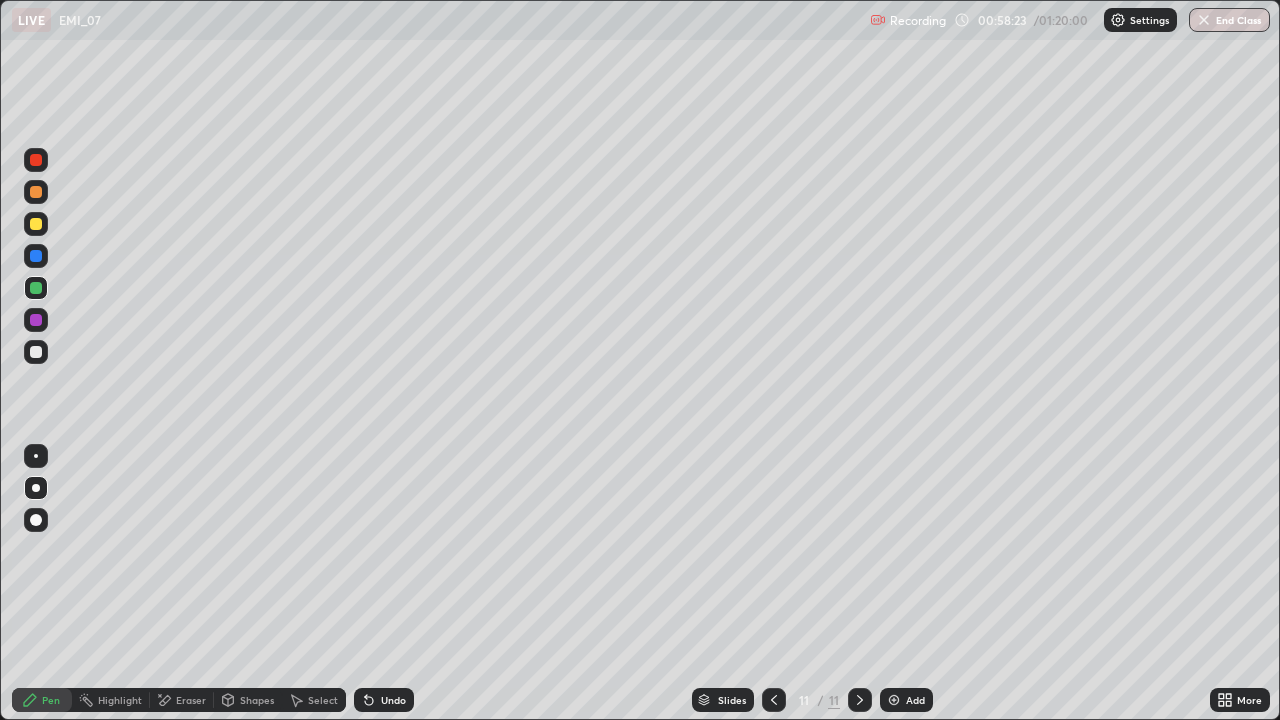 click on "Eraser" at bounding box center (191, 700) 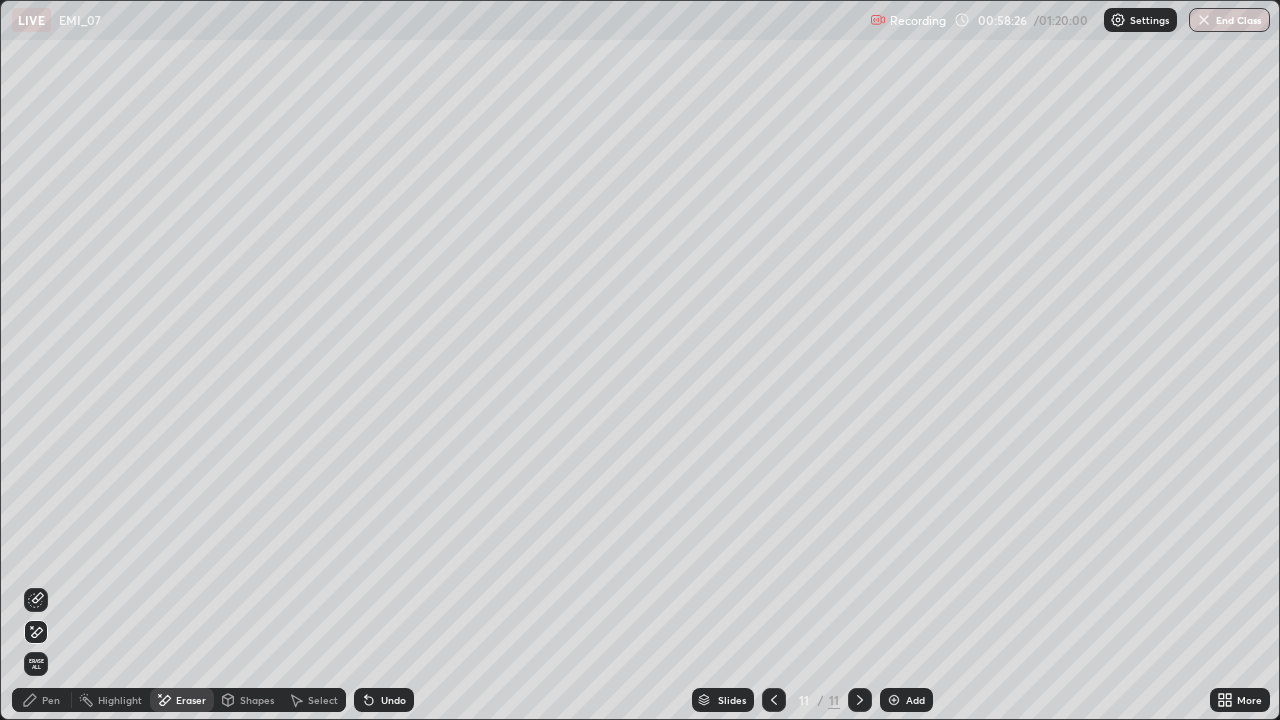 click on "Pen" at bounding box center [51, 700] 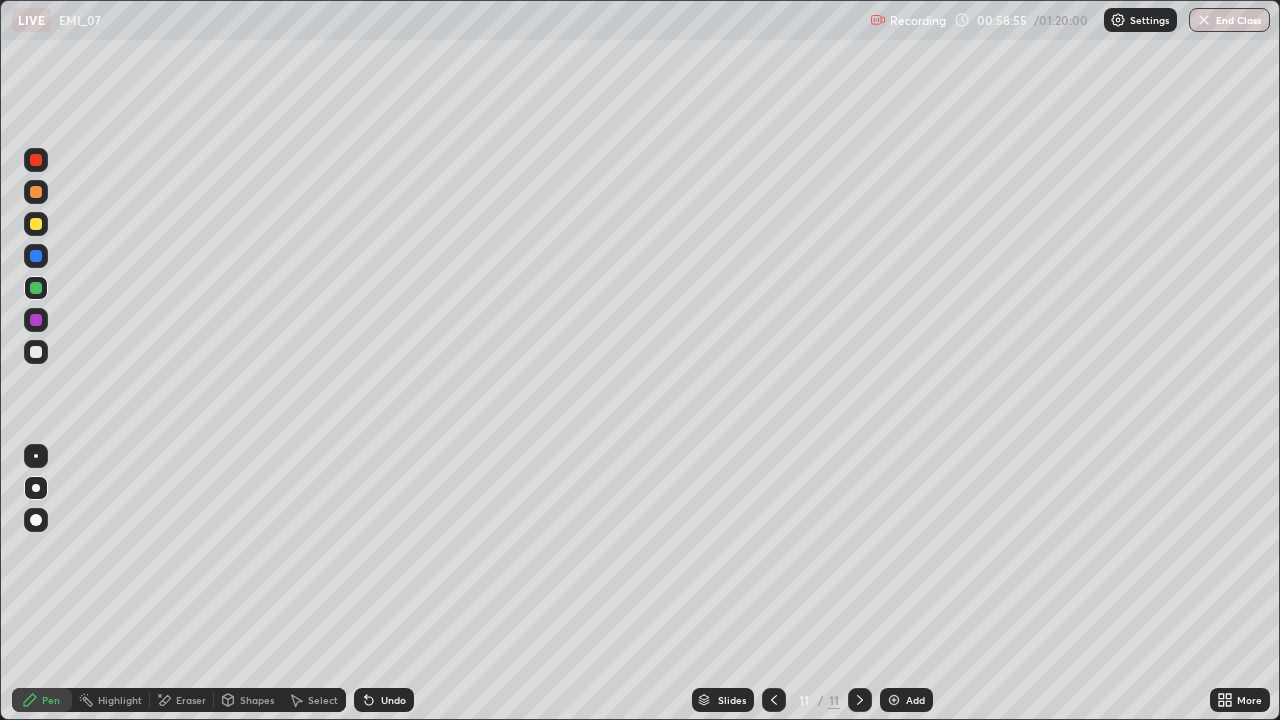 click on "Select" at bounding box center [323, 700] 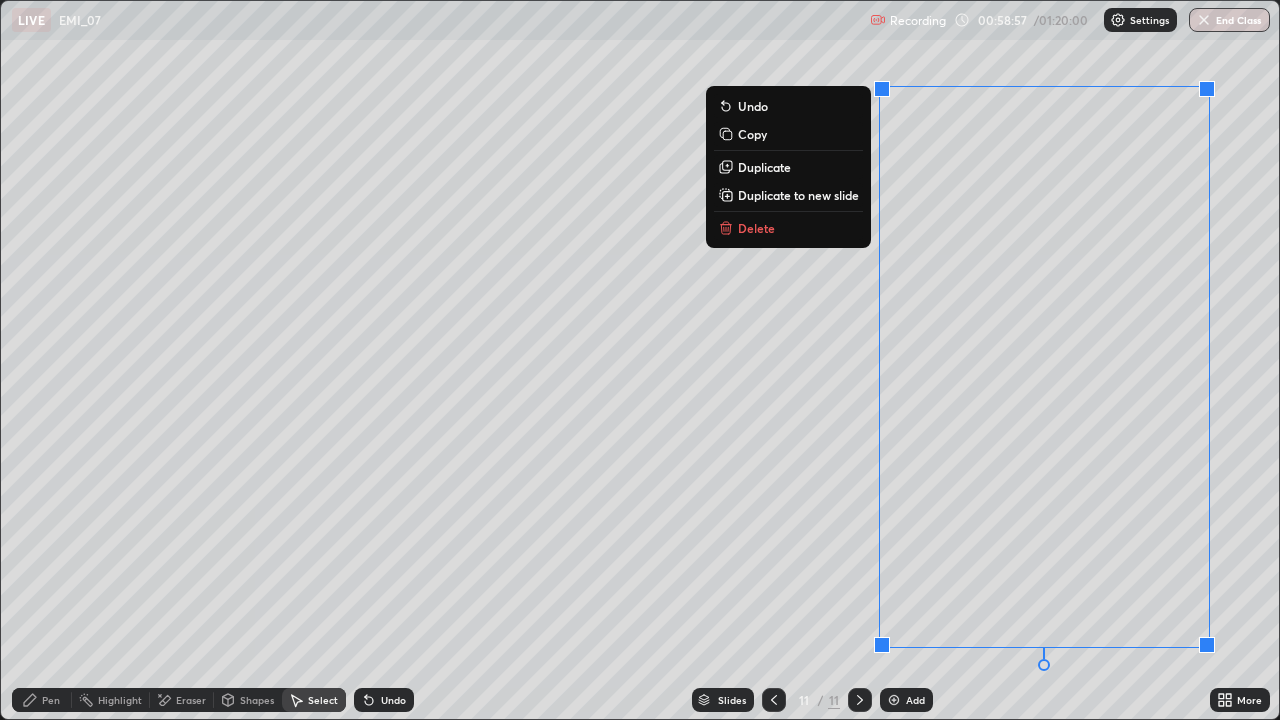 click on "Delete" at bounding box center [788, 228] 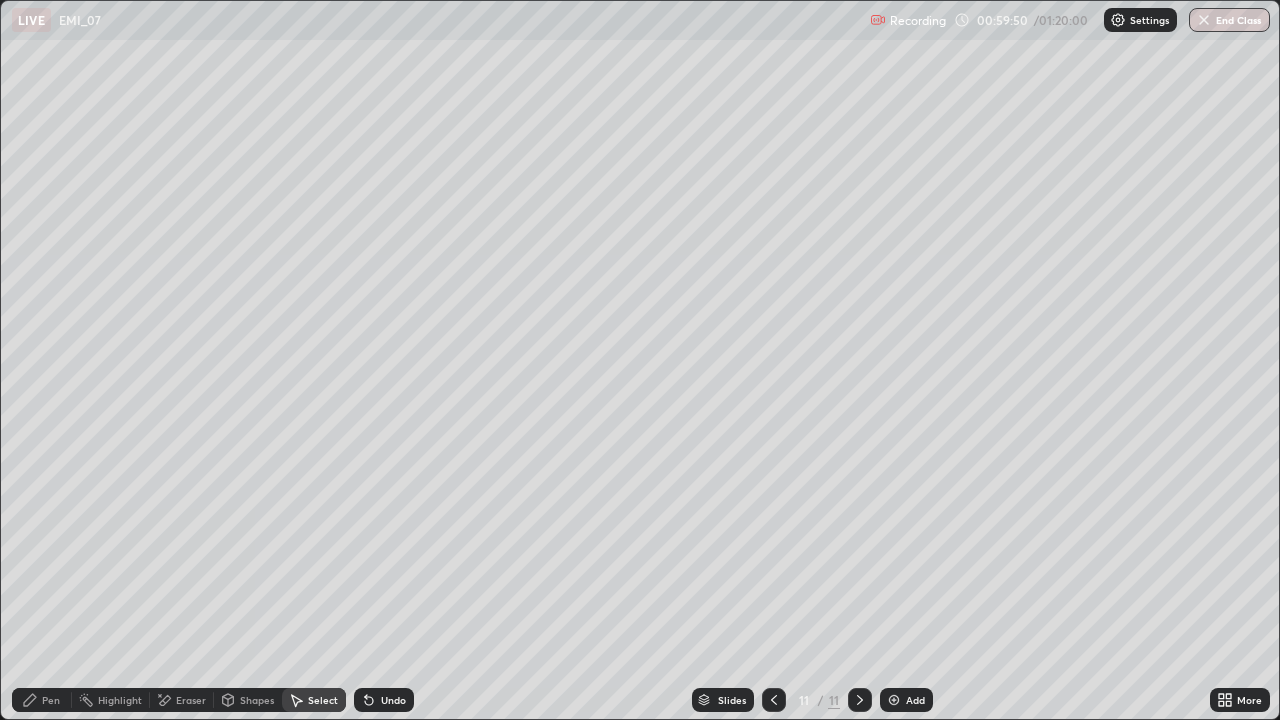 click 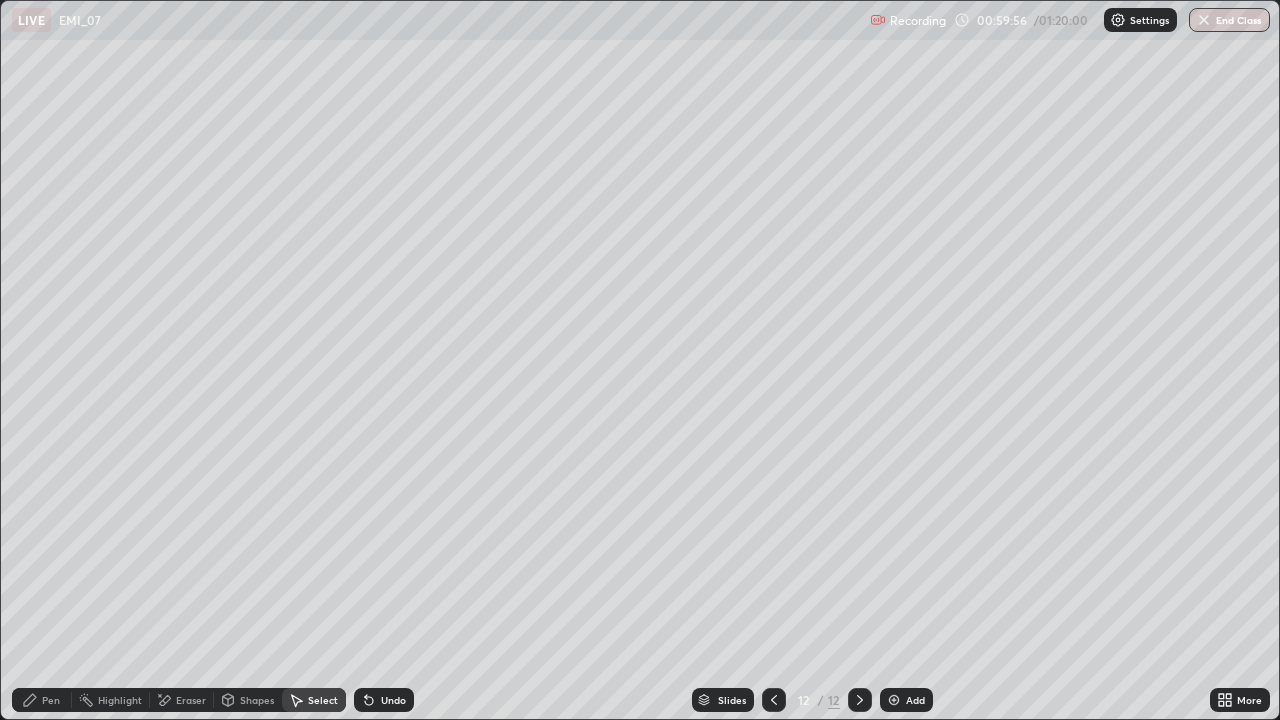click on "Pen" at bounding box center [51, 700] 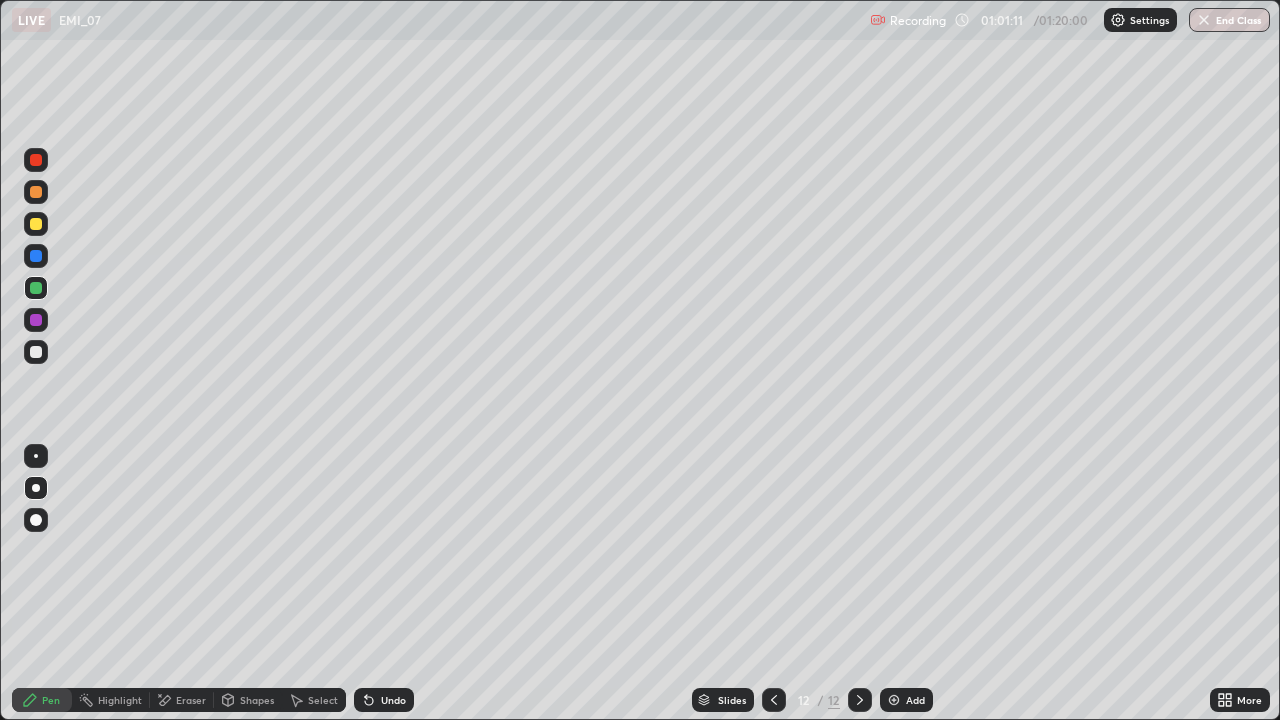 click at bounding box center (36, 224) 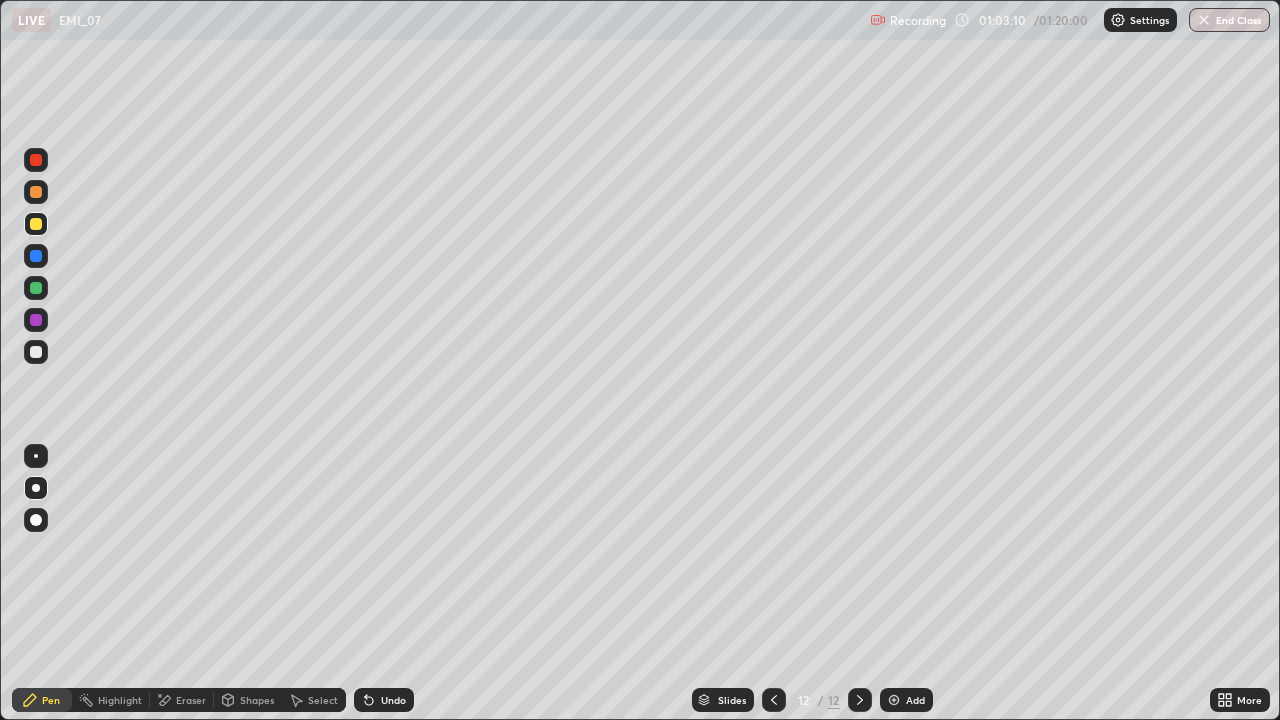 click on "Undo" at bounding box center (393, 700) 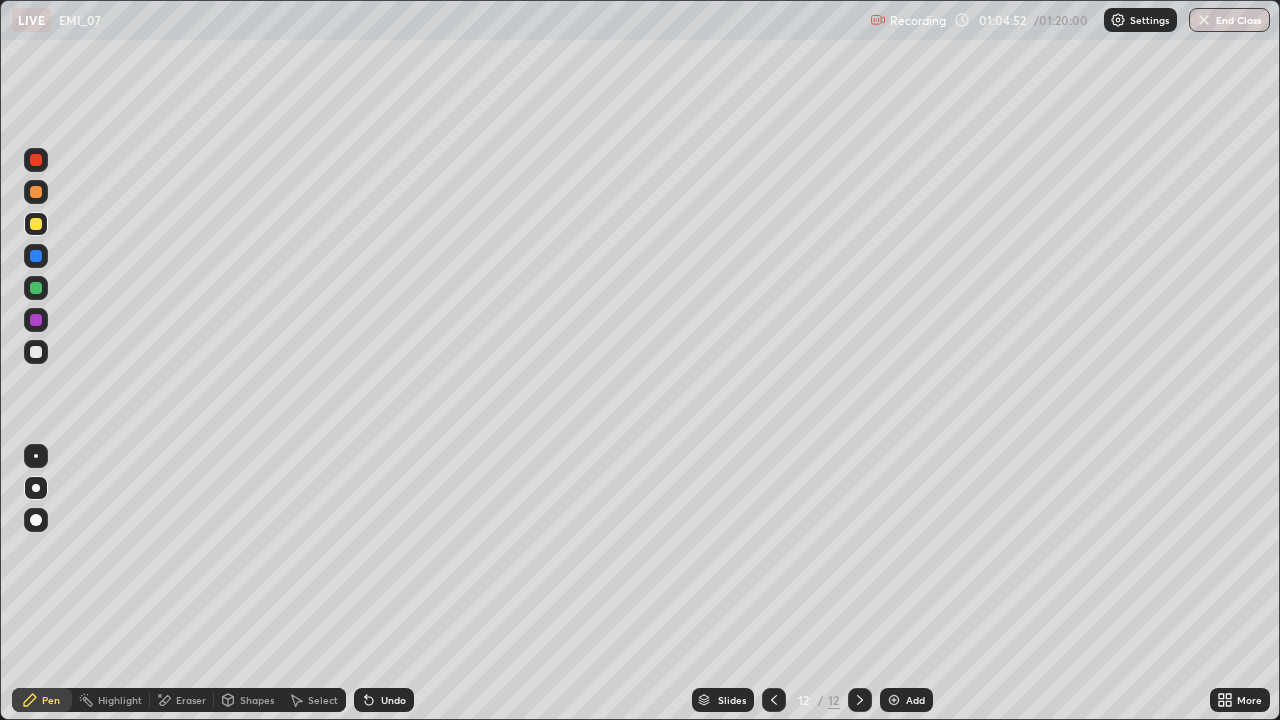 click 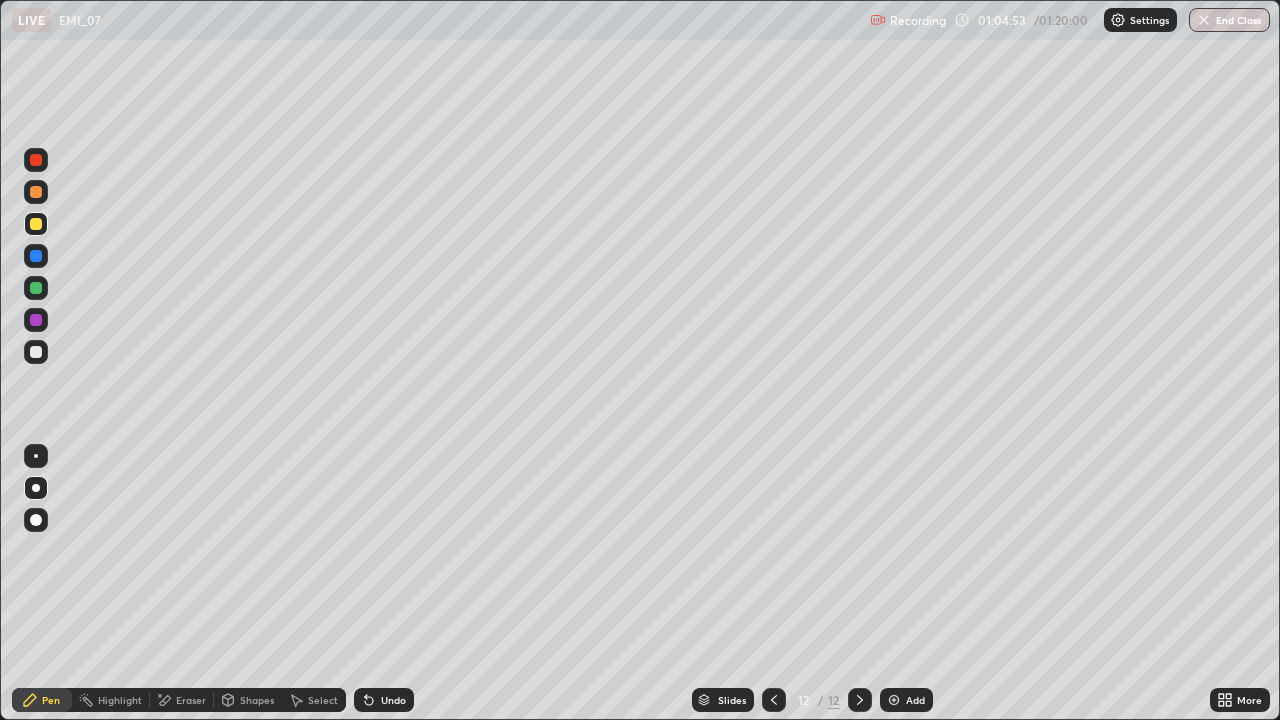 click at bounding box center (894, 700) 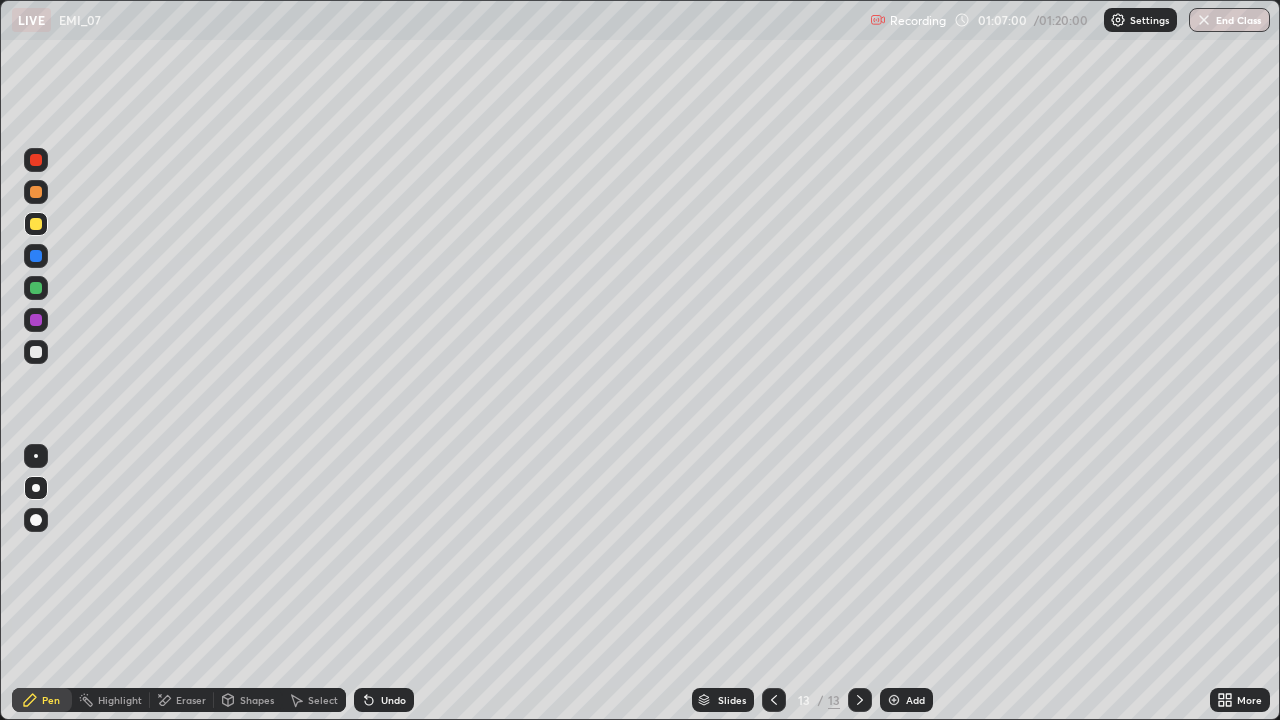 click on "Undo" at bounding box center (384, 700) 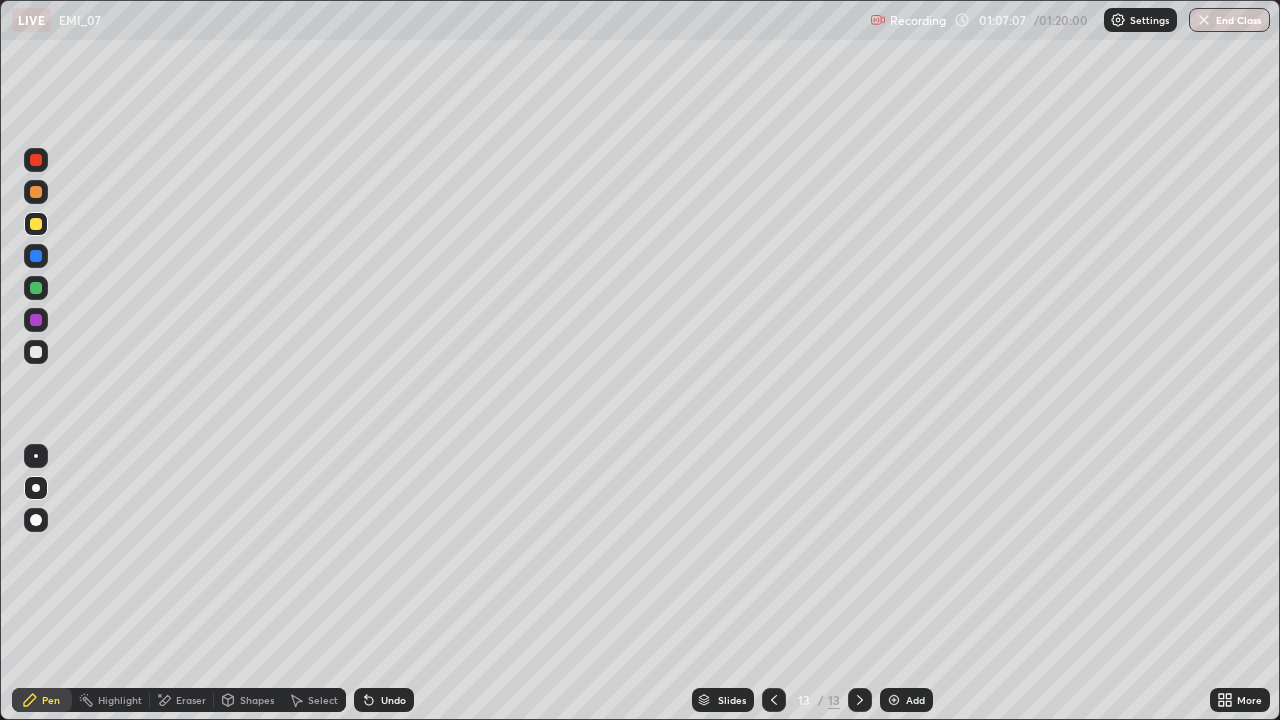 click 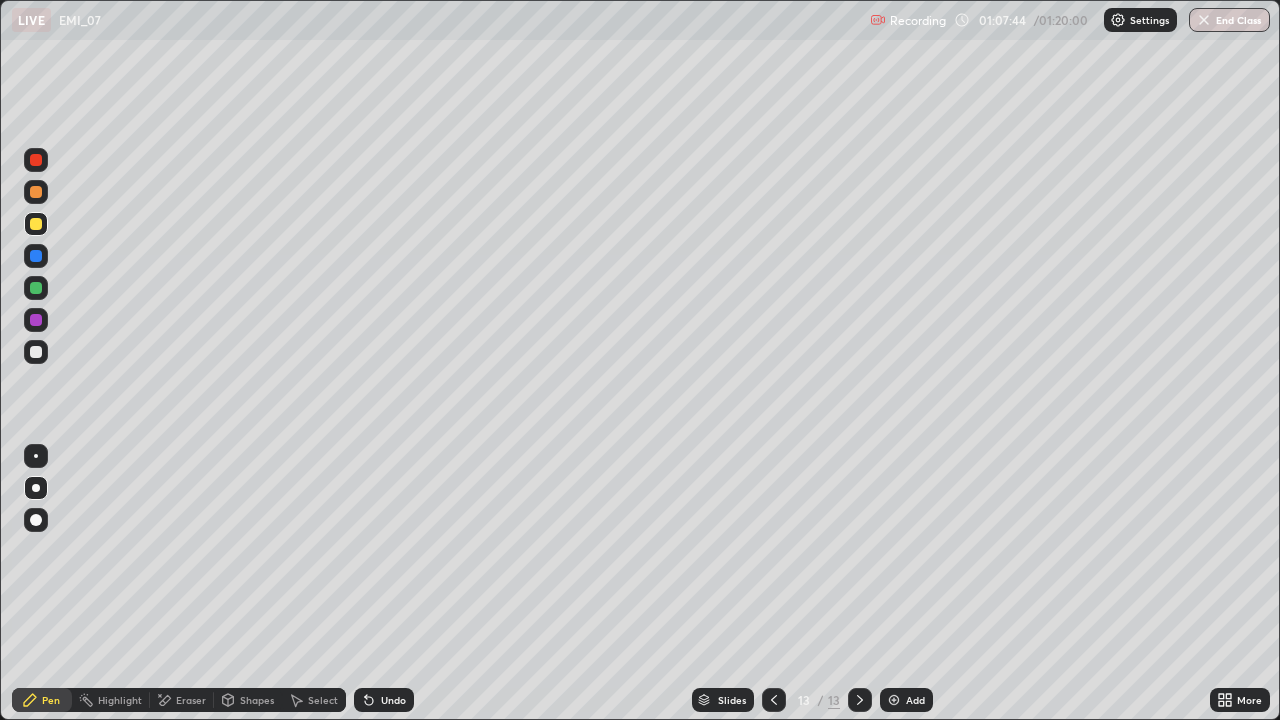 click 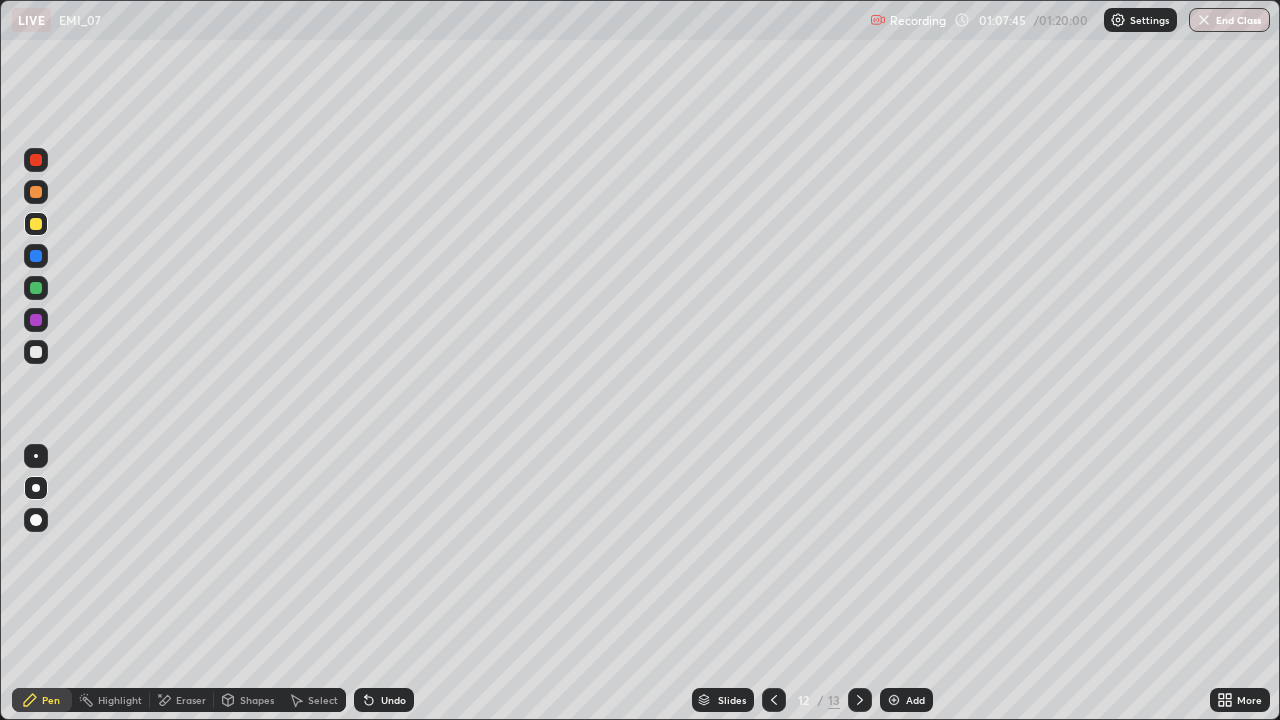 click 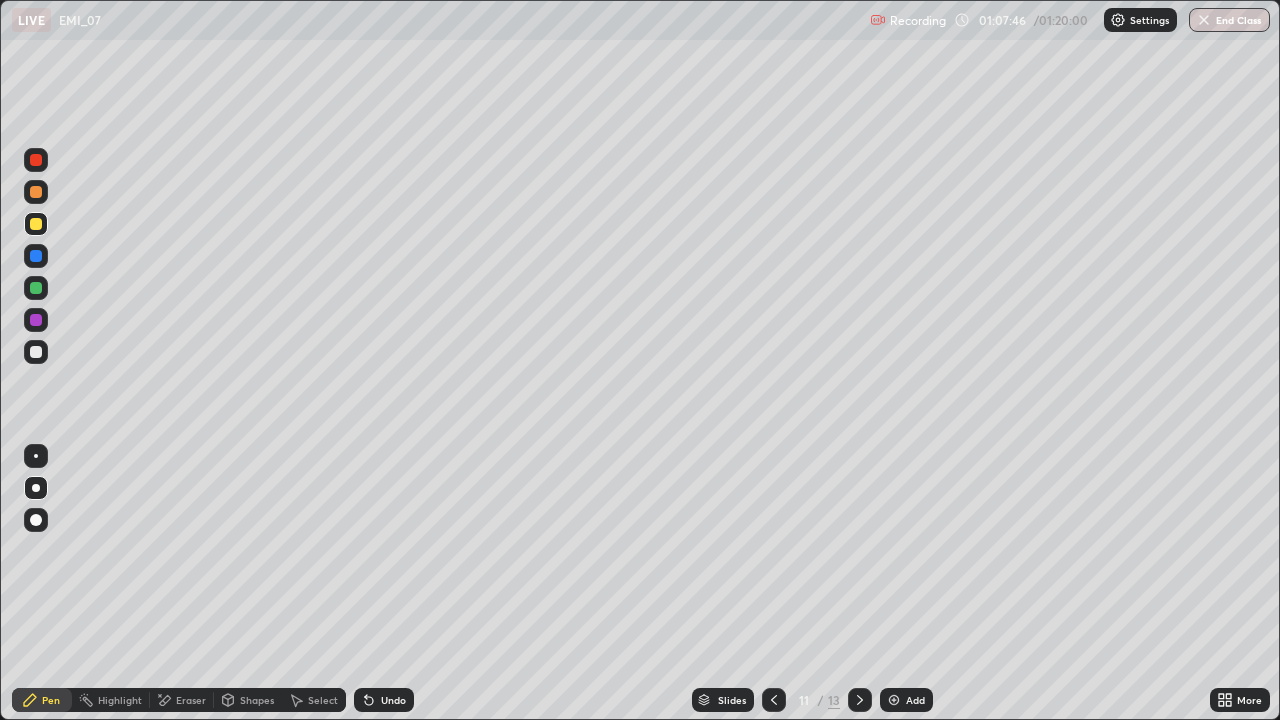click 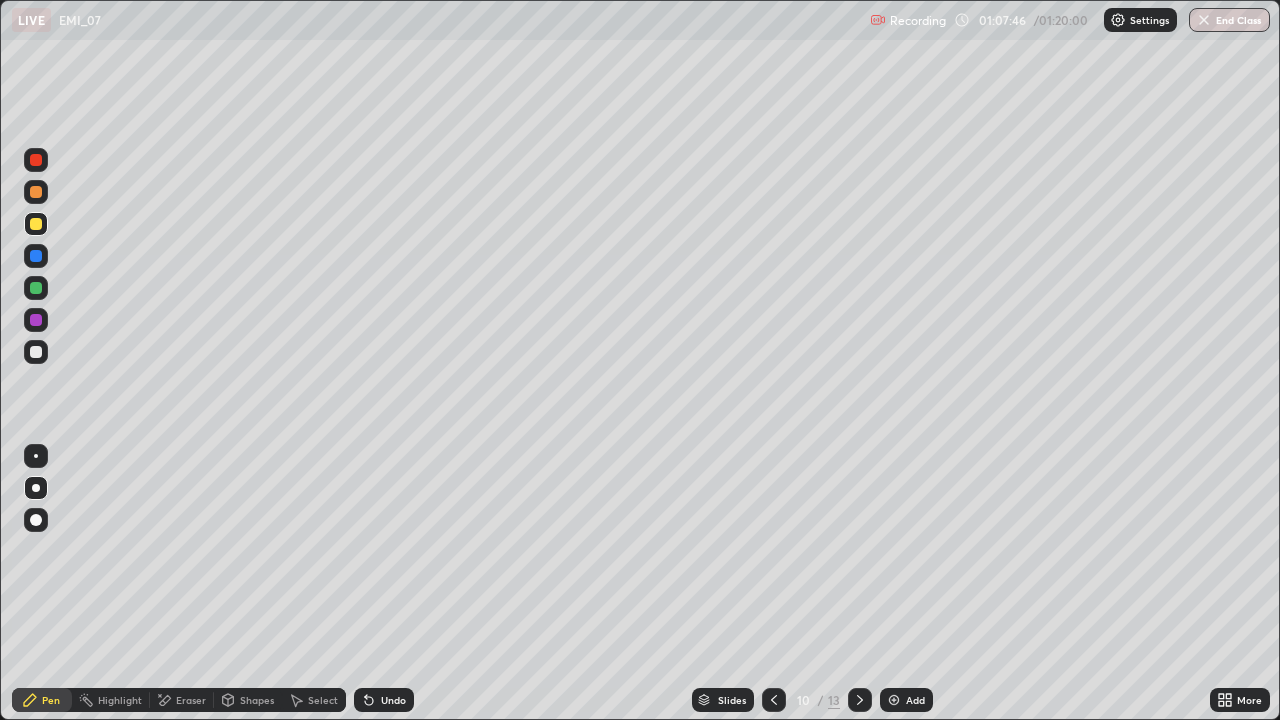 click 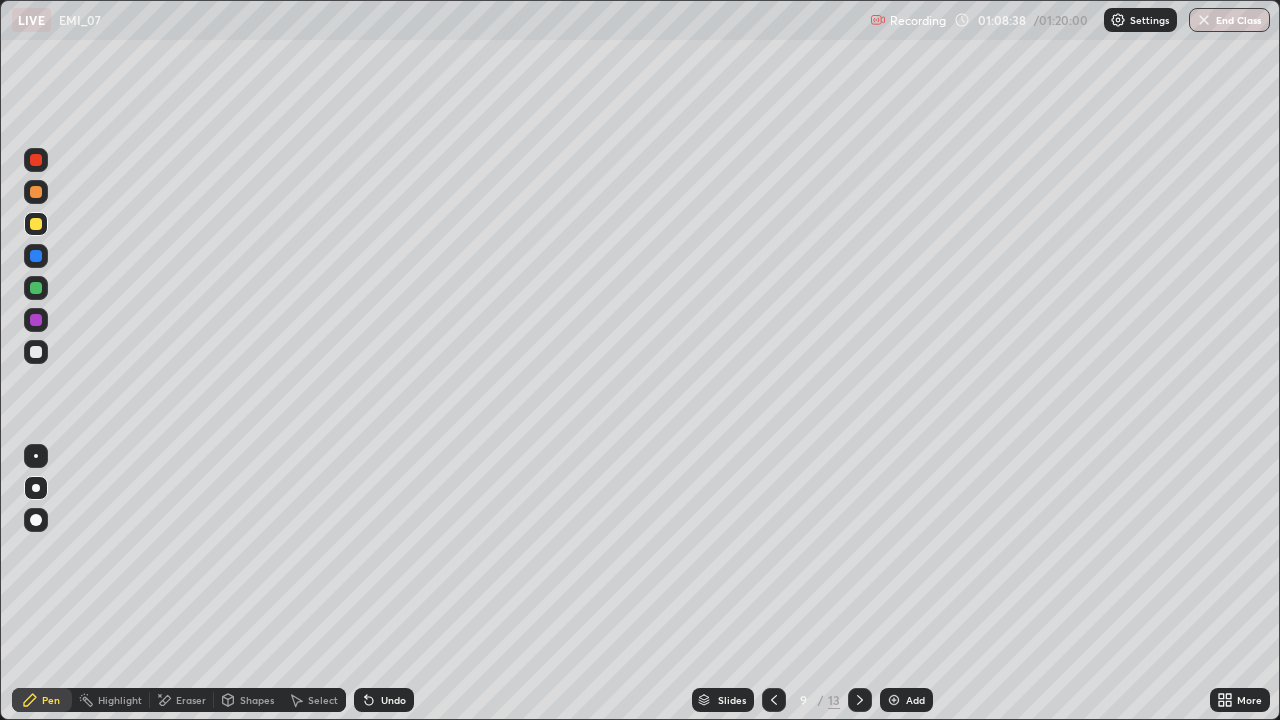 click on "Undo" at bounding box center [393, 700] 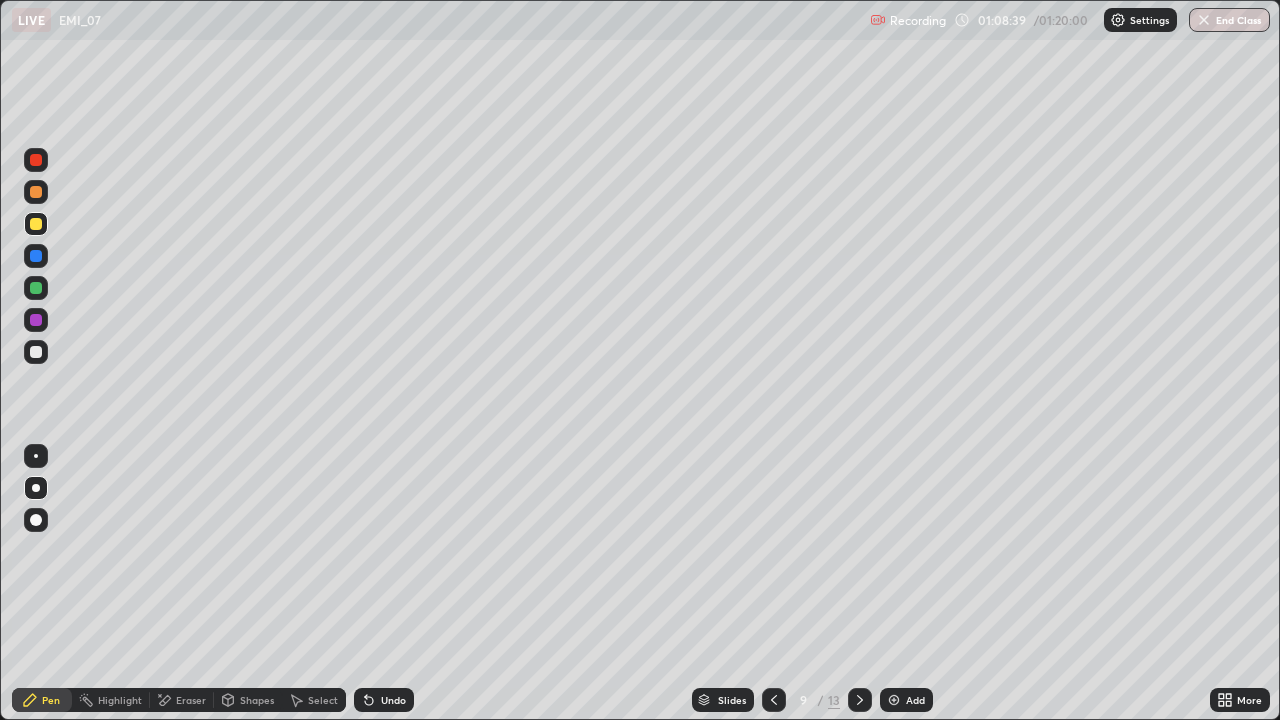 click on "Undo" at bounding box center [393, 700] 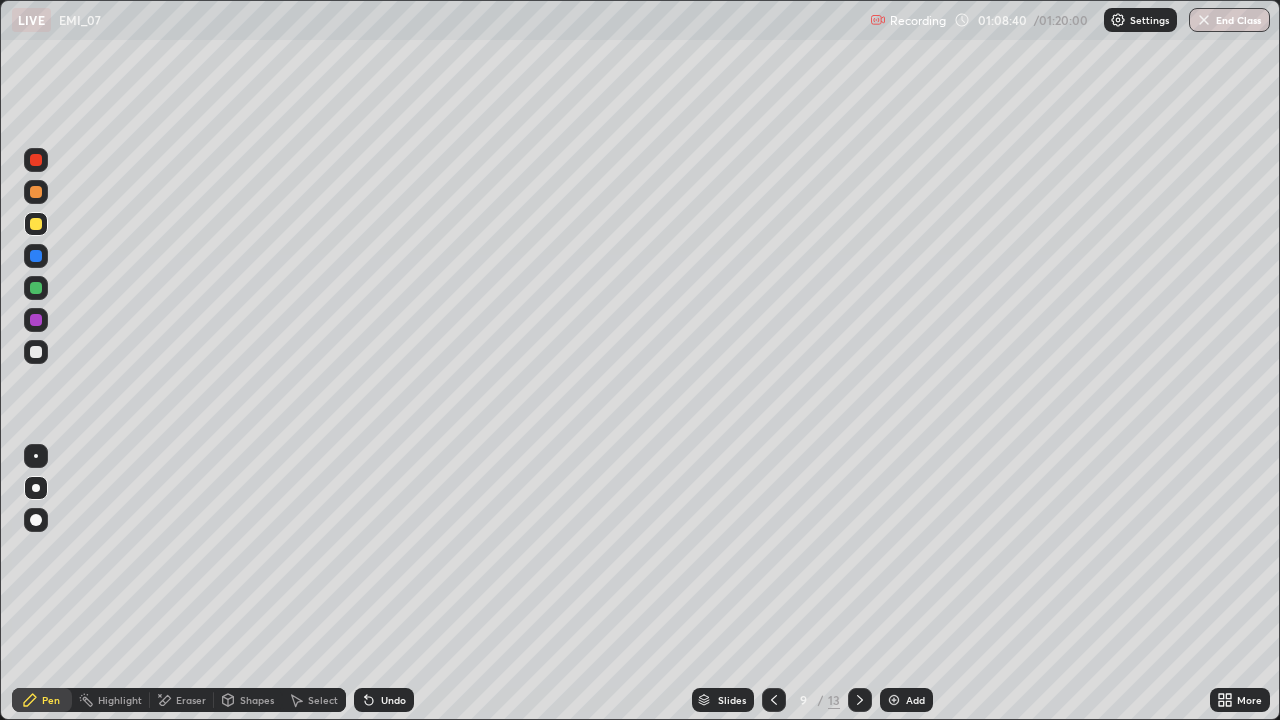 click on "Undo" at bounding box center [384, 700] 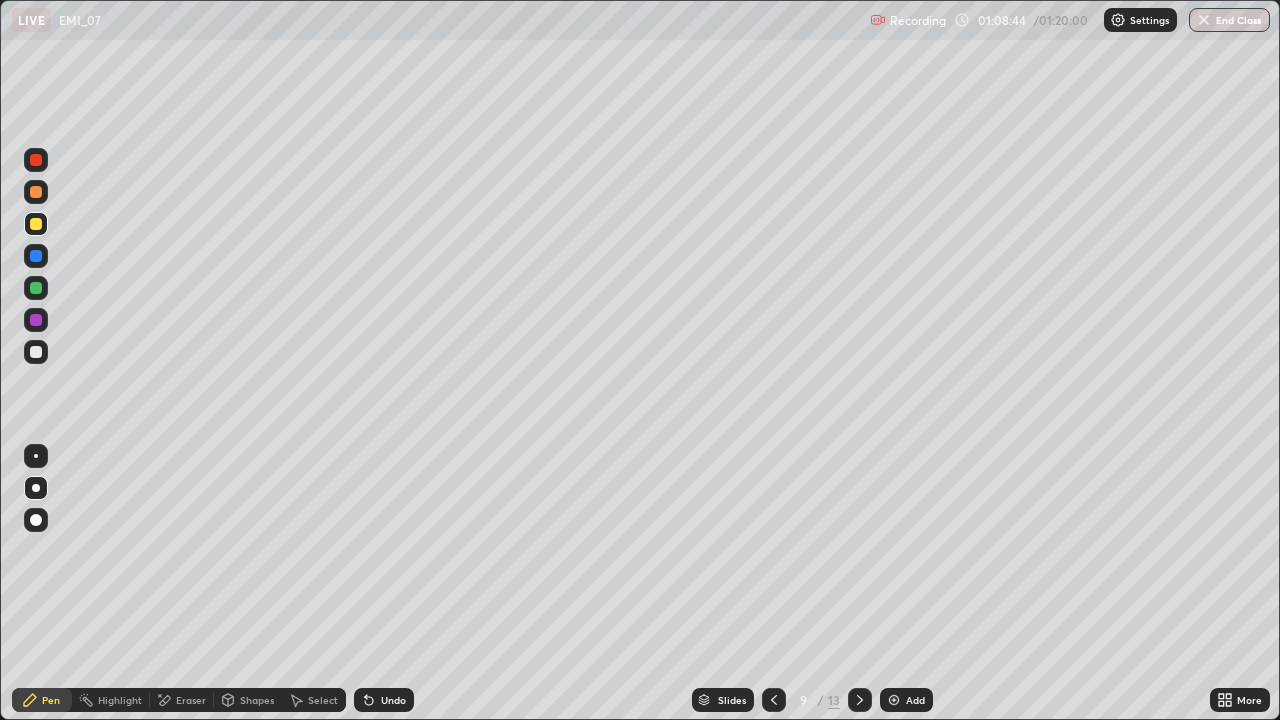 click 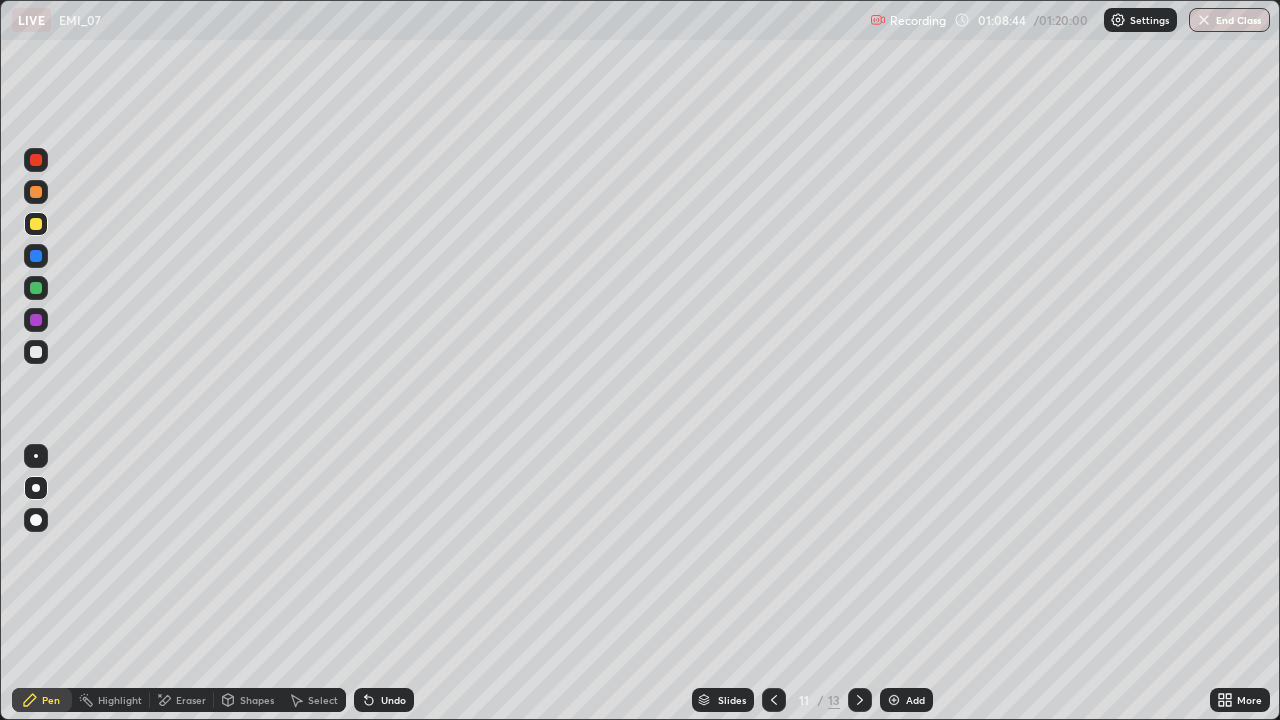 click 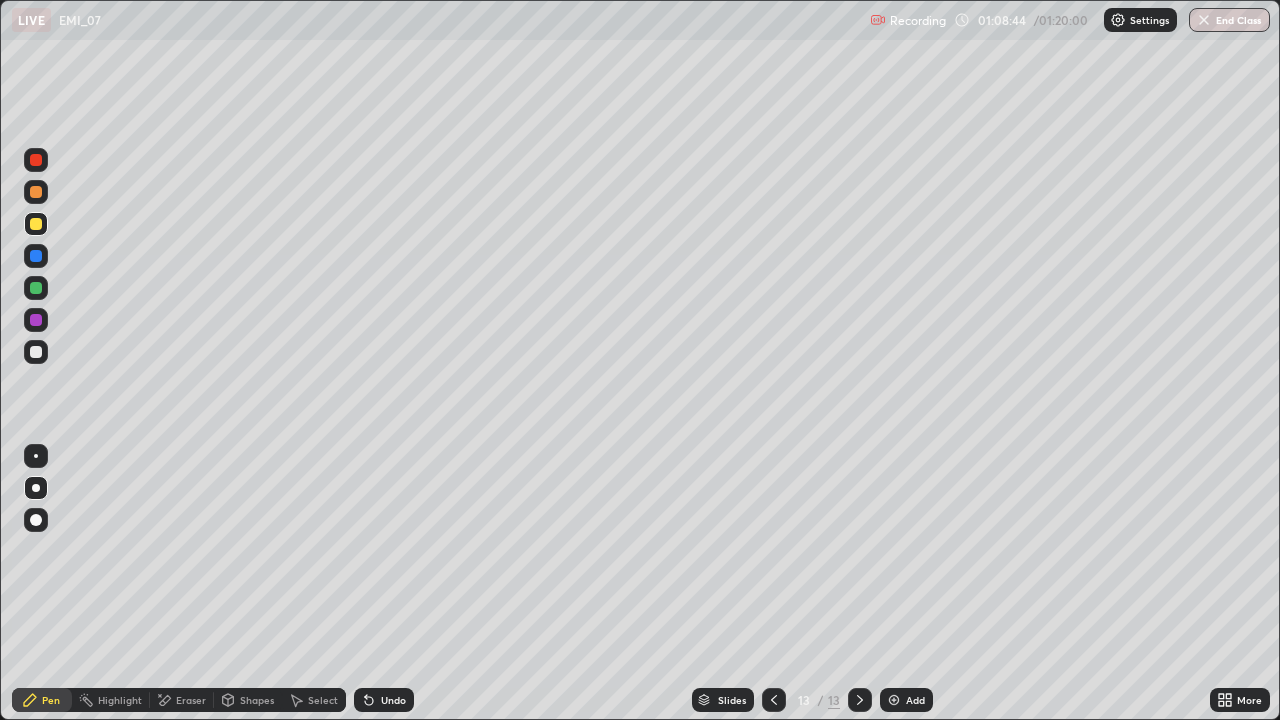 click 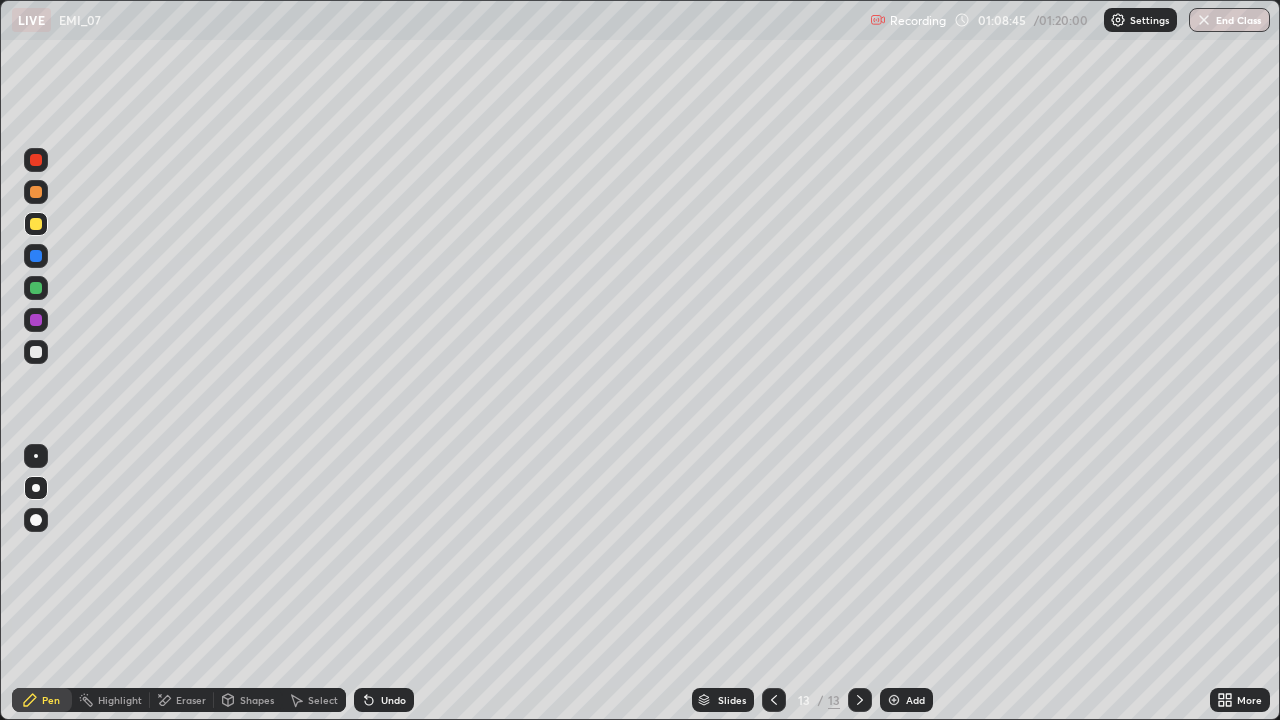 click 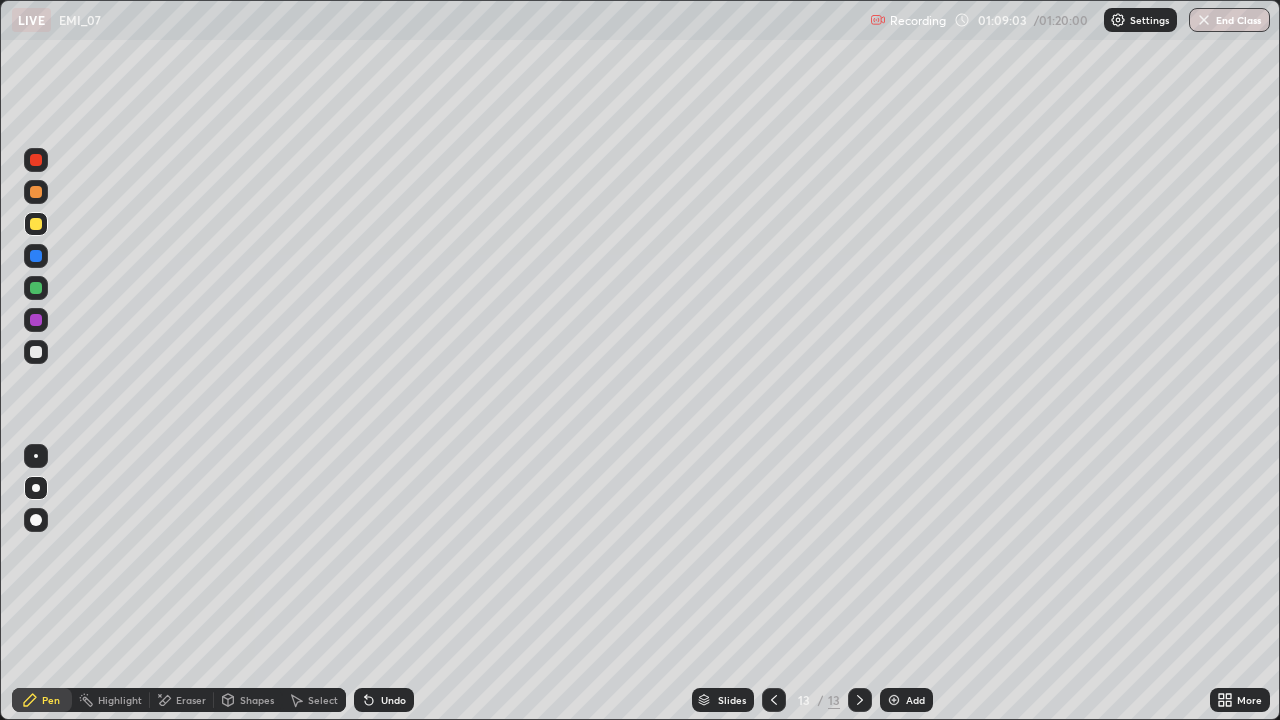 click 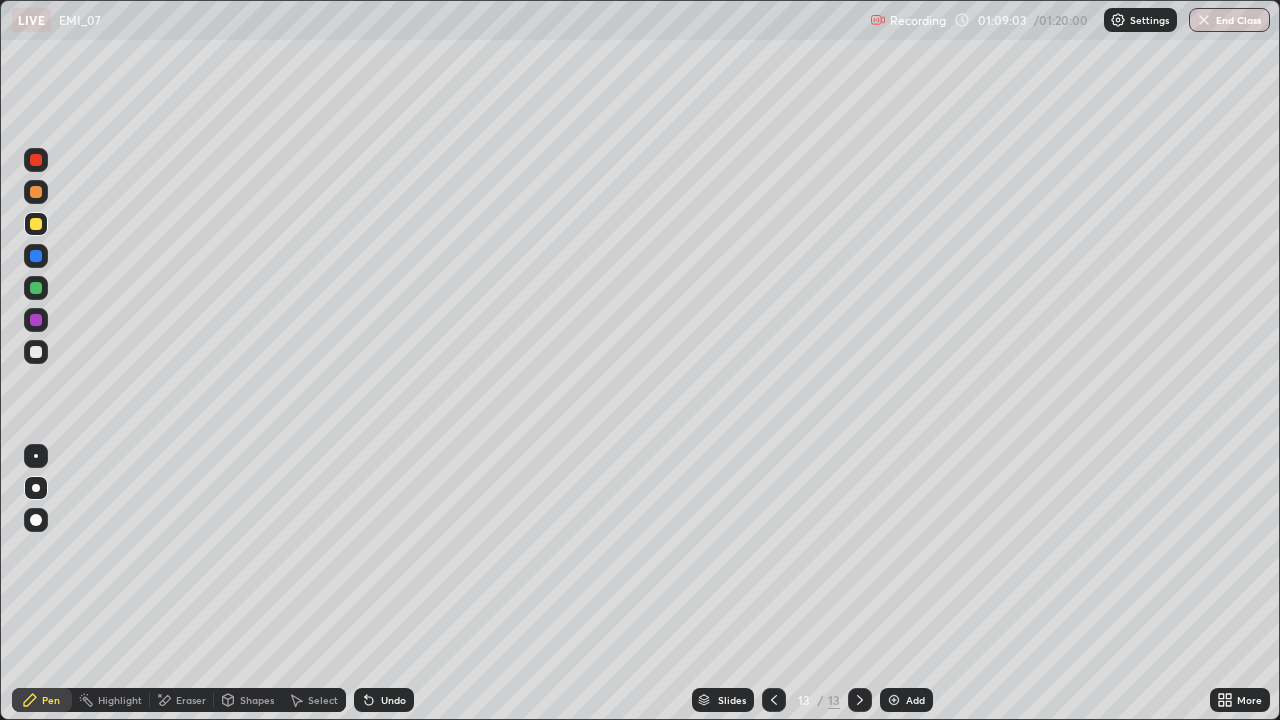 click at bounding box center (894, 700) 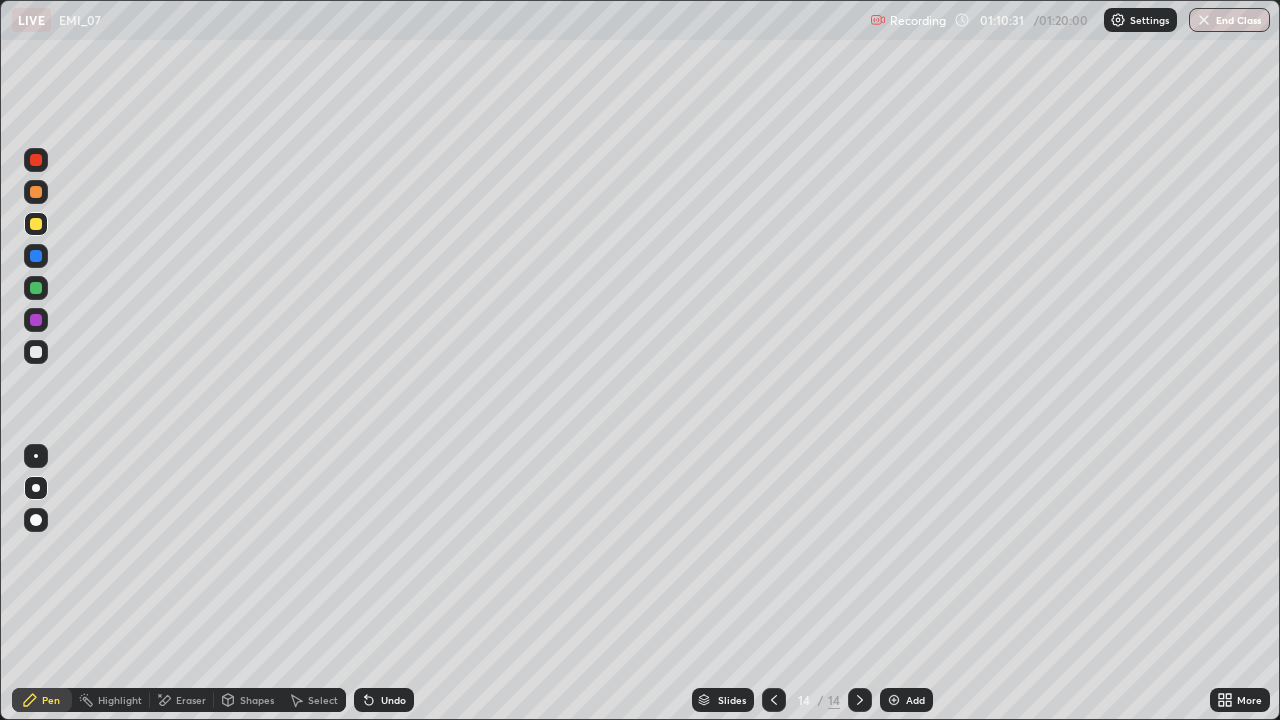 click 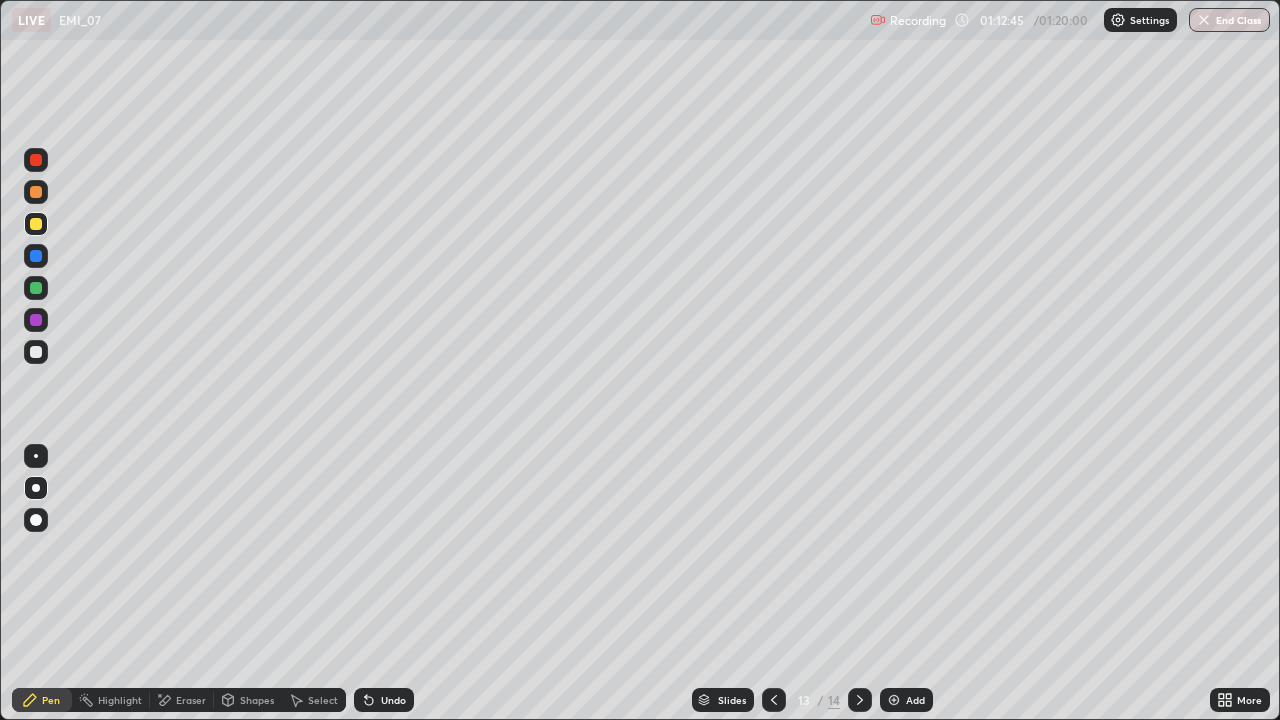 click on "End Class" at bounding box center (1229, 20) 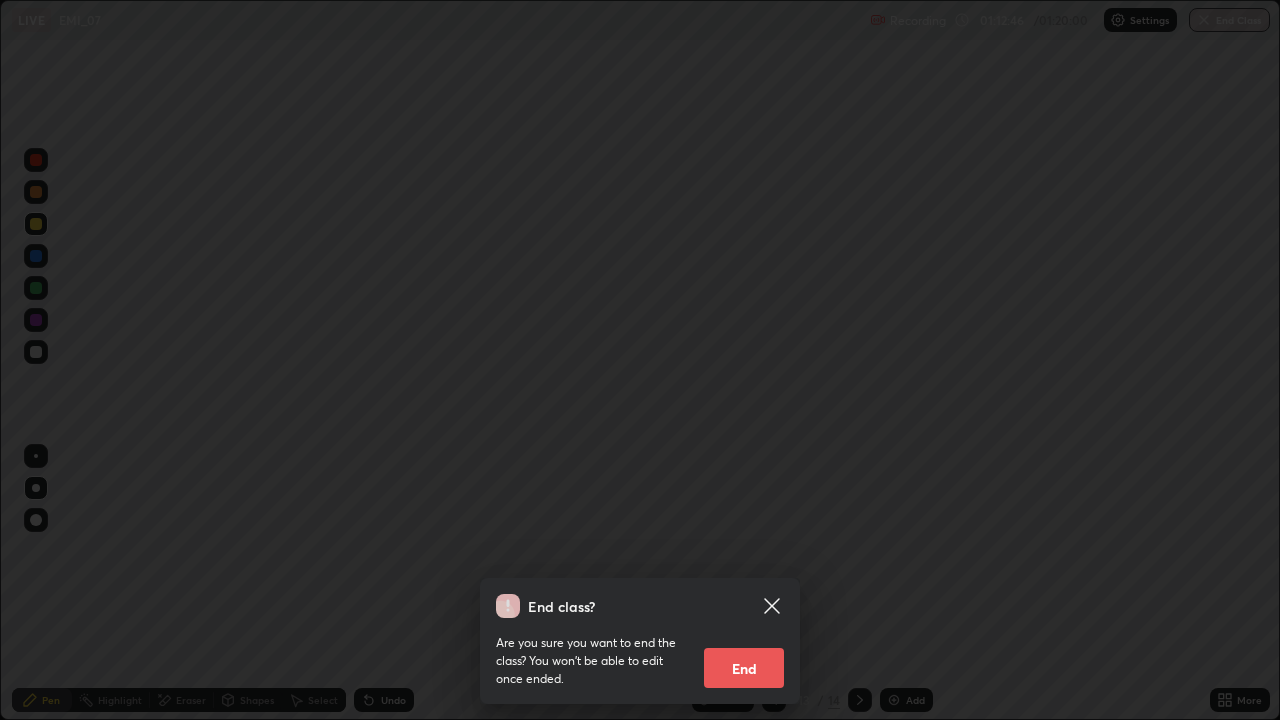click on "End" at bounding box center (744, 668) 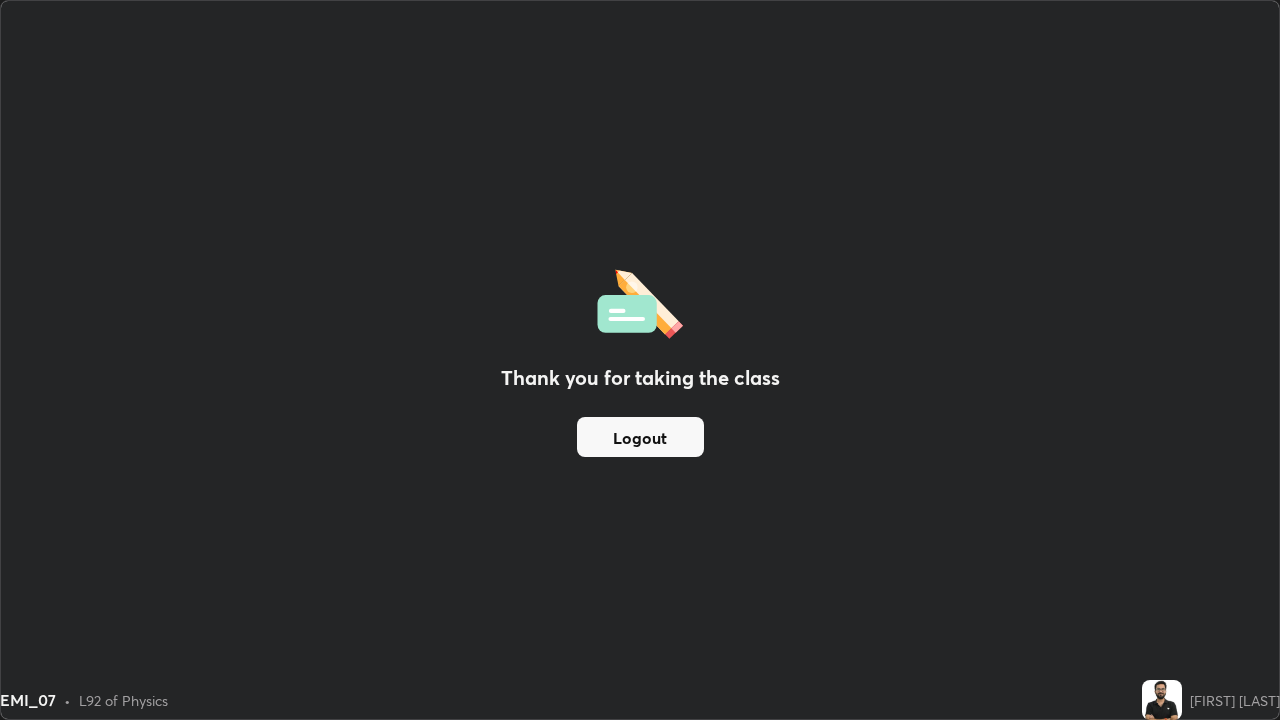 click on "EMI_07" at bounding box center (28, 700) 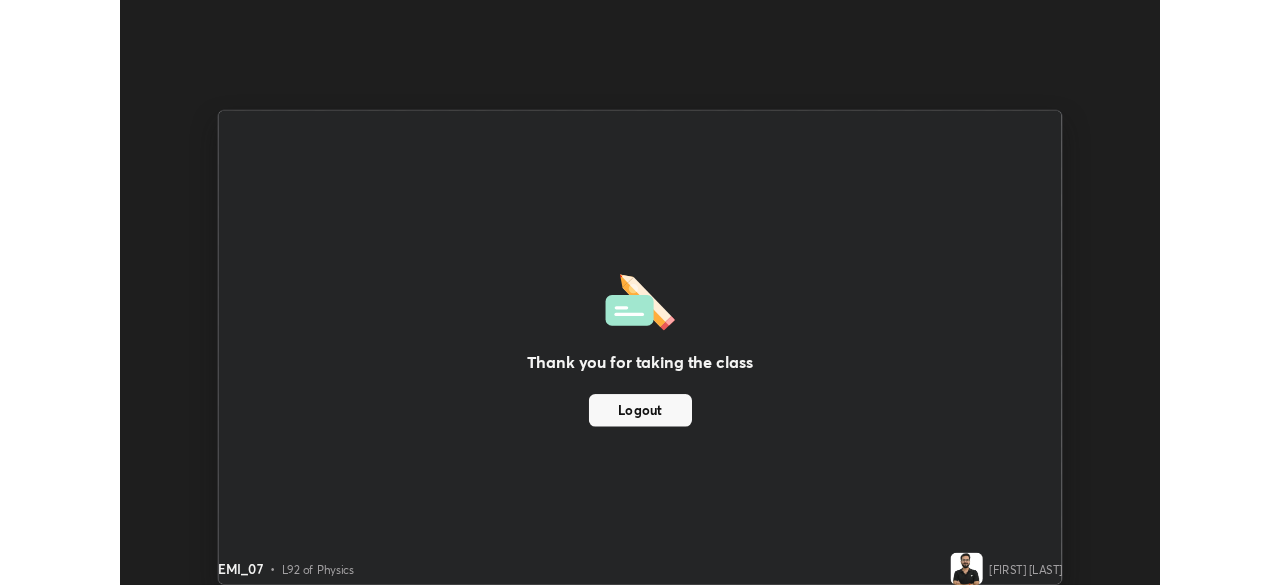 scroll, scrollTop: 585, scrollLeft: 1280, axis: both 